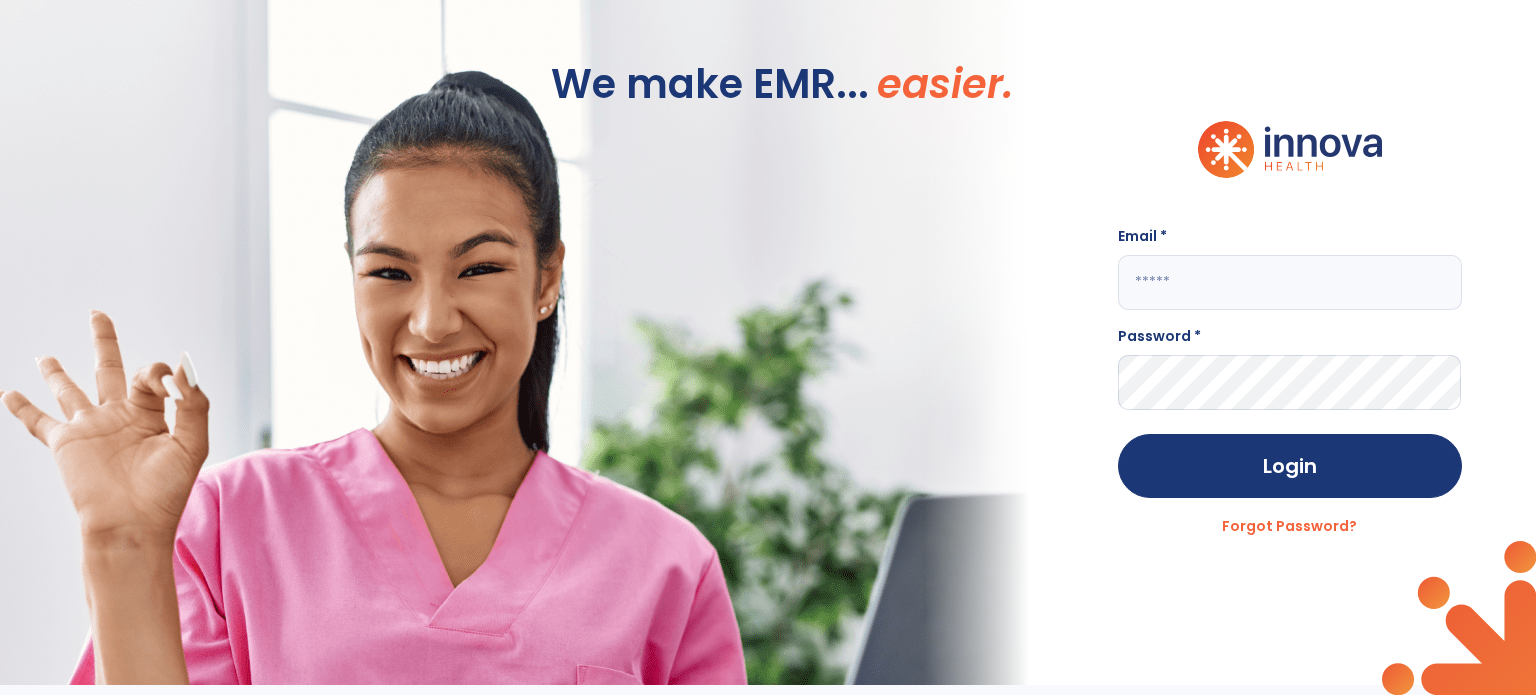 scroll, scrollTop: 0, scrollLeft: 0, axis: both 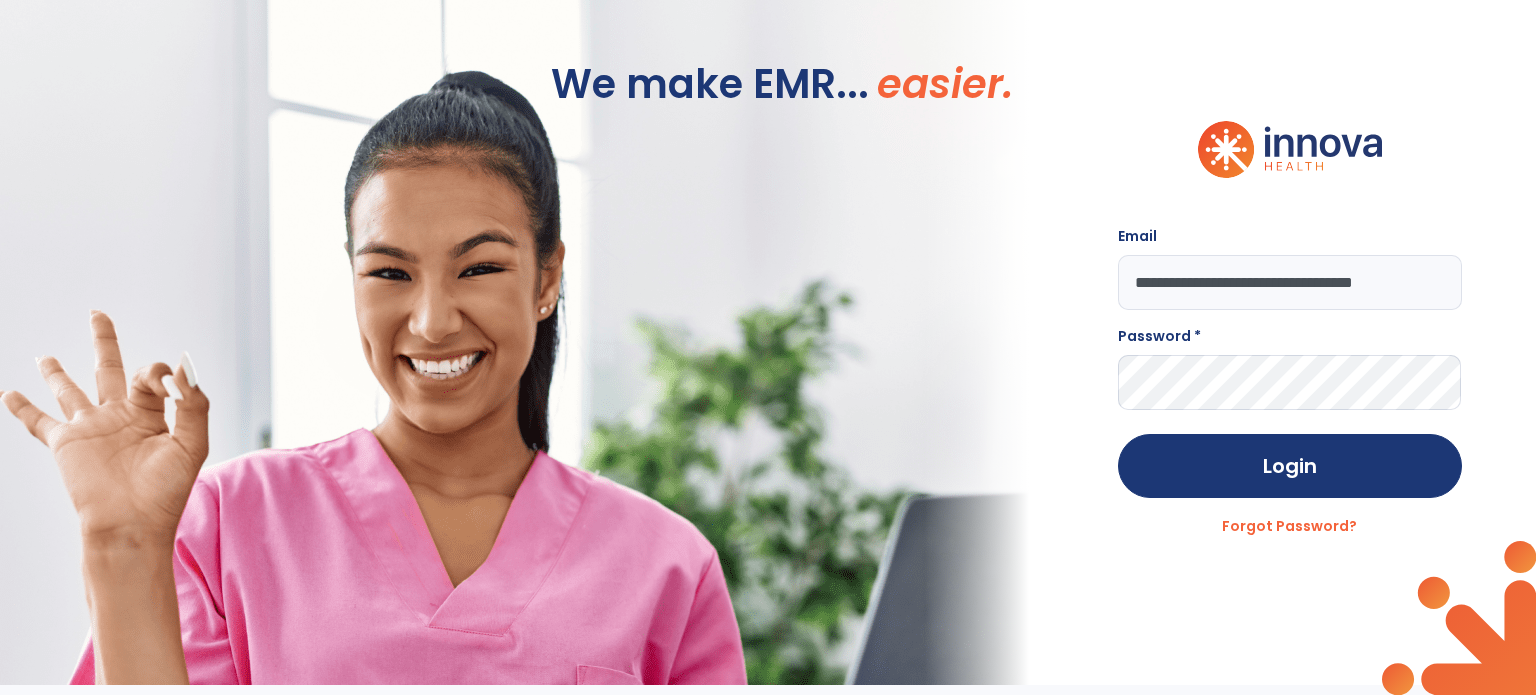 type on "**********" 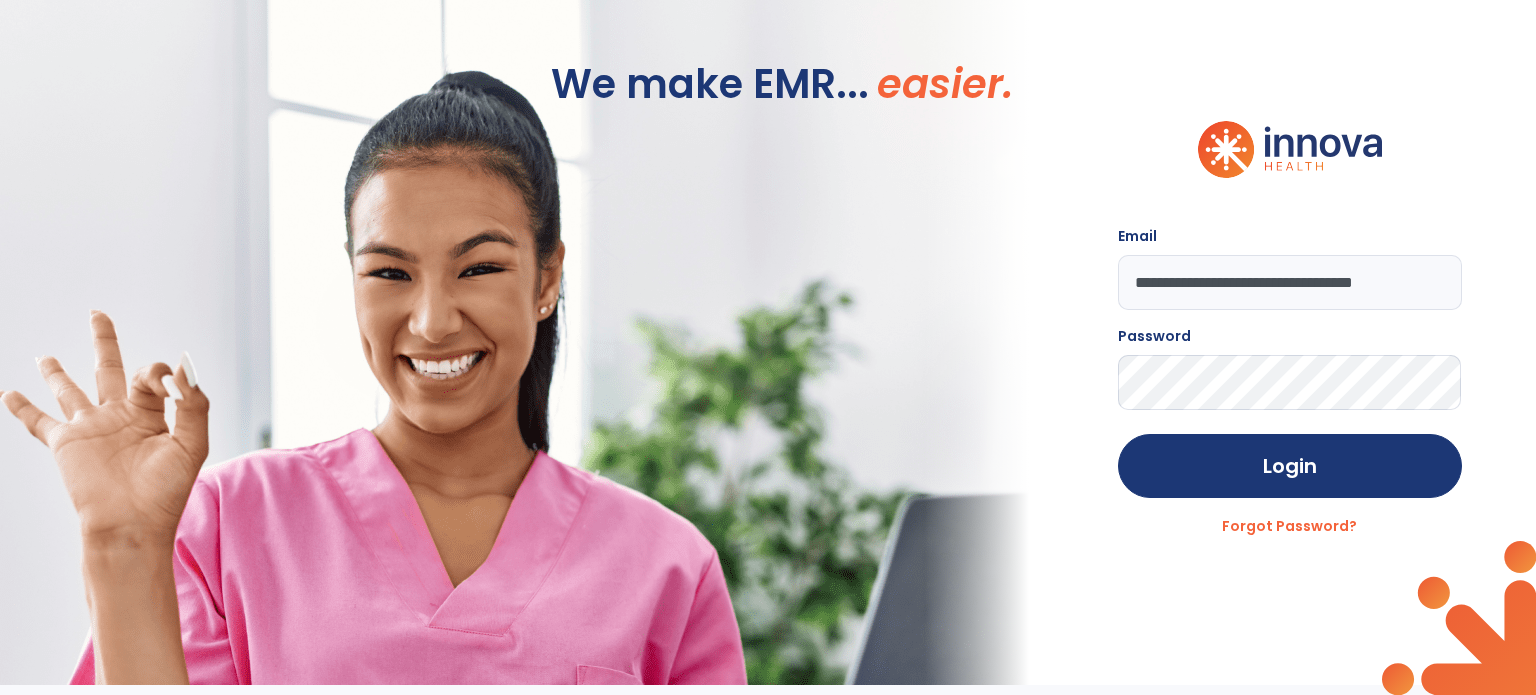 click on "Login" 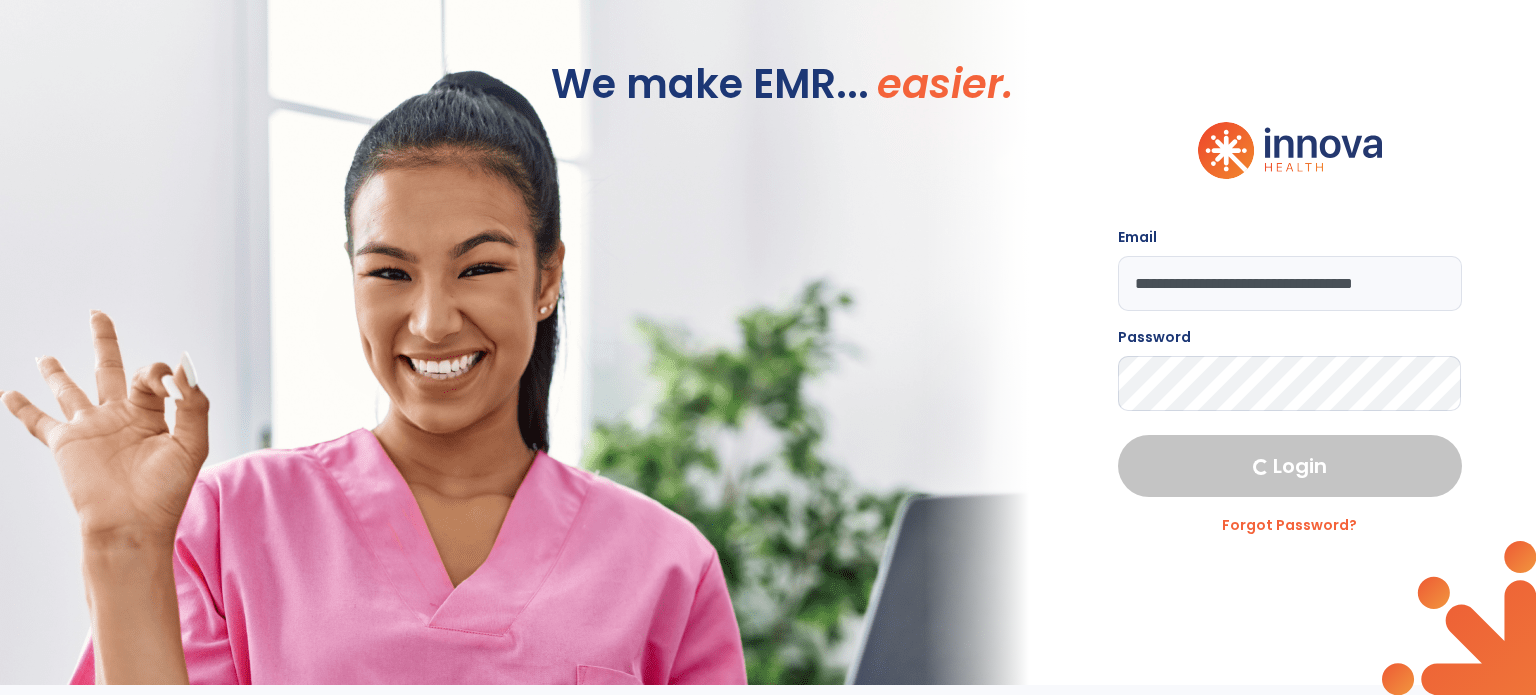 select on "****" 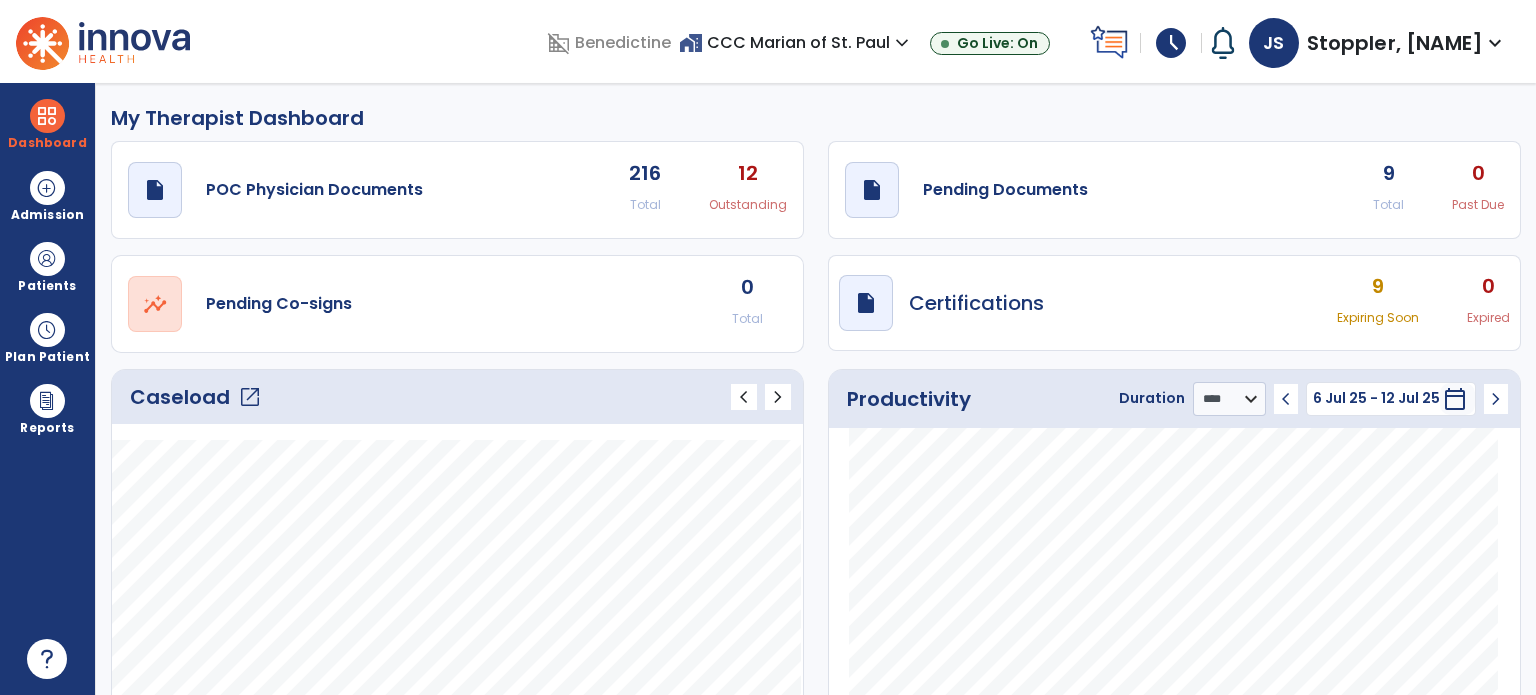 click on "Caseload   open_in_new" 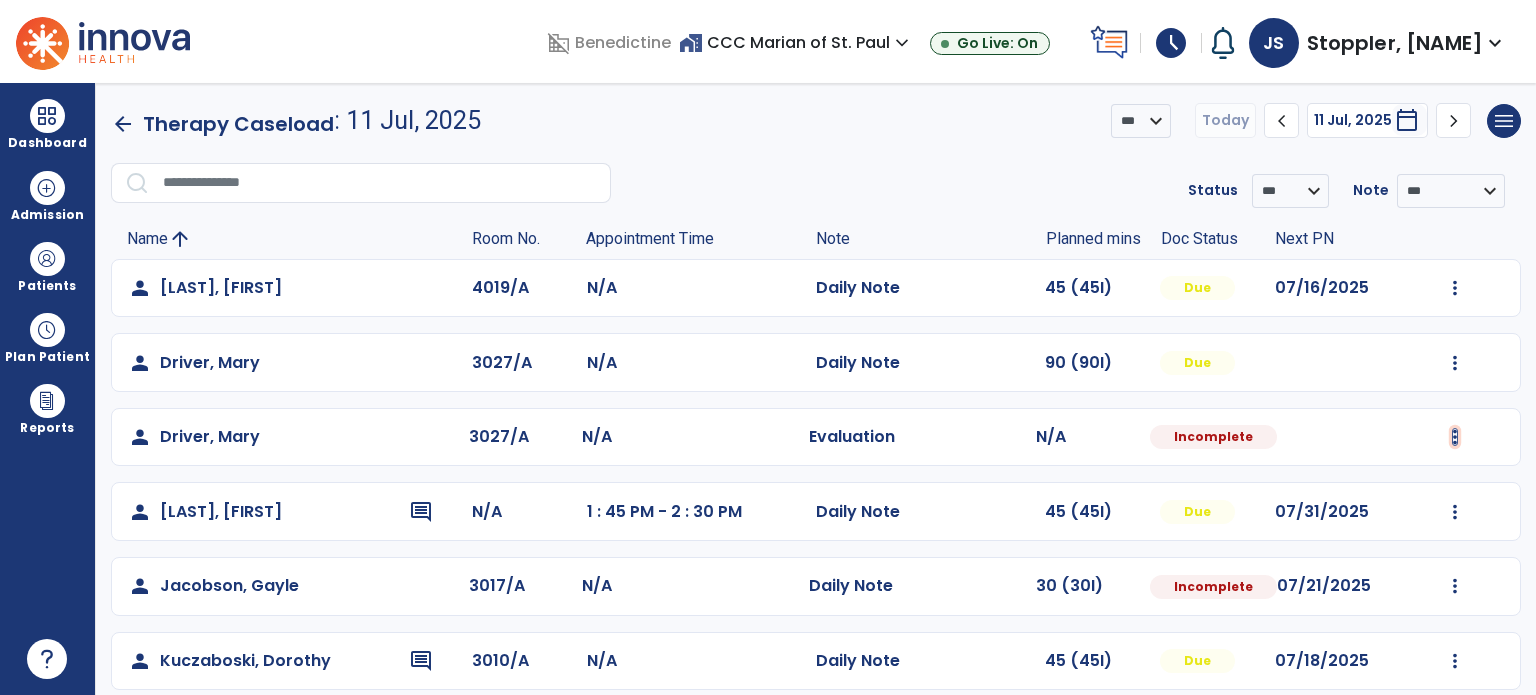 click at bounding box center (1455, 288) 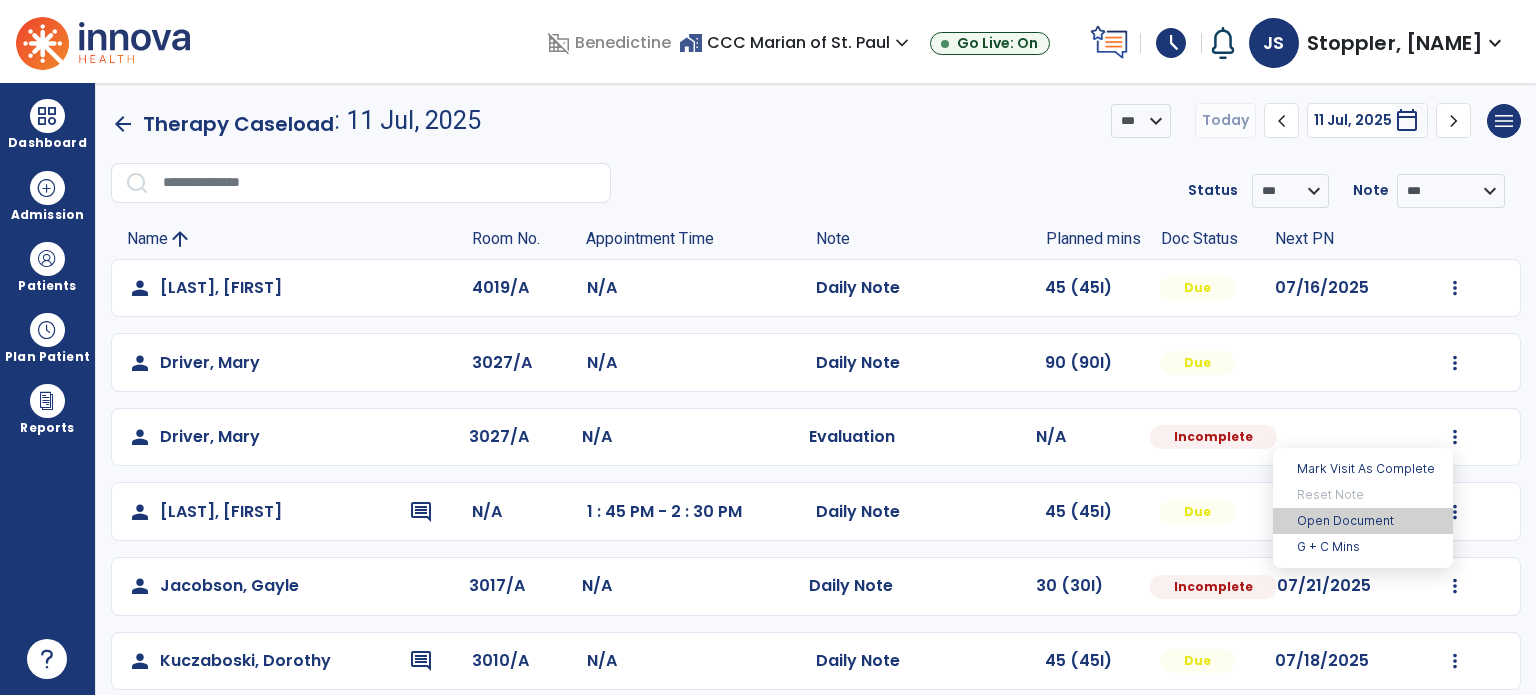 click on "Open Document" at bounding box center [1363, 521] 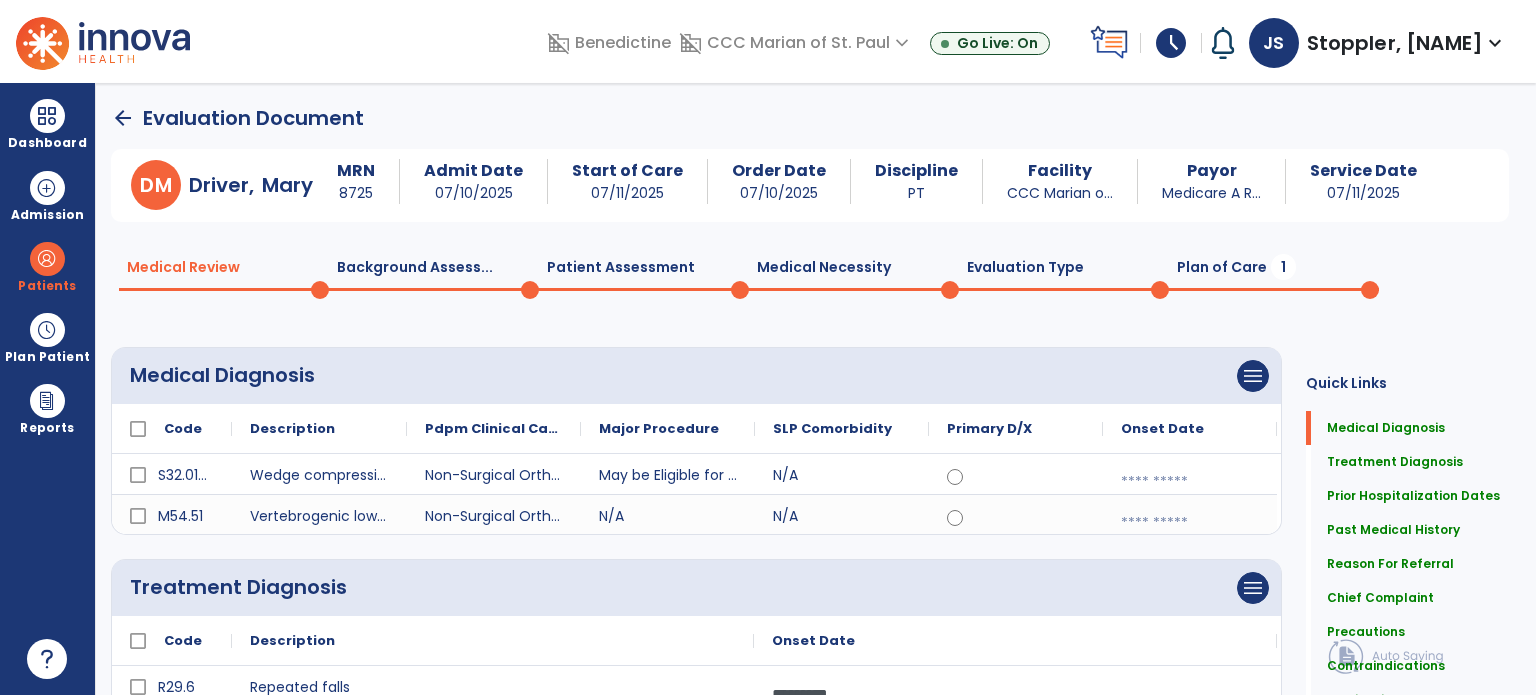 click on "Medical Review  0  Background Assess...  0  Patient Assessment  0  Medical Necessity  0  Evaluation Type  0  Plan of Care  1" 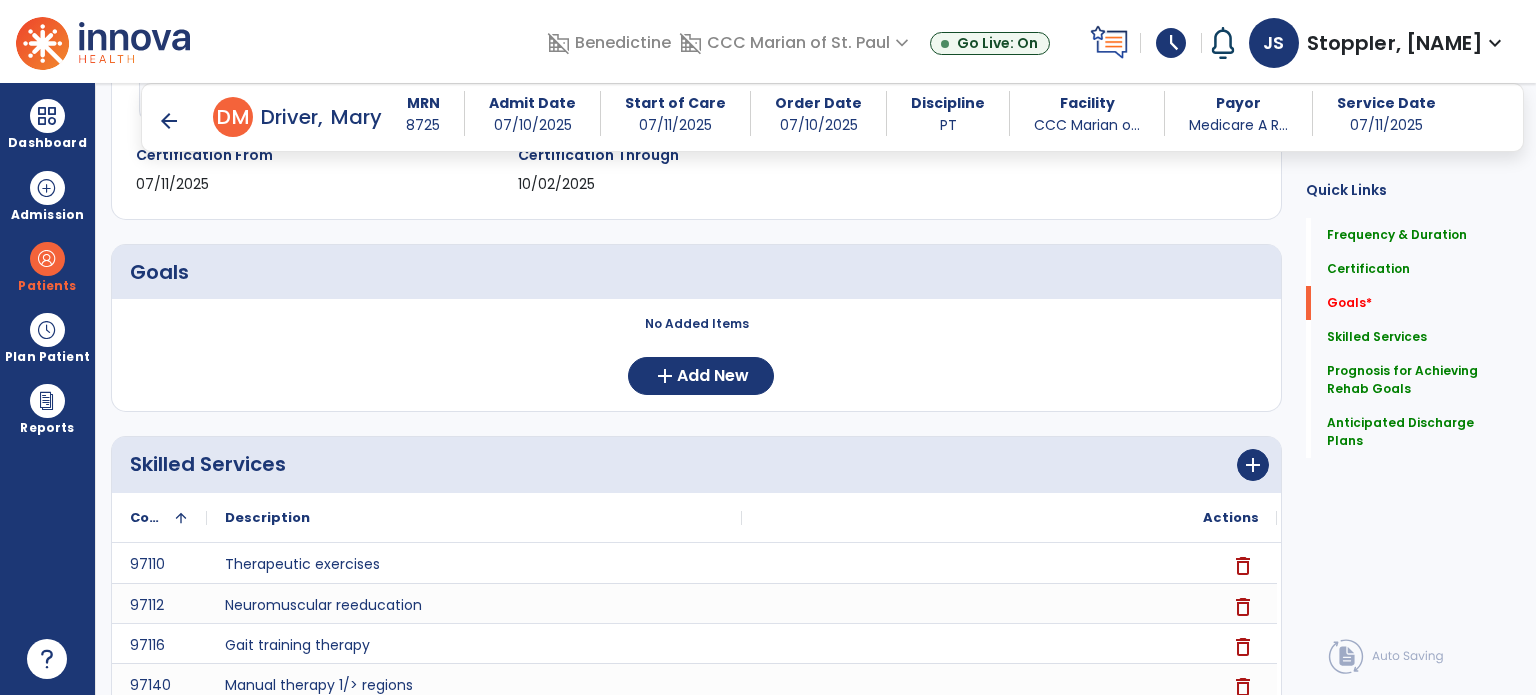 scroll, scrollTop: 382, scrollLeft: 0, axis: vertical 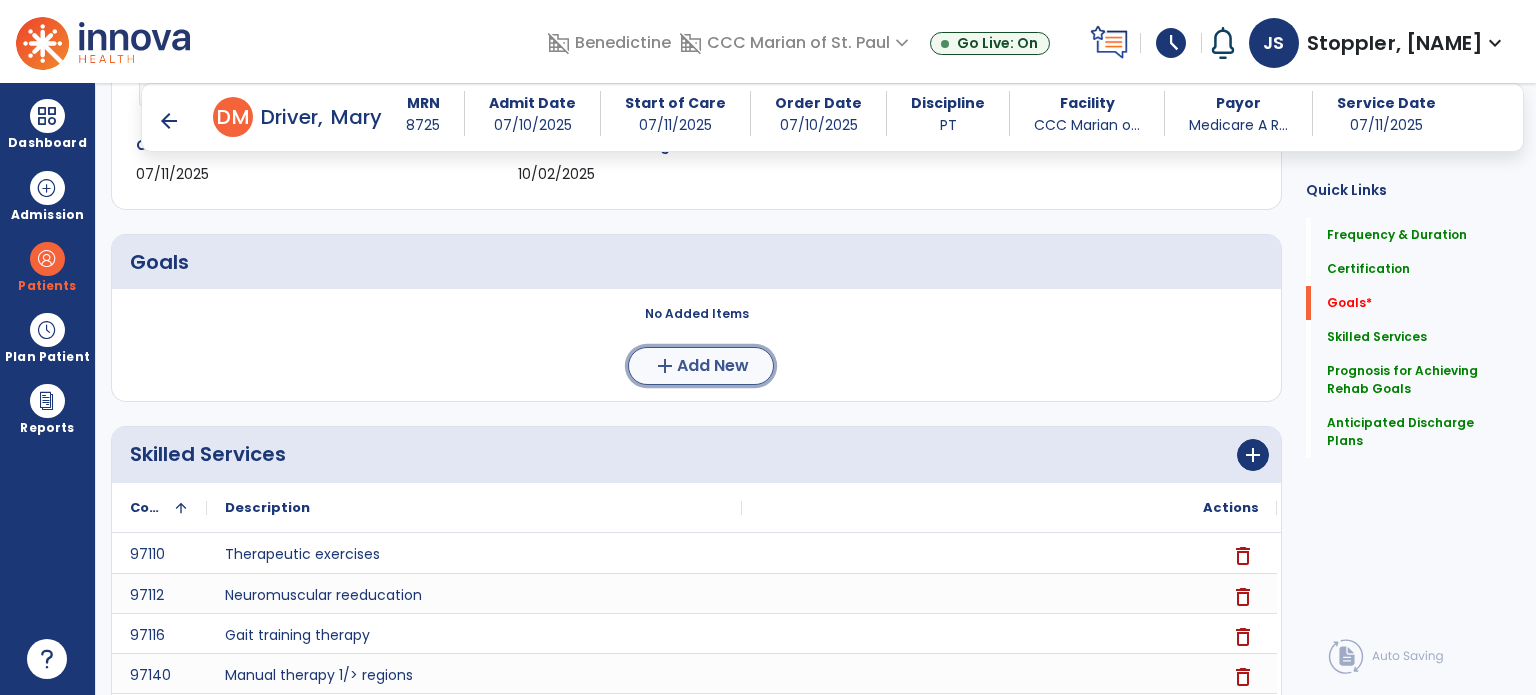 drag, startPoint x: 953, startPoint y: 411, endPoint x: 724, endPoint y: 360, distance: 234.61032 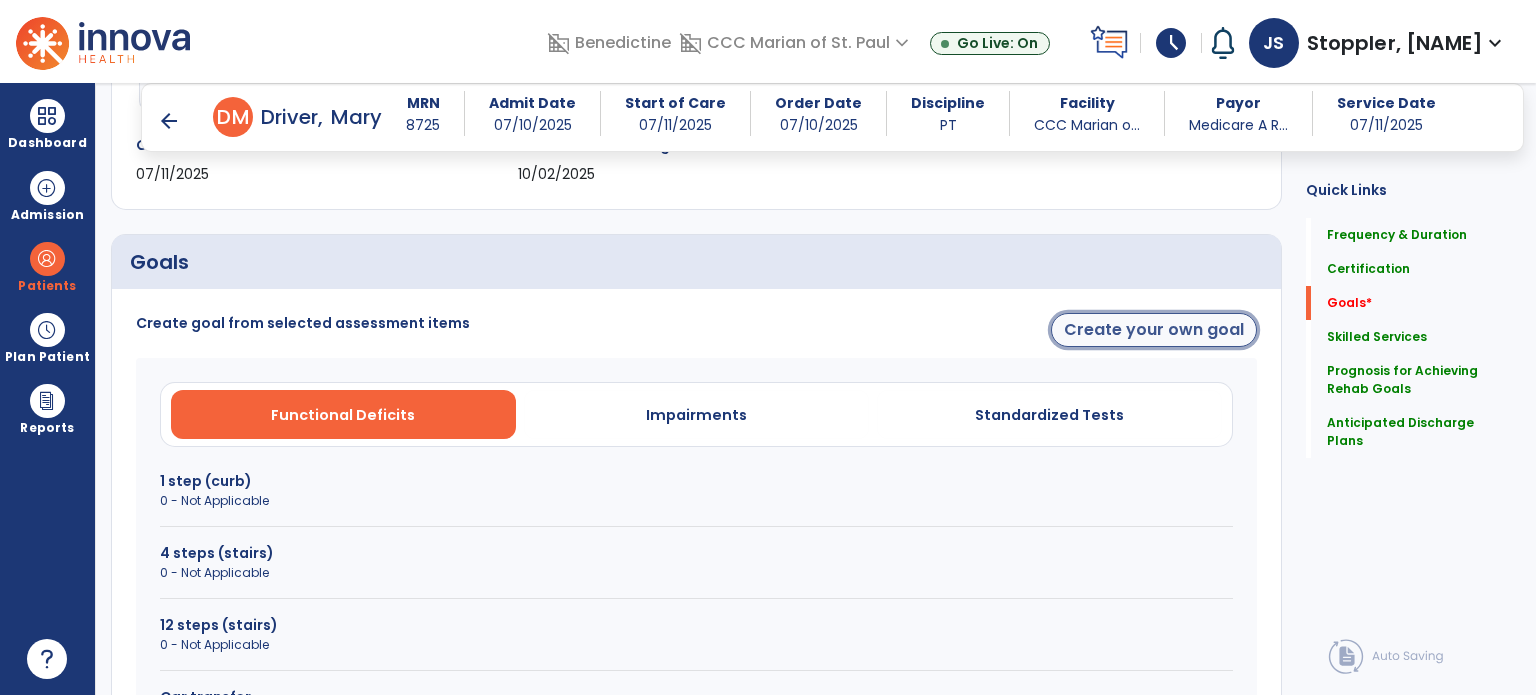 click on "Create your own goal" at bounding box center [1154, 330] 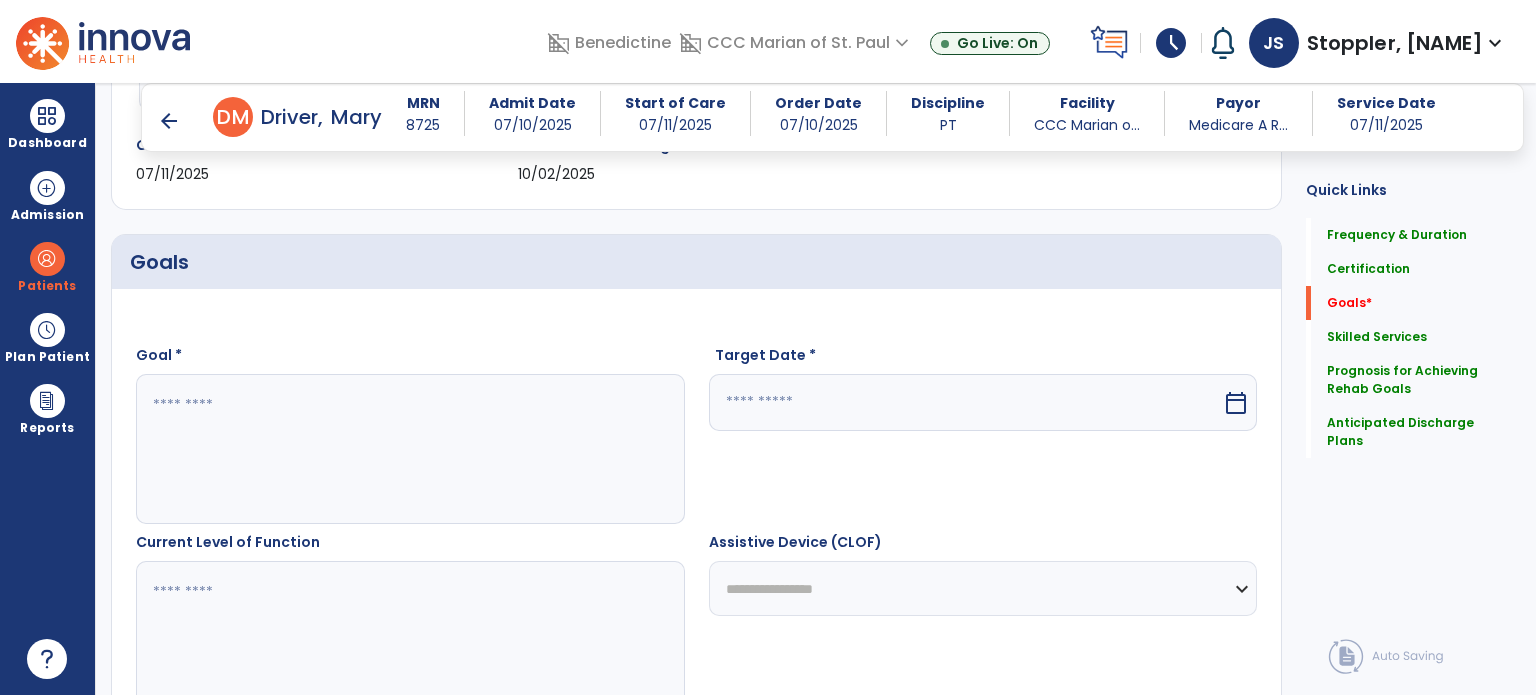 click at bounding box center (409, 449) 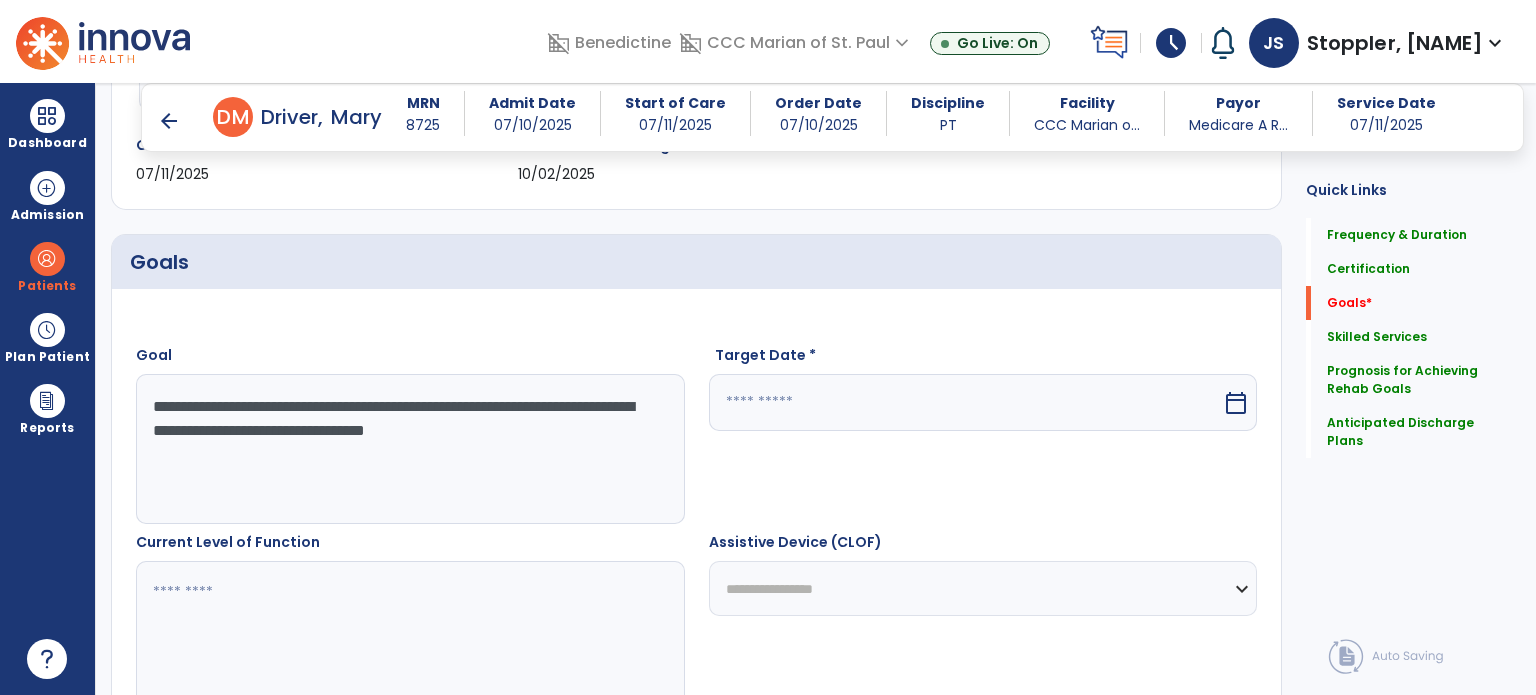 click on "**********" at bounding box center [409, 449] 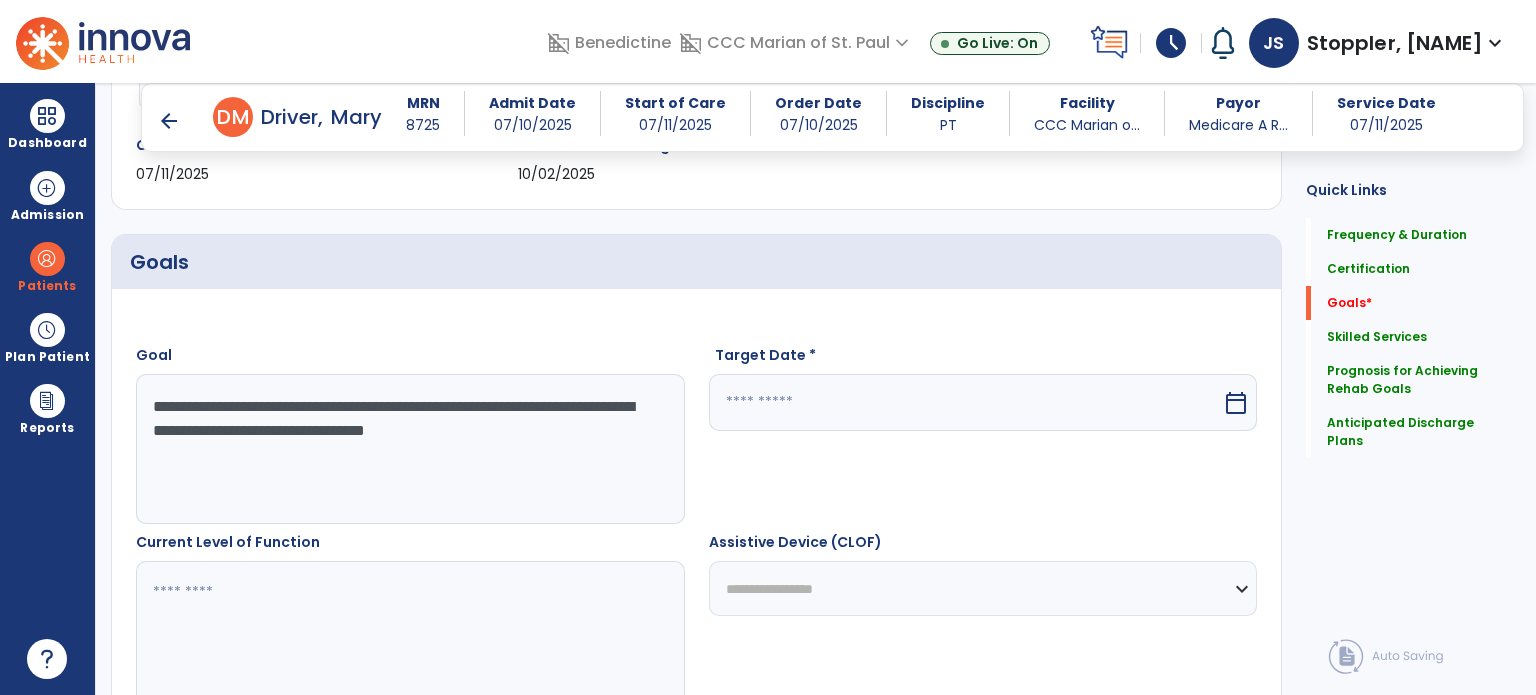 drag, startPoint x: 622, startPoint y: 426, endPoint x: 272, endPoint y: 403, distance: 350.7549 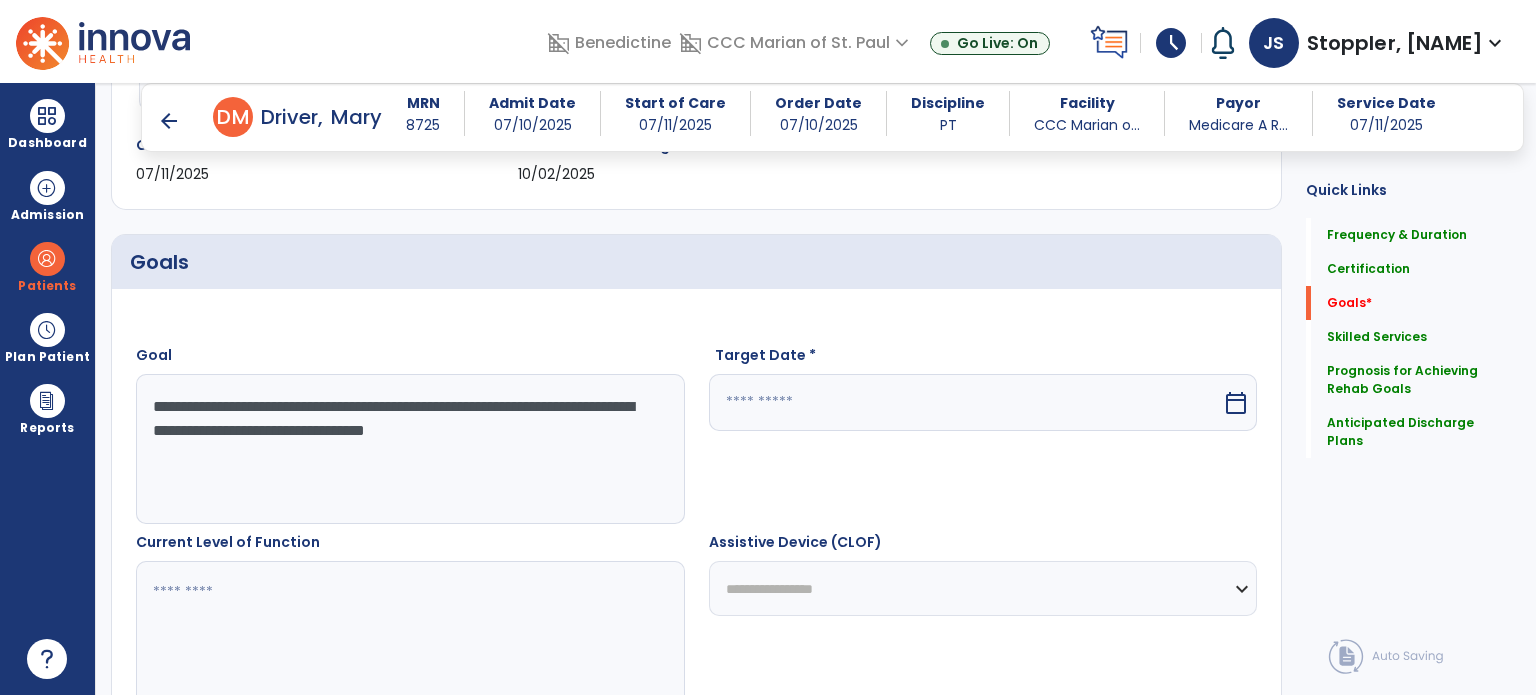 click on "**********" at bounding box center (409, 449) 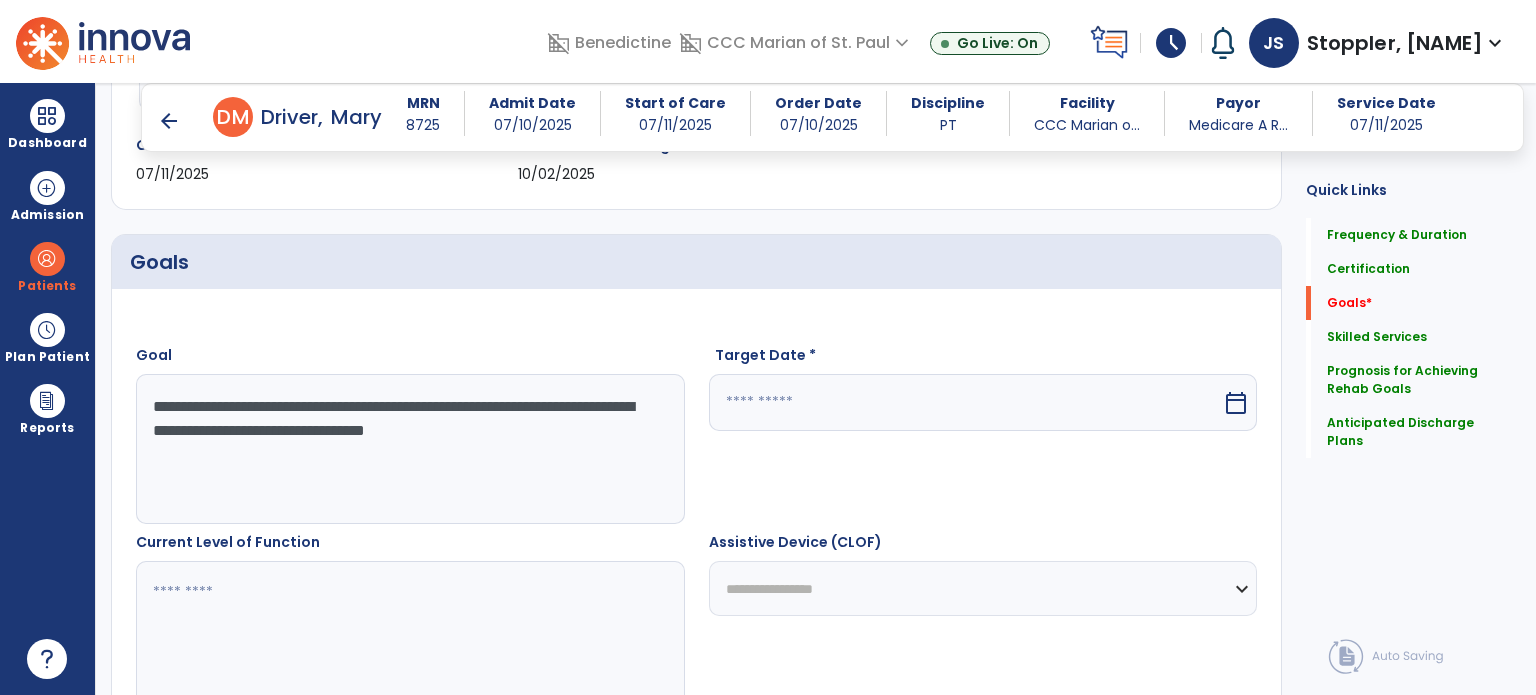 click at bounding box center (966, 402) 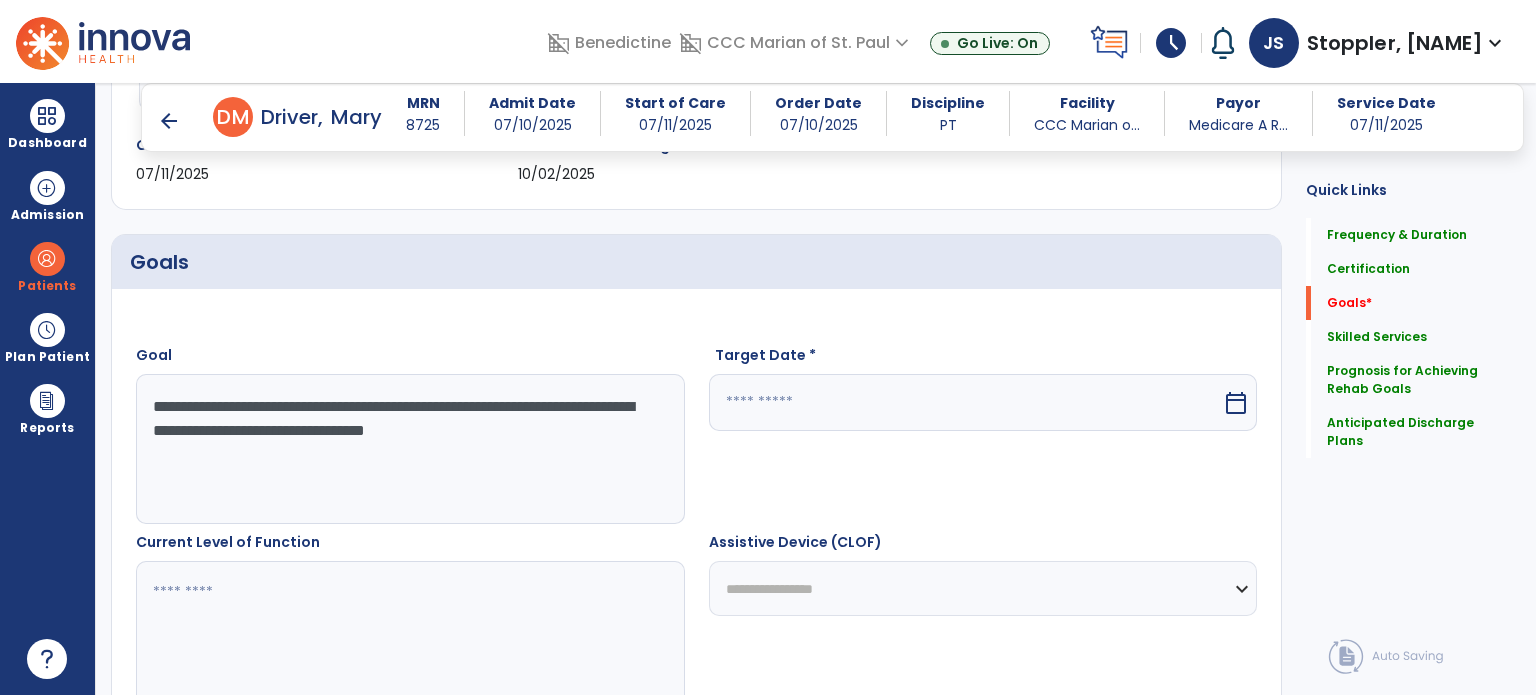 select on "*" 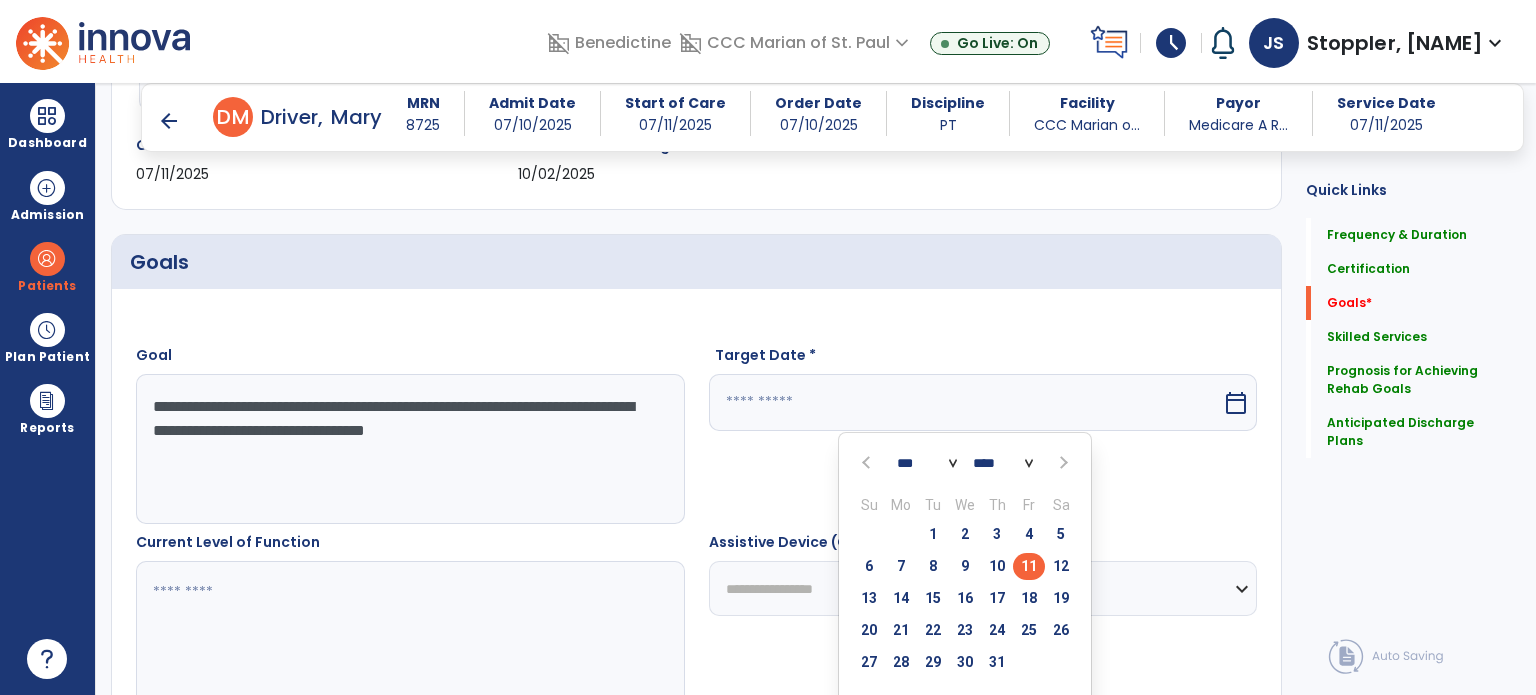 click at bounding box center [1062, 463] 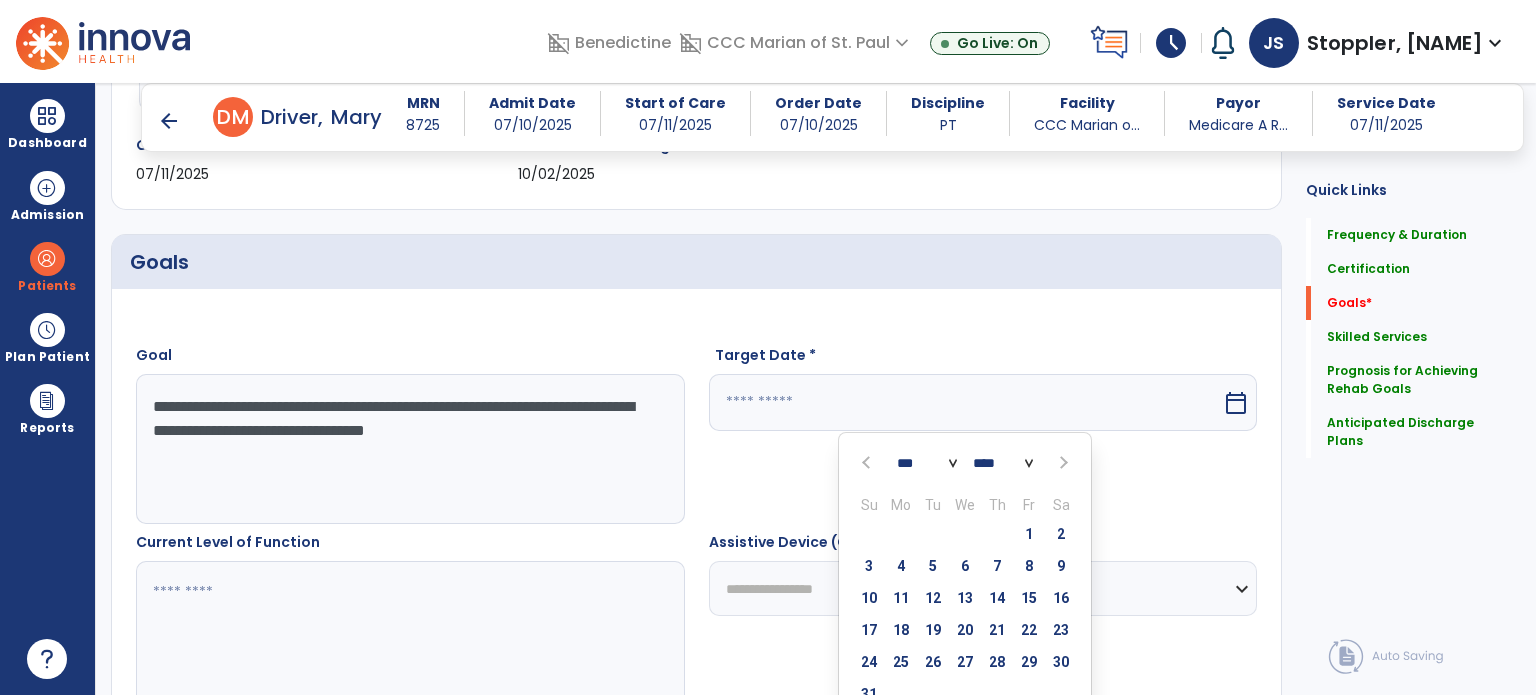 click at bounding box center [1062, 463] 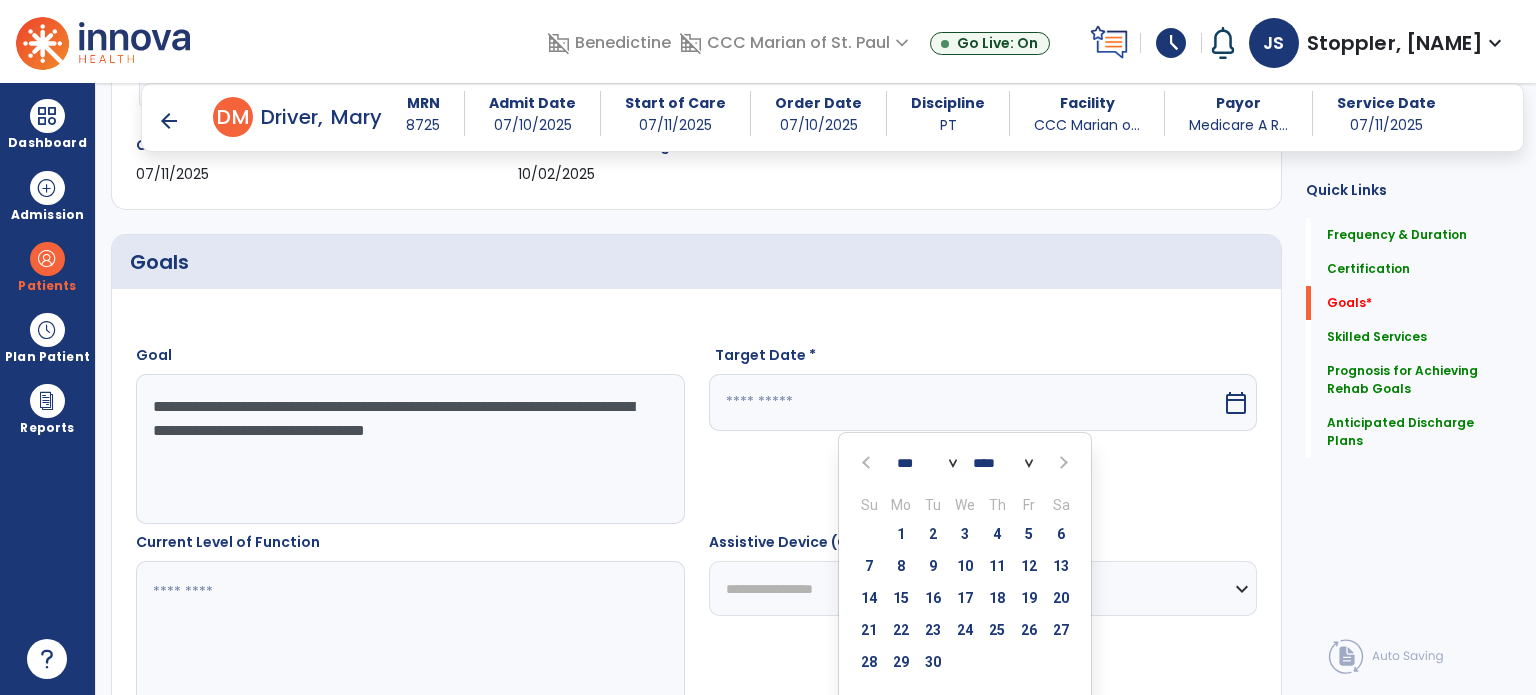 click at bounding box center [1062, 463] 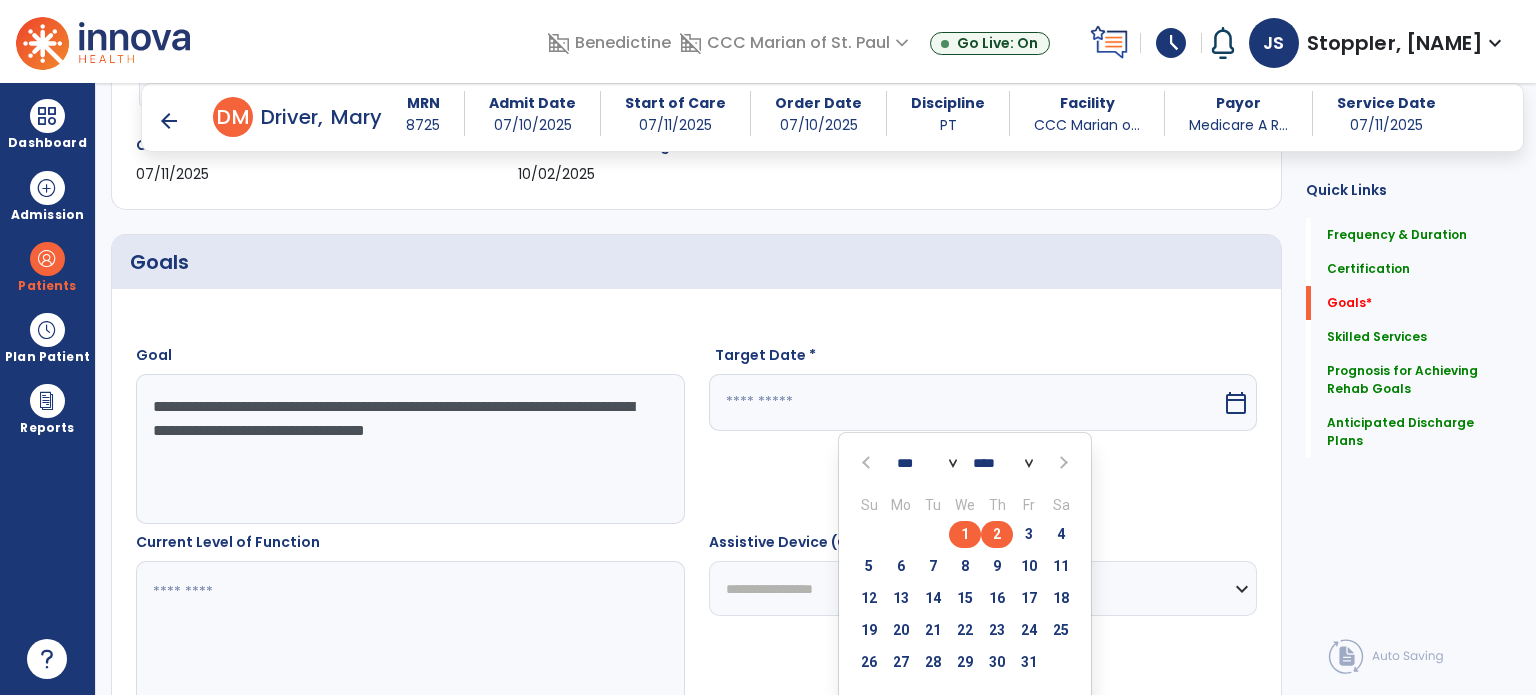 click on "2" at bounding box center (997, 534) 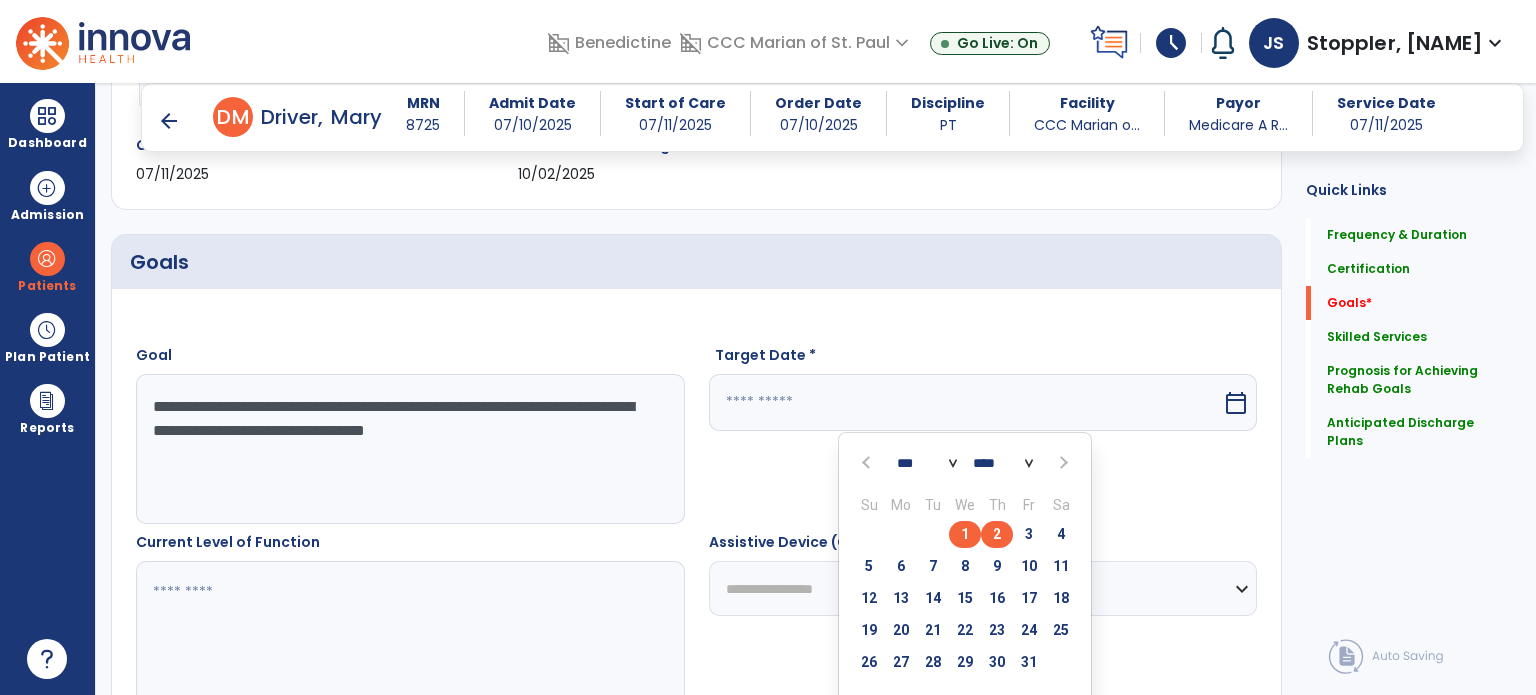 type on "*********" 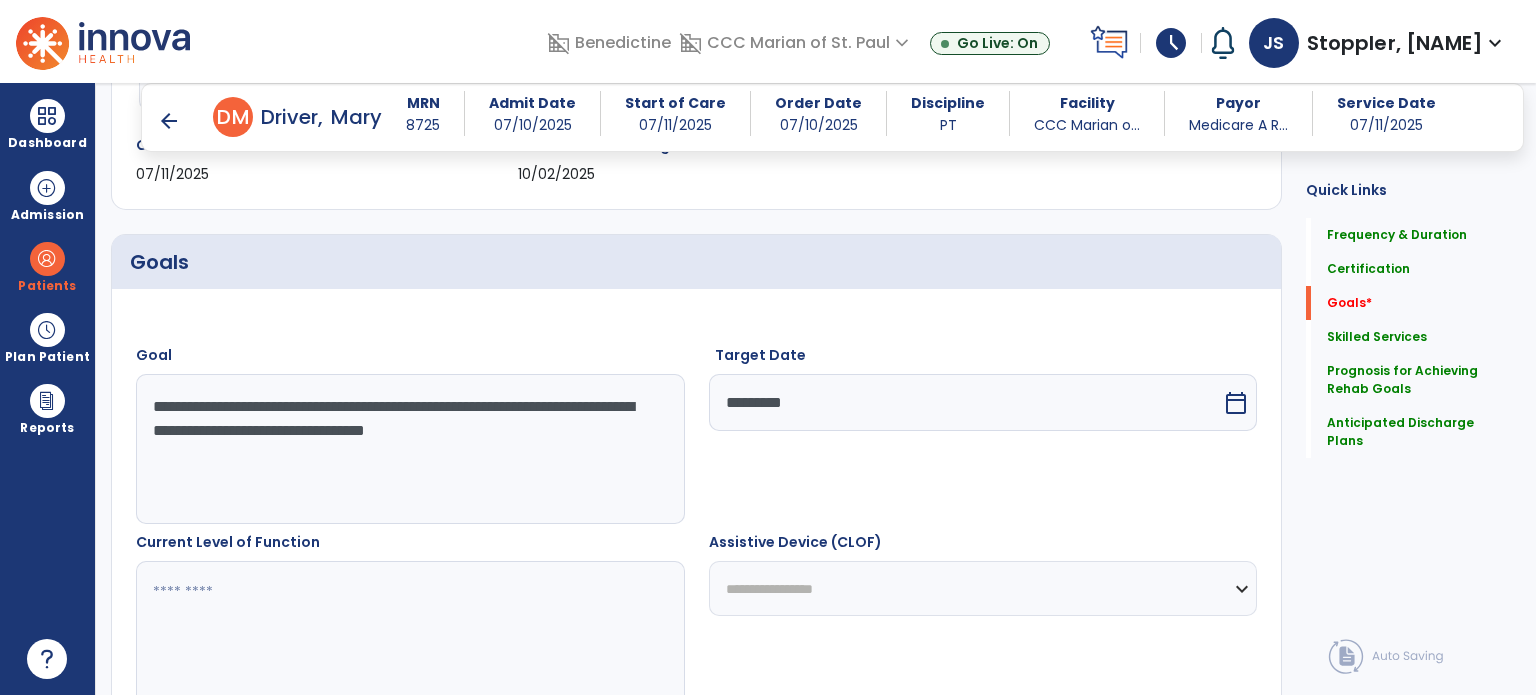 click at bounding box center [409, 636] 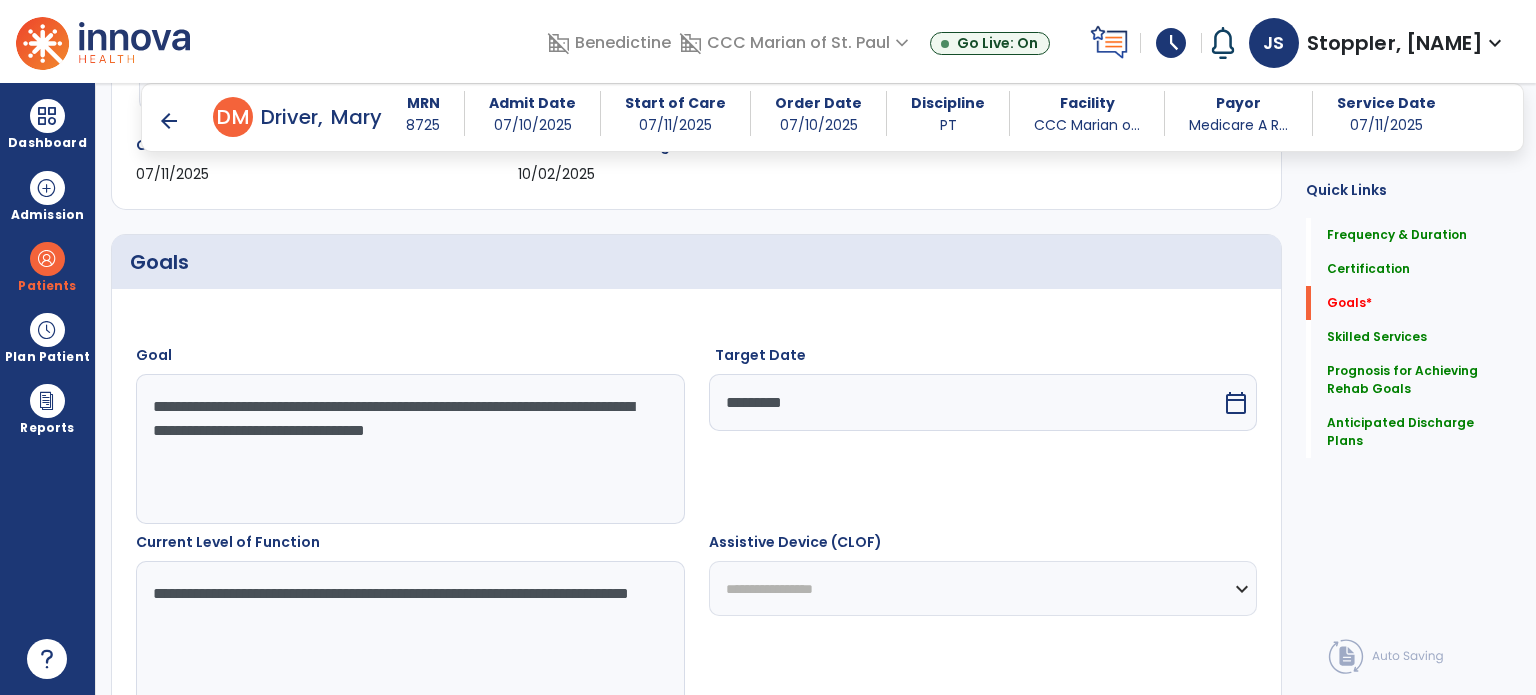 scroll, scrollTop: 595, scrollLeft: 0, axis: vertical 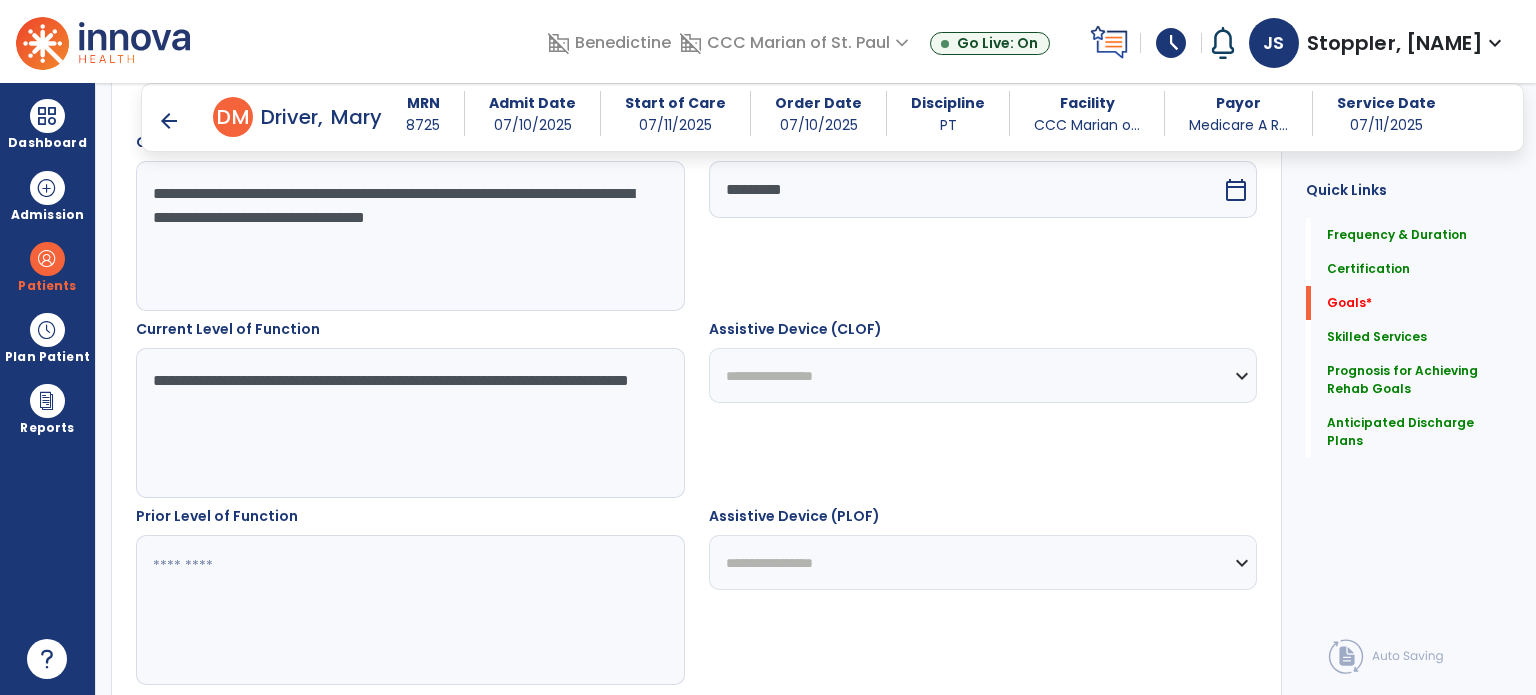 type on "**********" 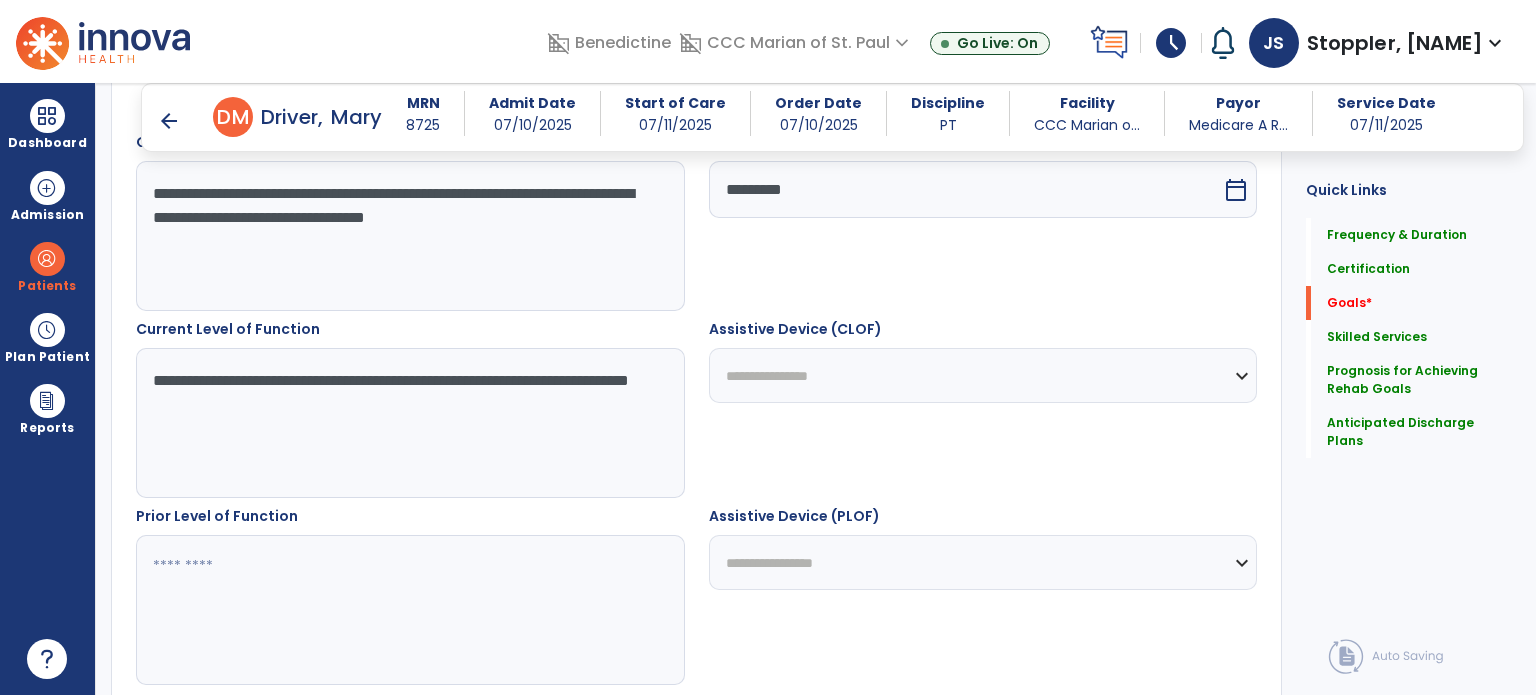 click on "**********" at bounding box center [983, 375] 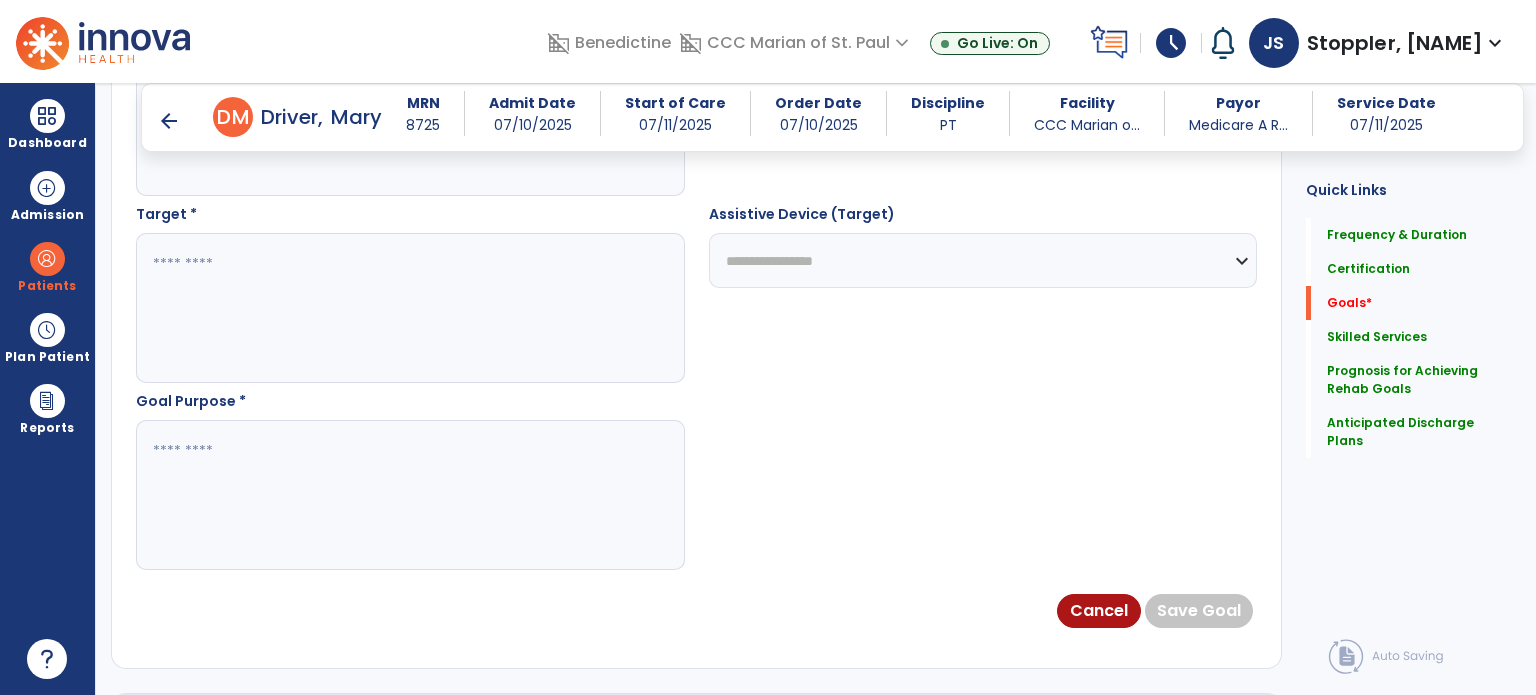 scroll, scrollTop: 1084, scrollLeft: 0, axis: vertical 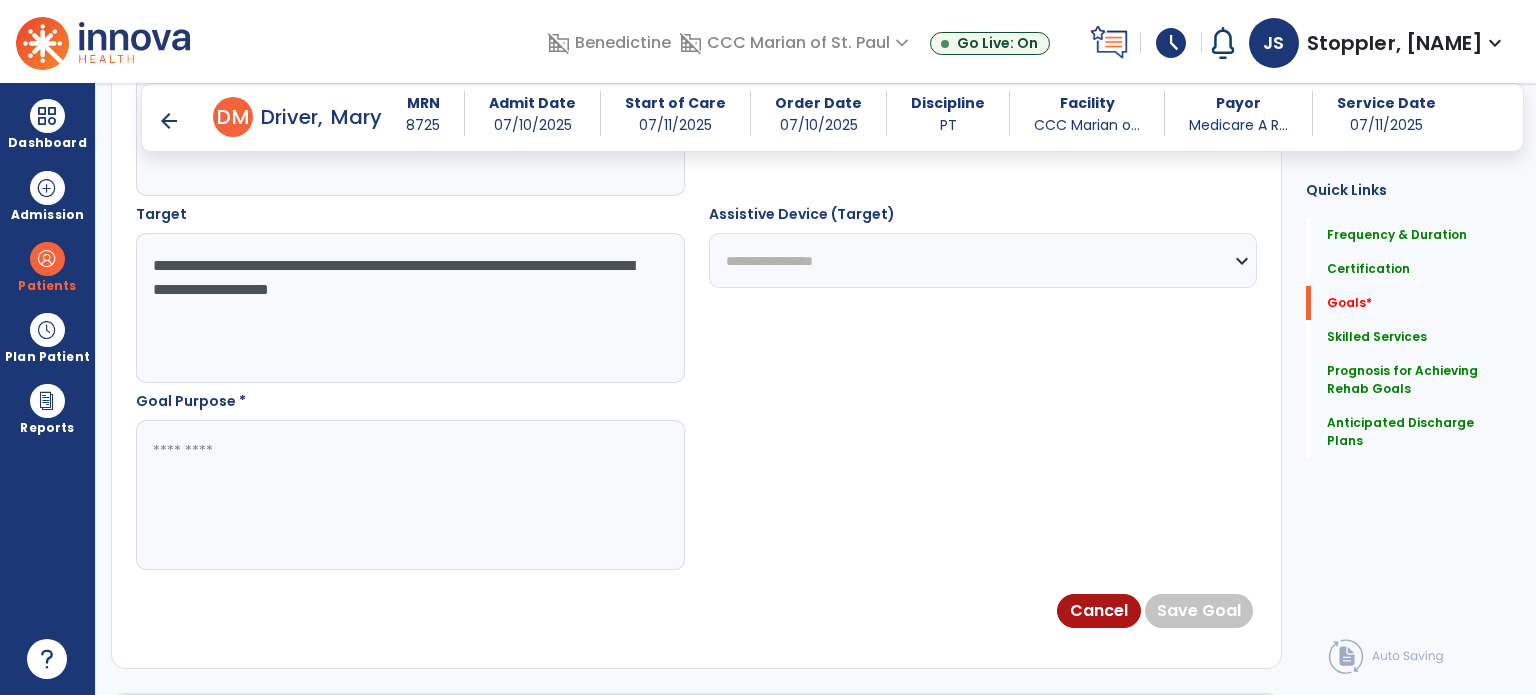 type on "**********" 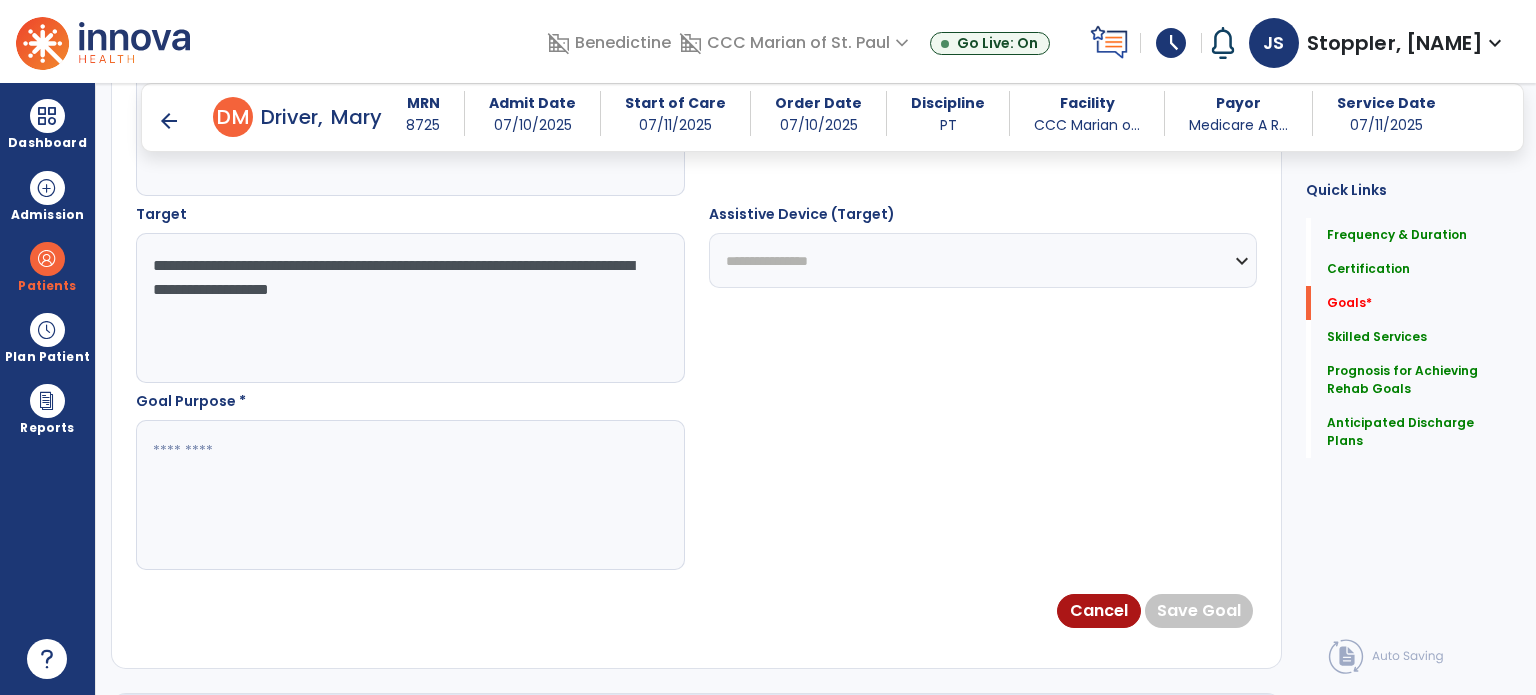 click on "**********" at bounding box center (983, 260) 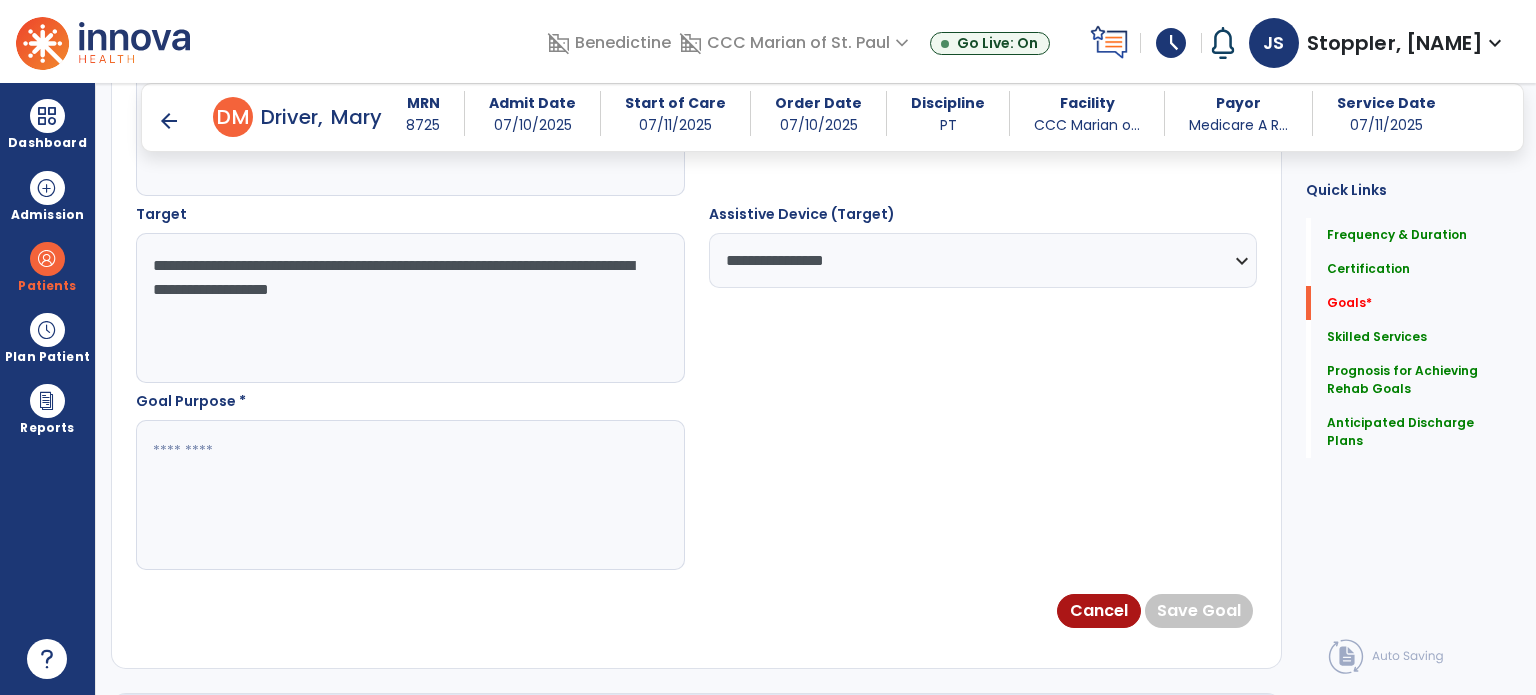 click at bounding box center [409, 495] 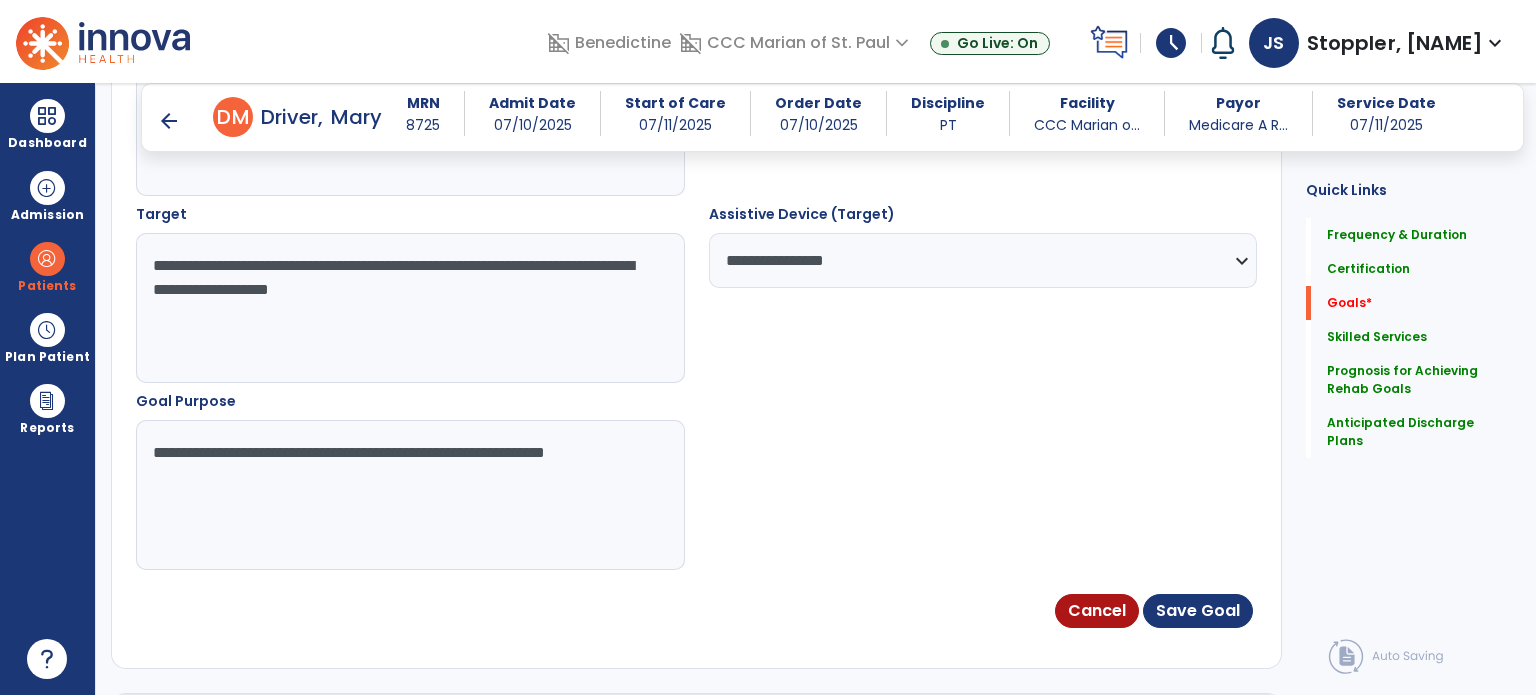 click on "**********" at bounding box center [409, 495] 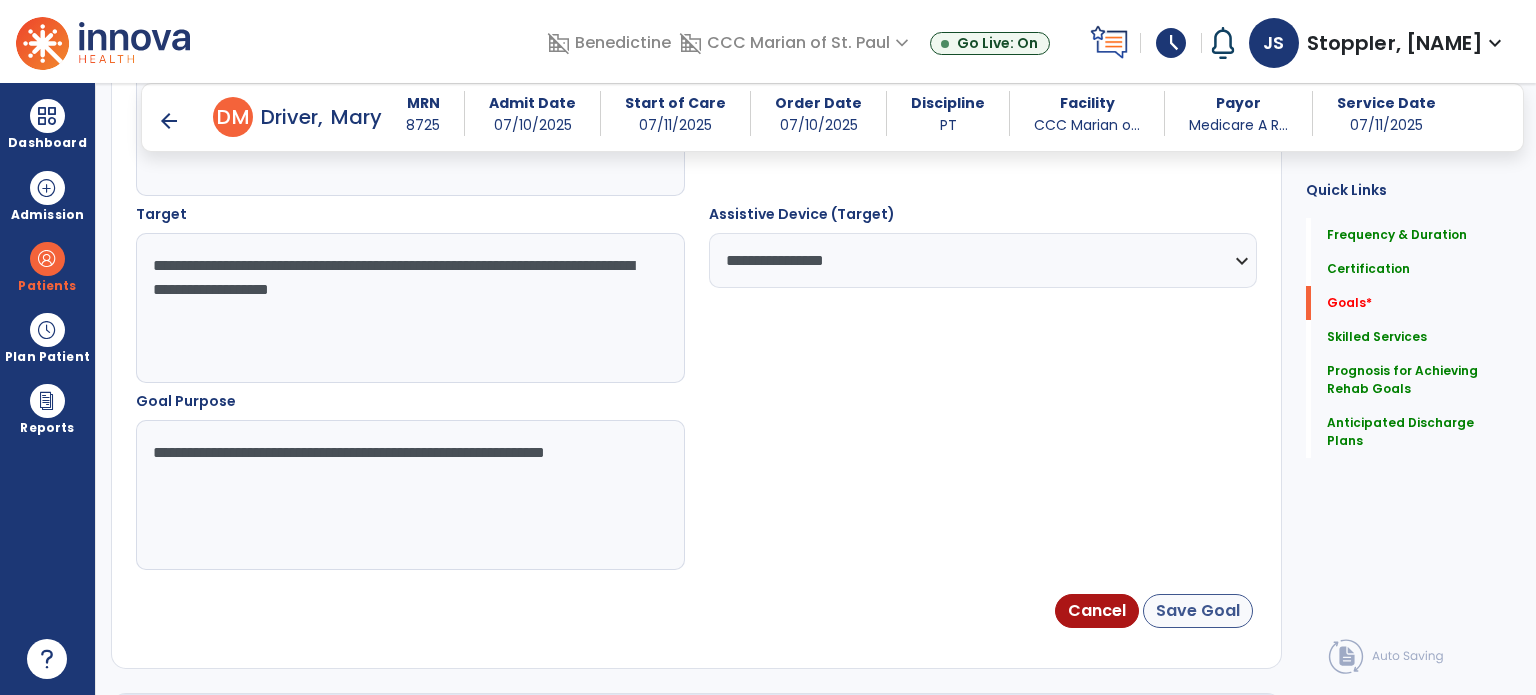 type on "**********" 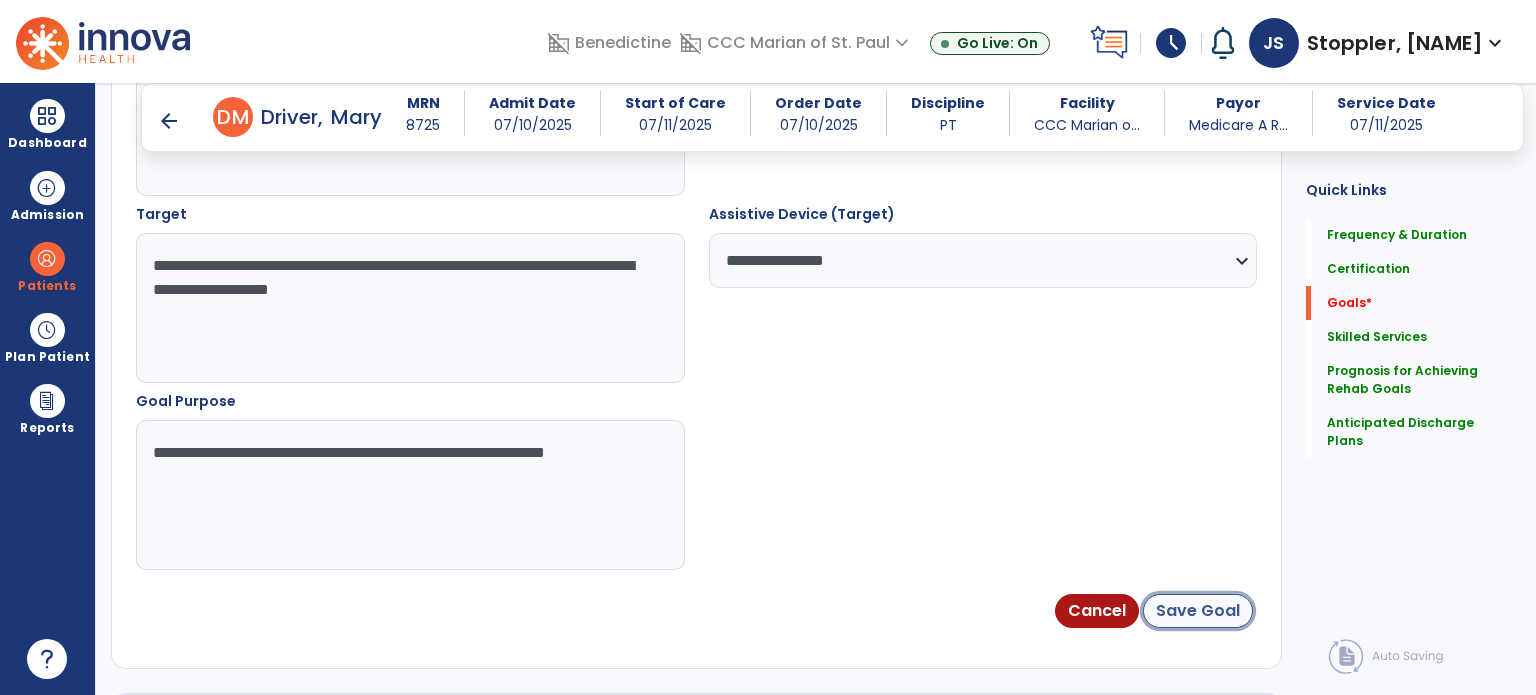 click on "Save Goal" at bounding box center [1198, 611] 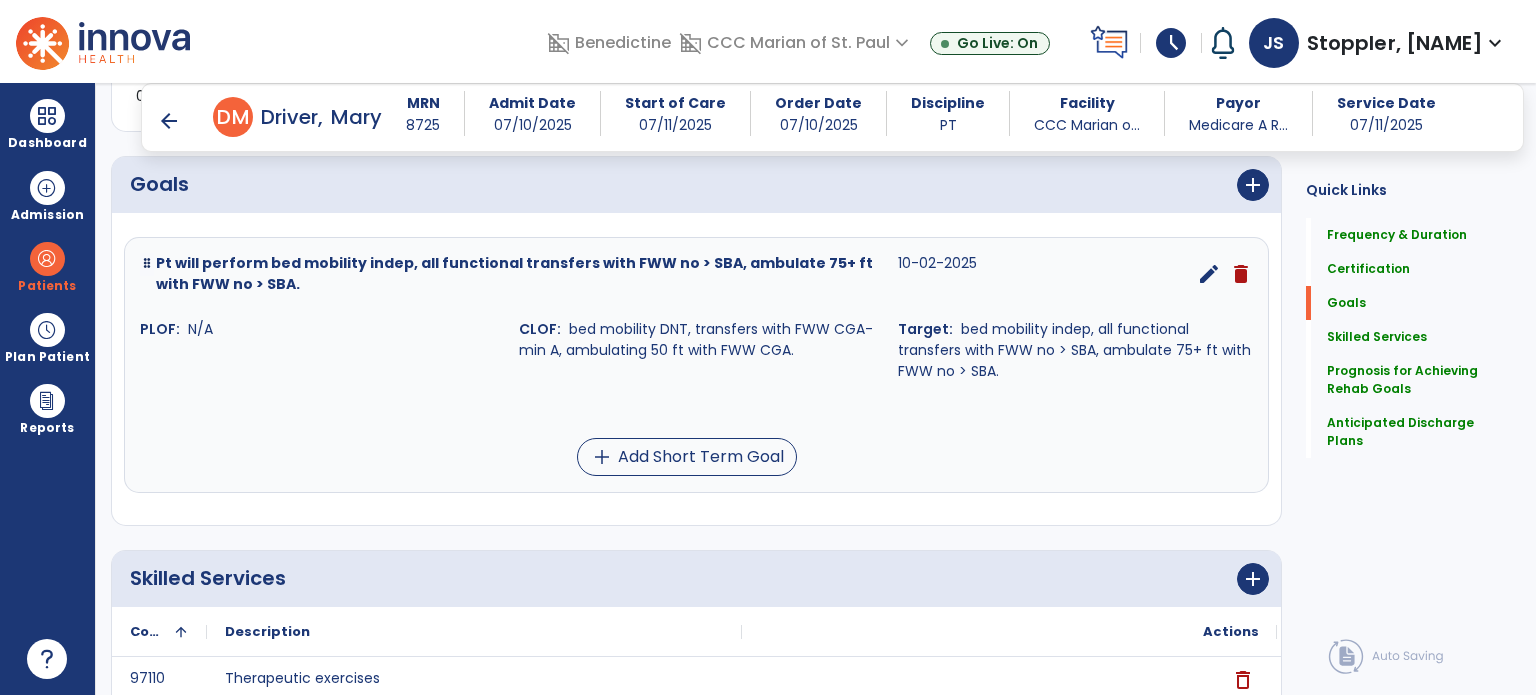 scroll, scrollTop: 460, scrollLeft: 0, axis: vertical 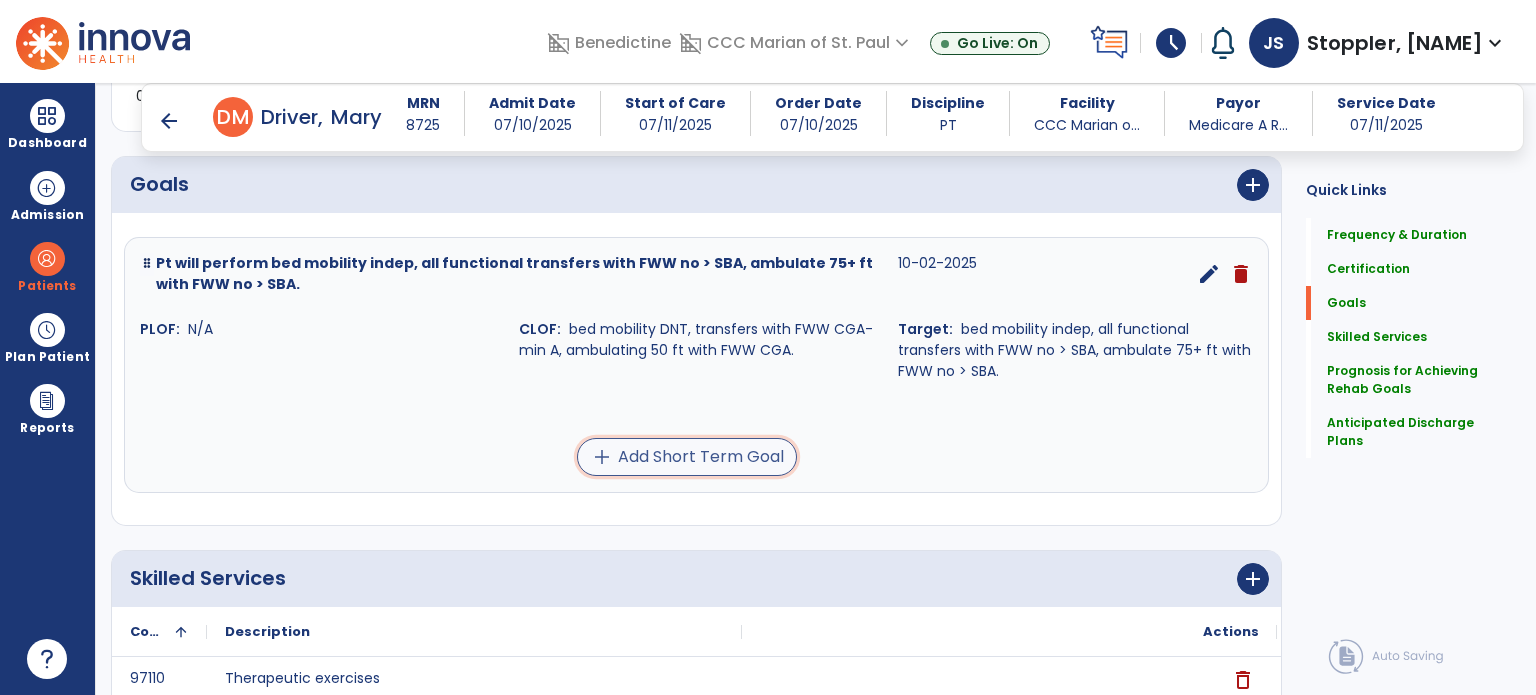 click on "add  Add Short Term Goal" at bounding box center [687, 457] 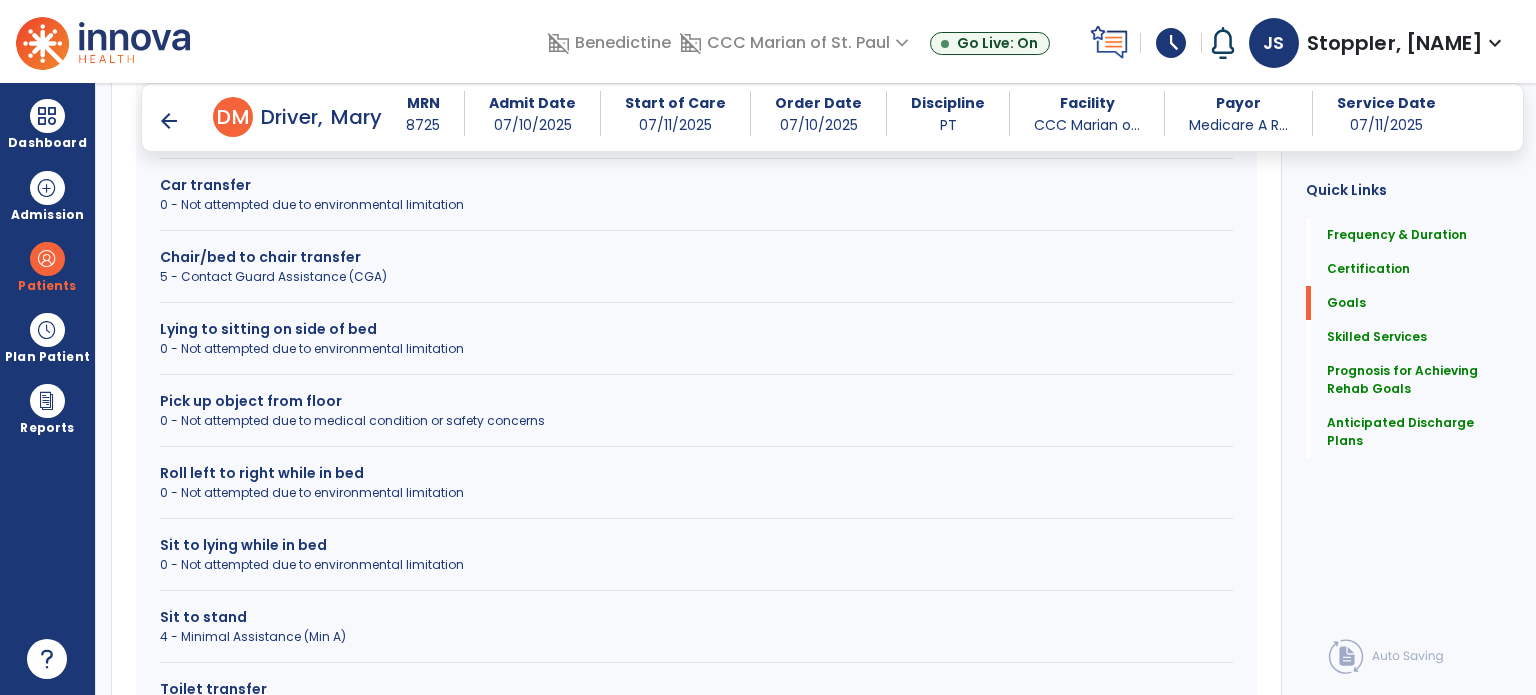 scroll, scrollTop: 895, scrollLeft: 0, axis: vertical 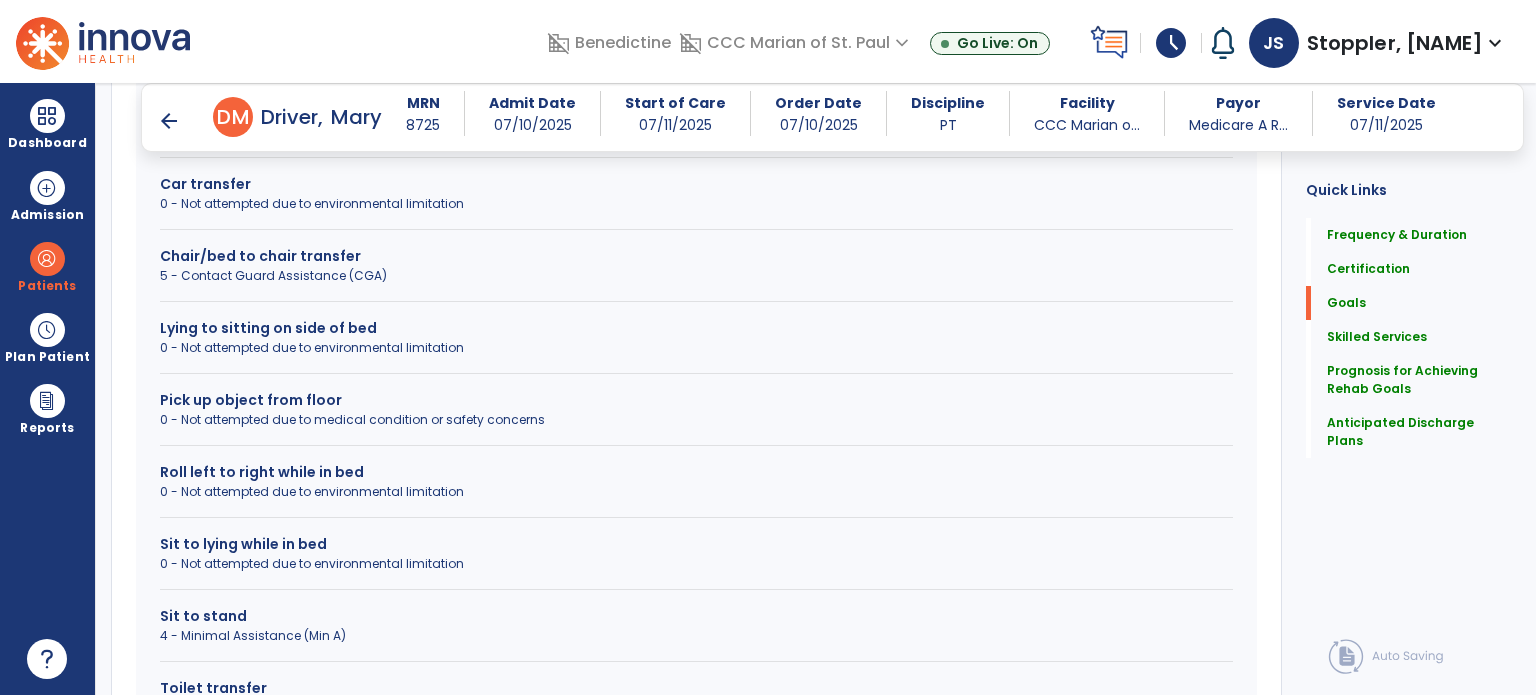 click on "4 - Minimal Assistance (Min A)" at bounding box center (696, 636) 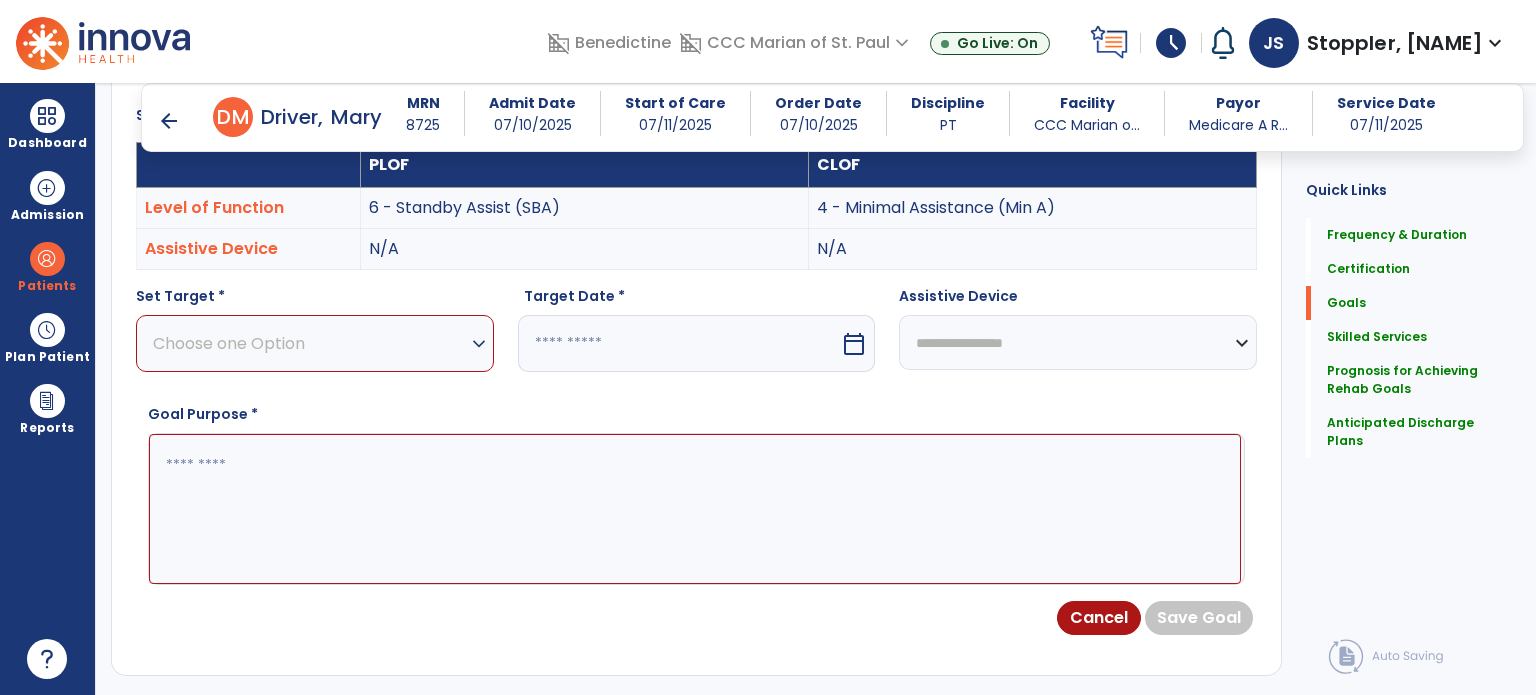 scroll, scrollTop: 588, scrollLeft: 0, axis: vertical 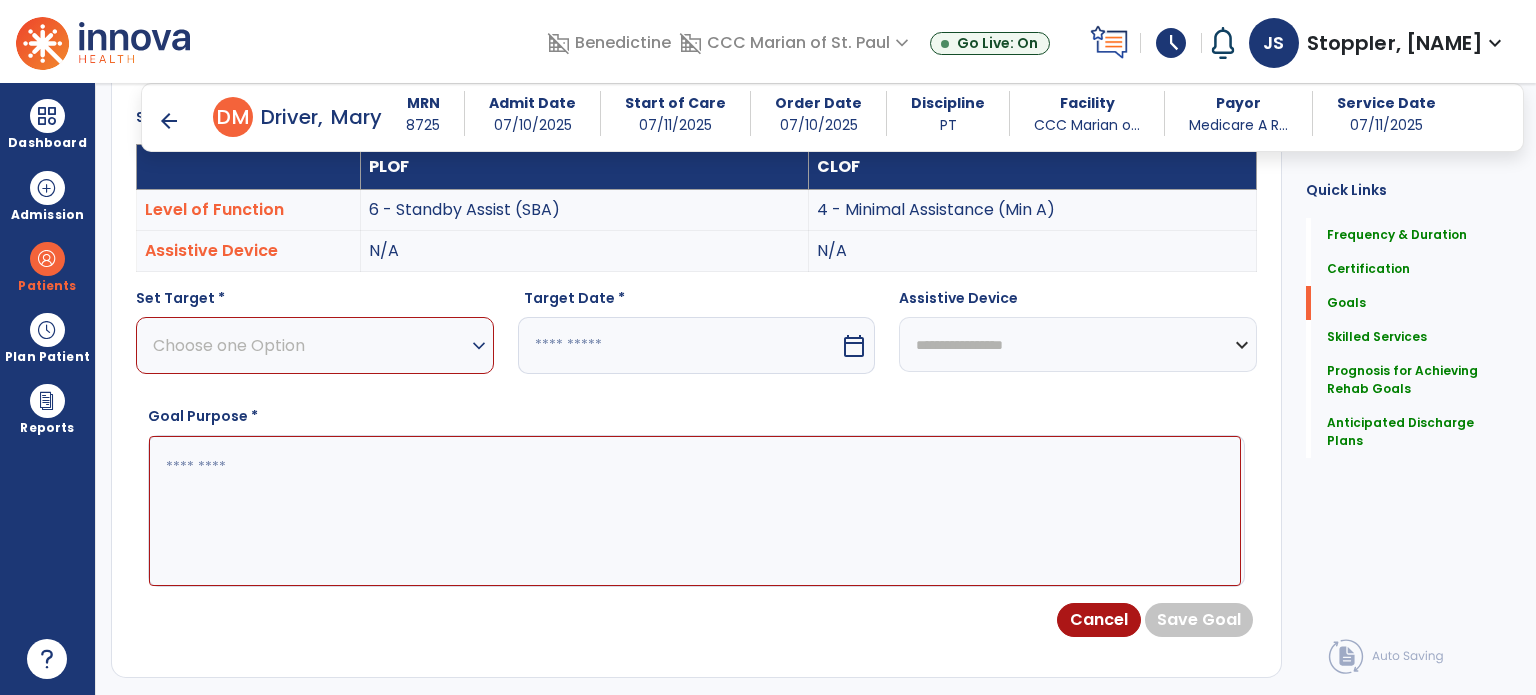 click on "Choose one Option" at bounding box center (310, 345) 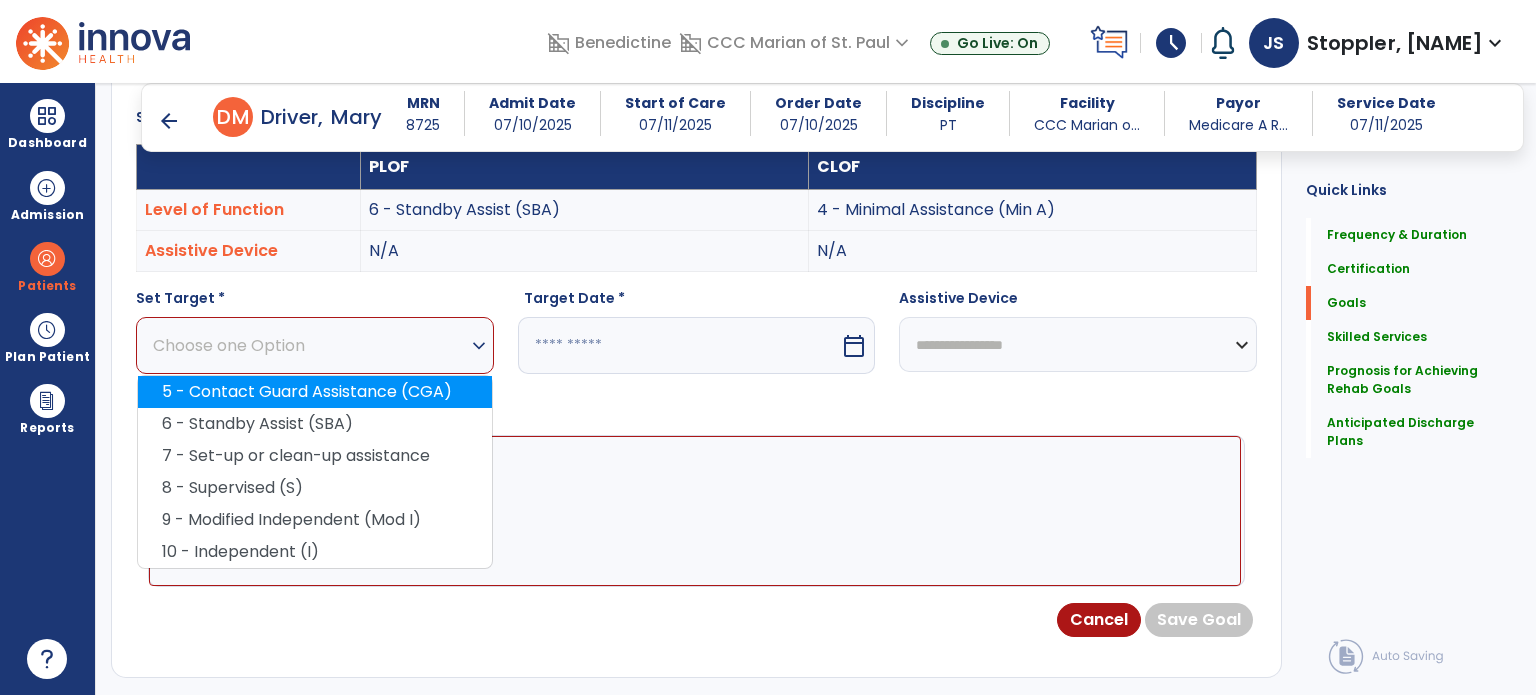 click on "5 - Contact Guard Assistance (CGA)" at bounding box center [315, 392] 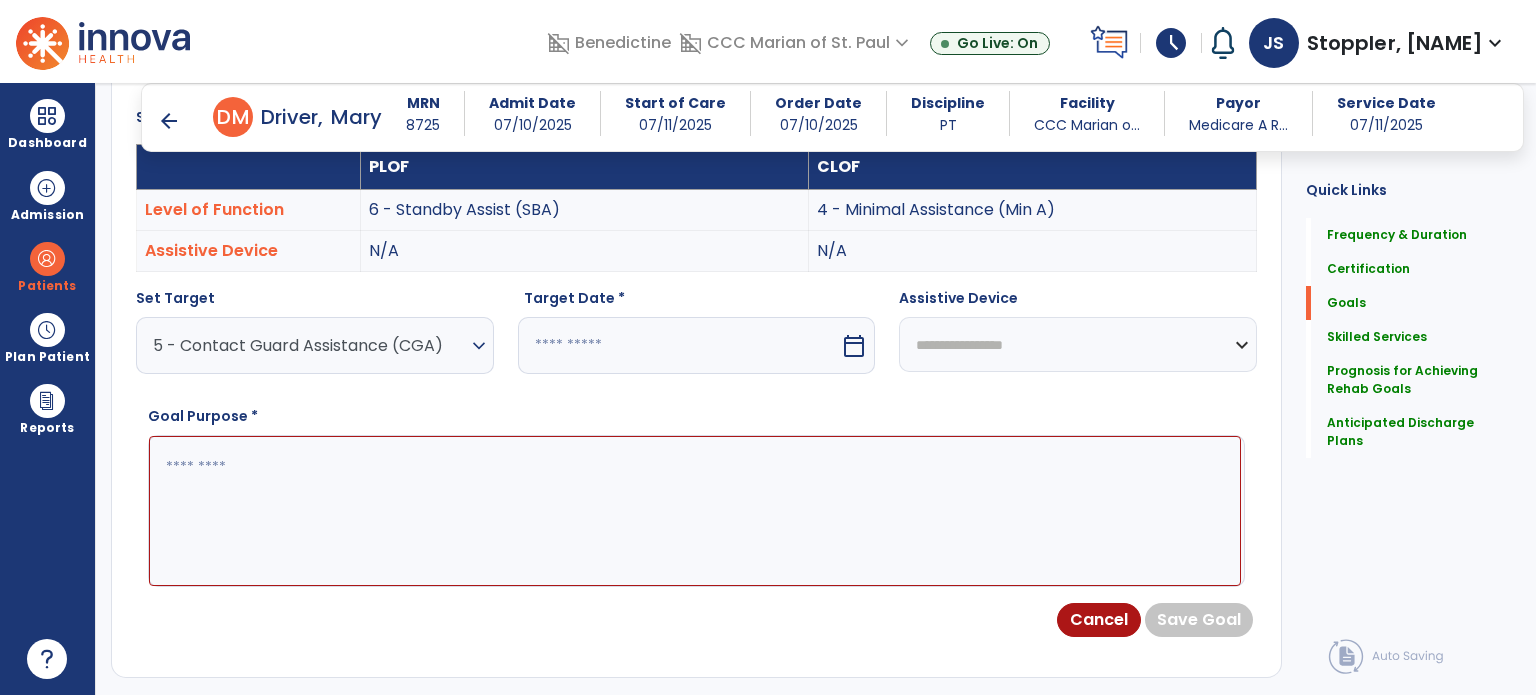 click at bounding box center (679, 345) 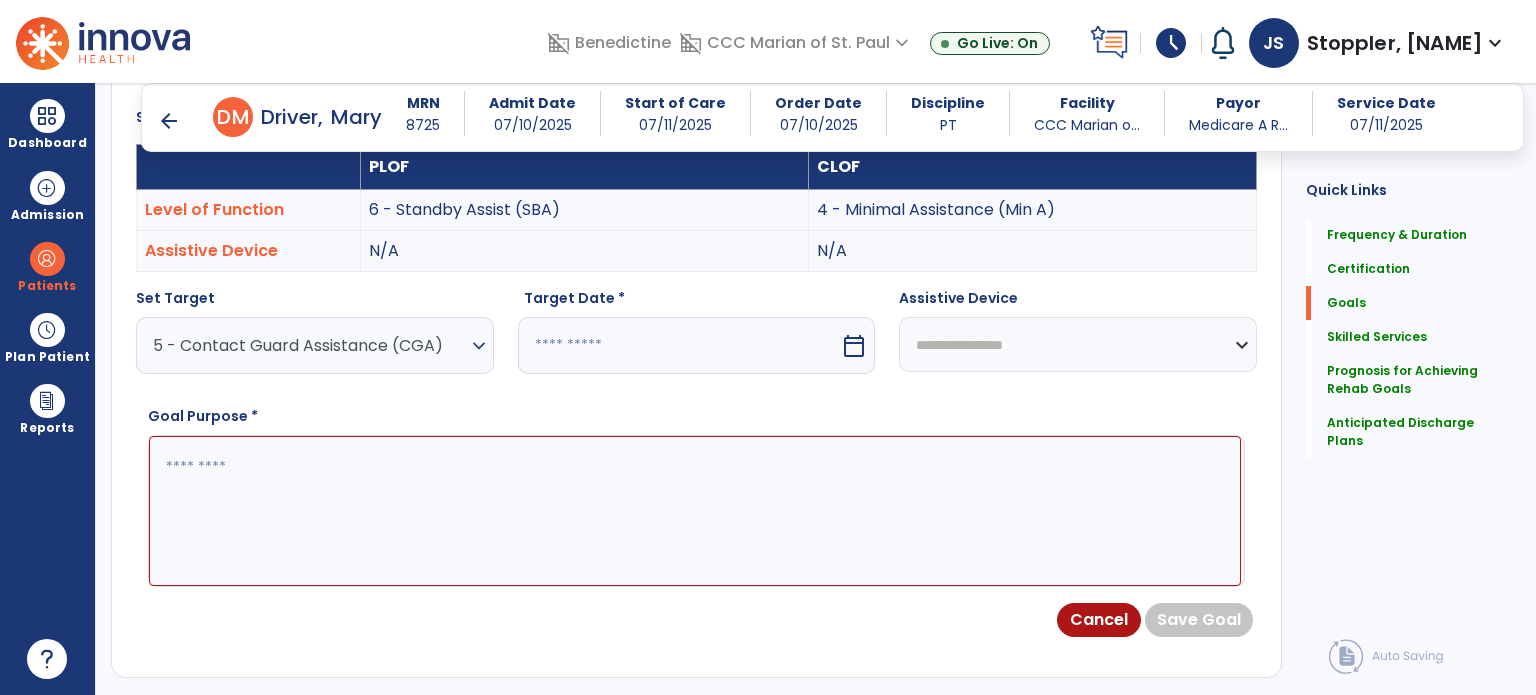 select on "*" 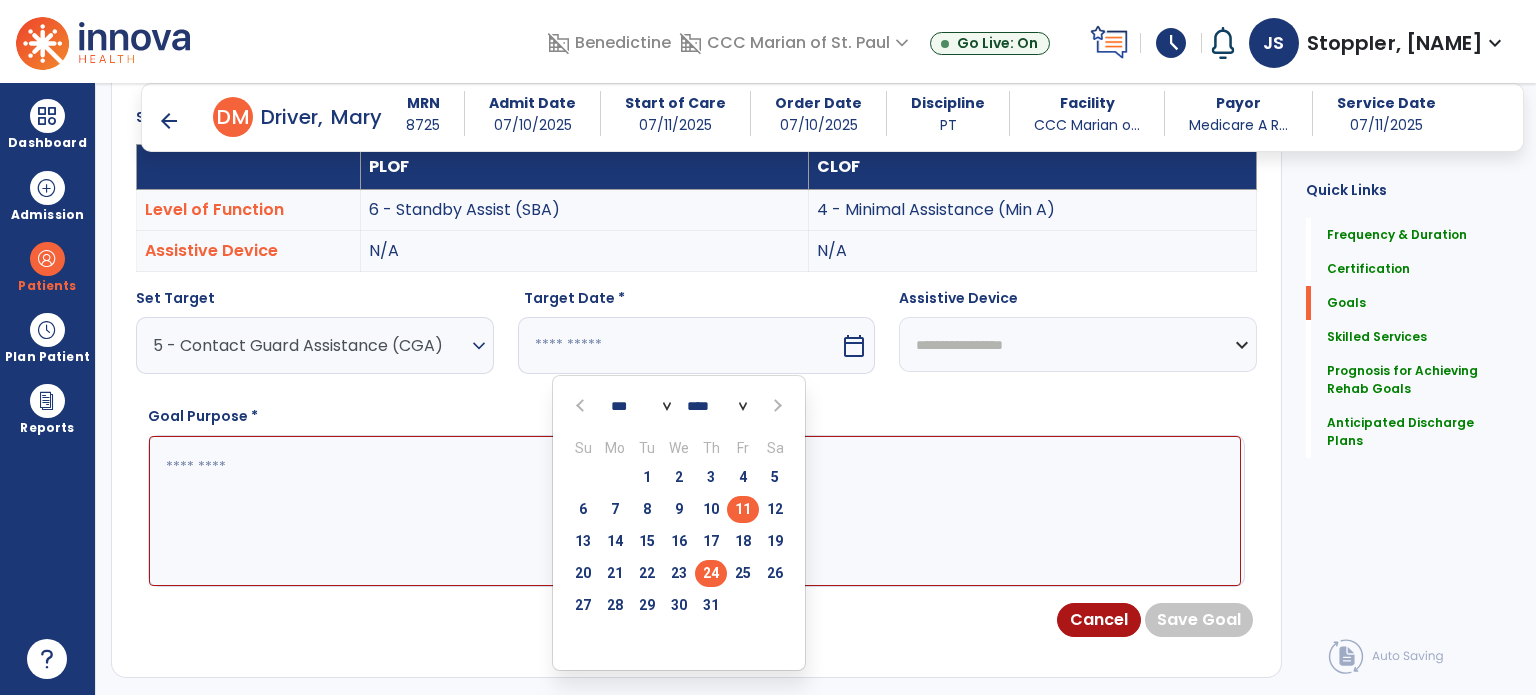 click on "24" at bounding box center (711, 573) 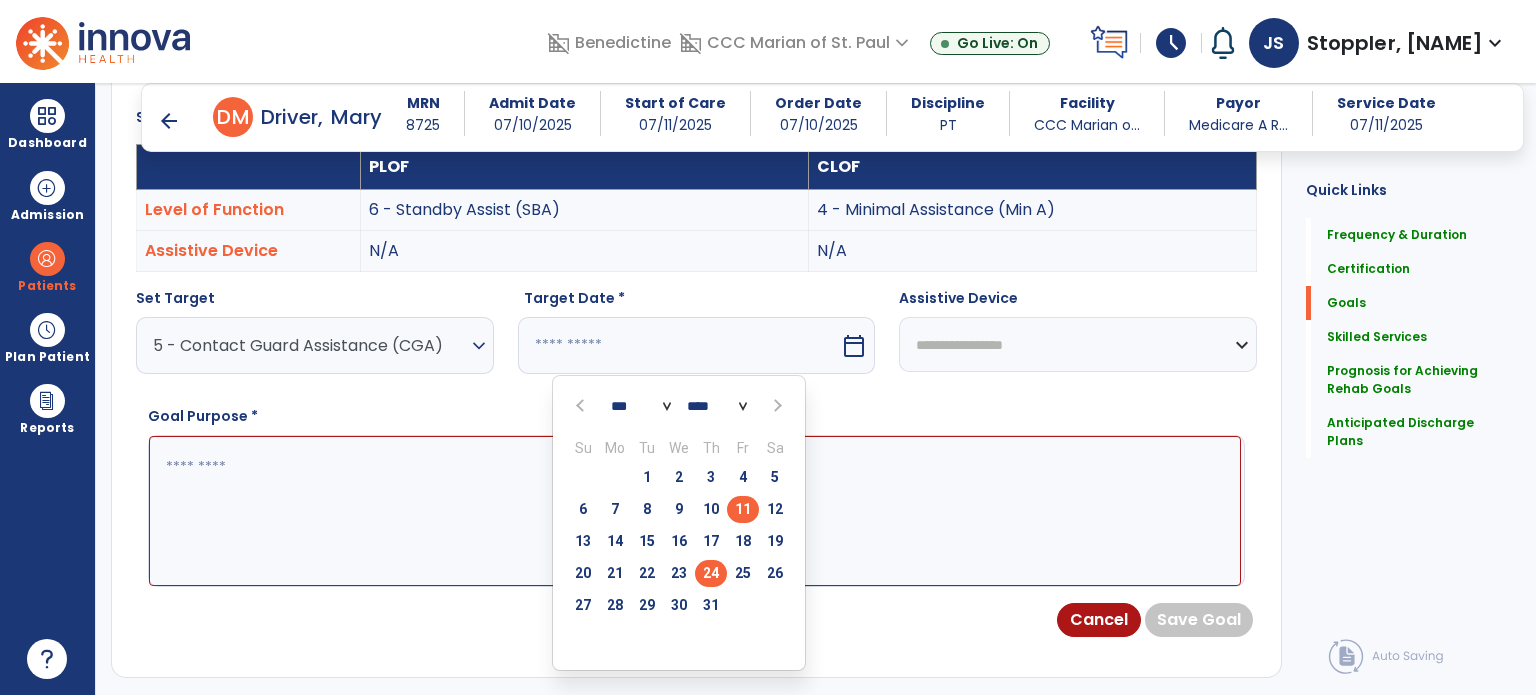 type on "*********" 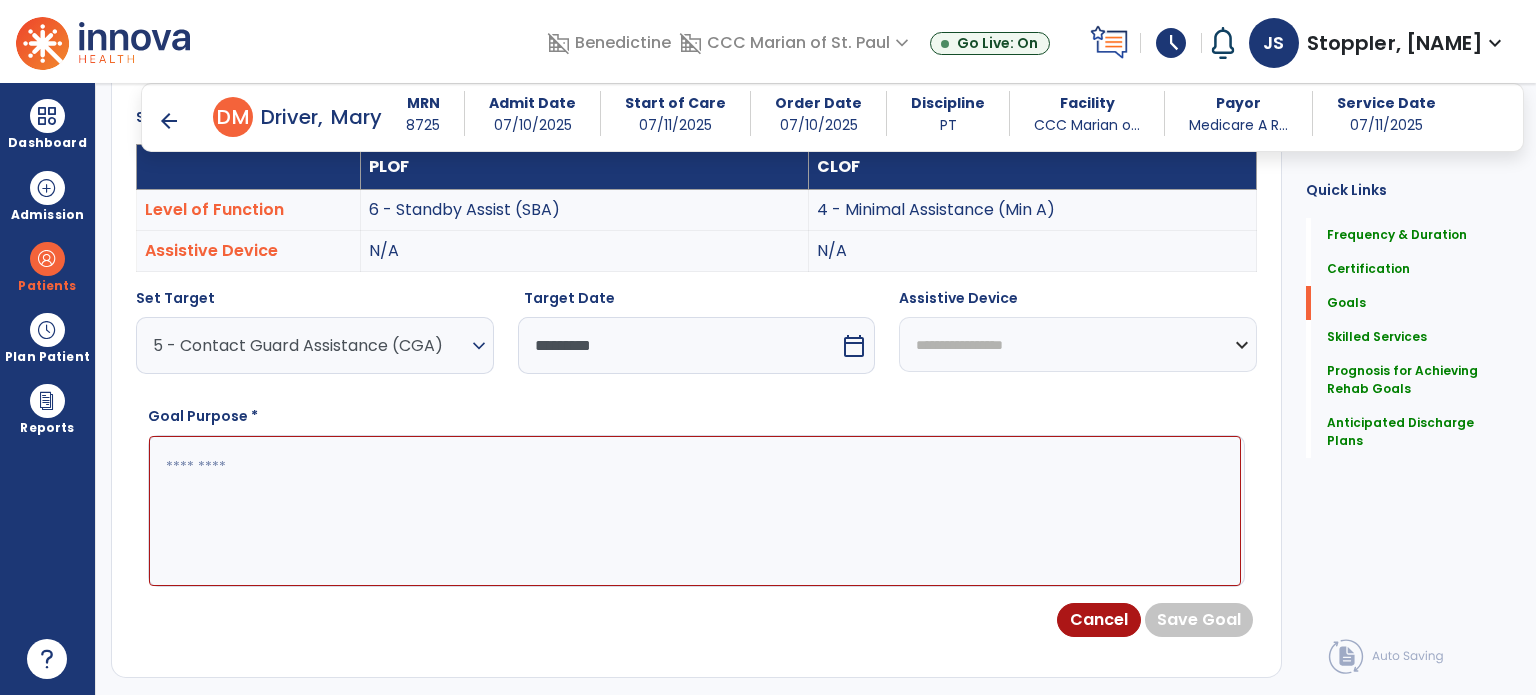 click on "**********" at bounding box center [1078, 344] 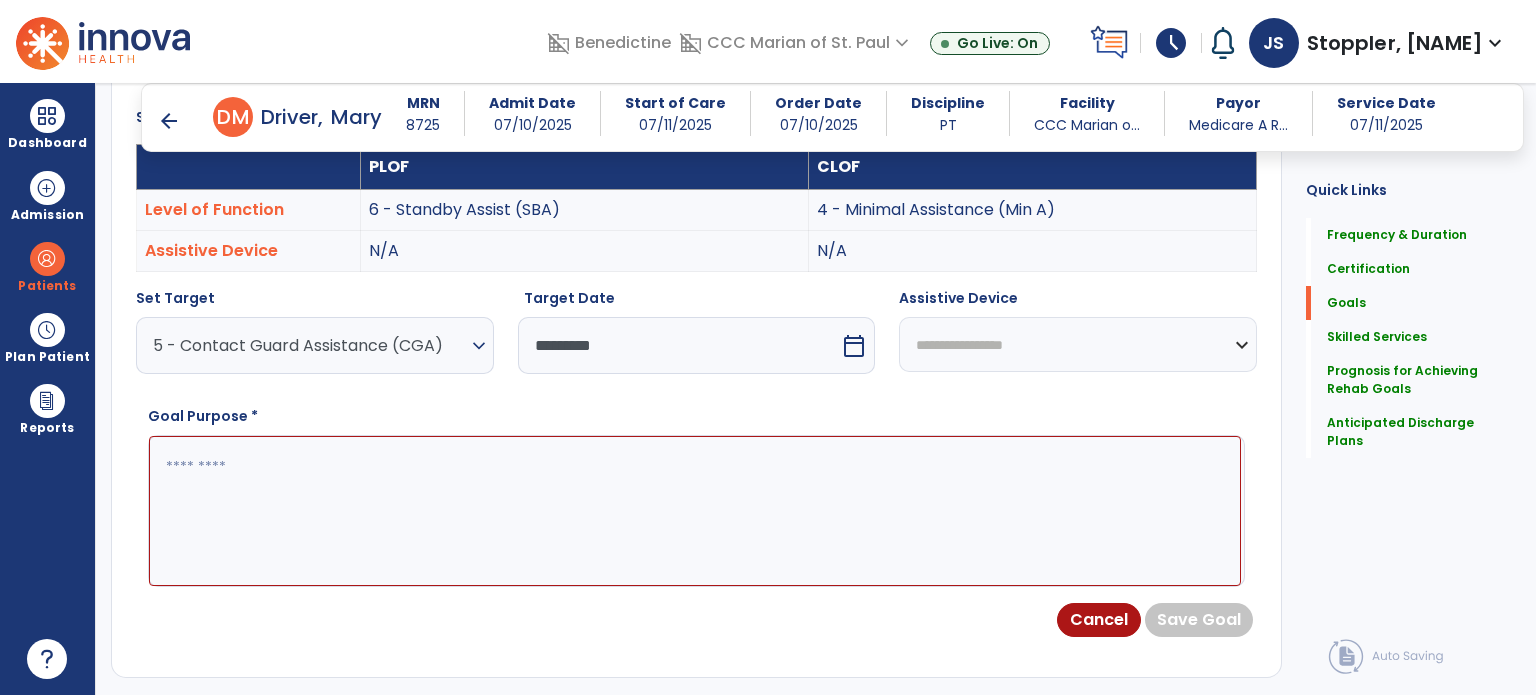 select on "**********" 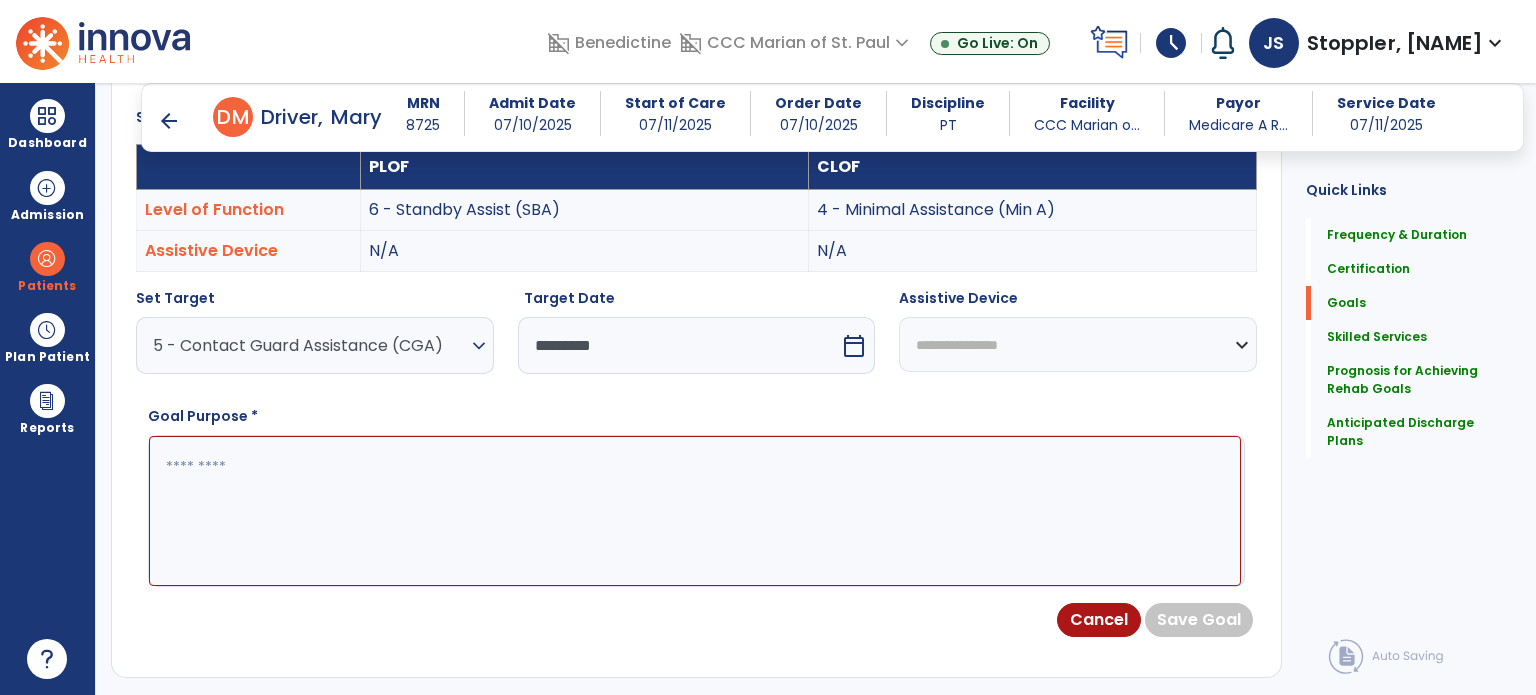 click on "**********" at bounding box center (1078, 344) 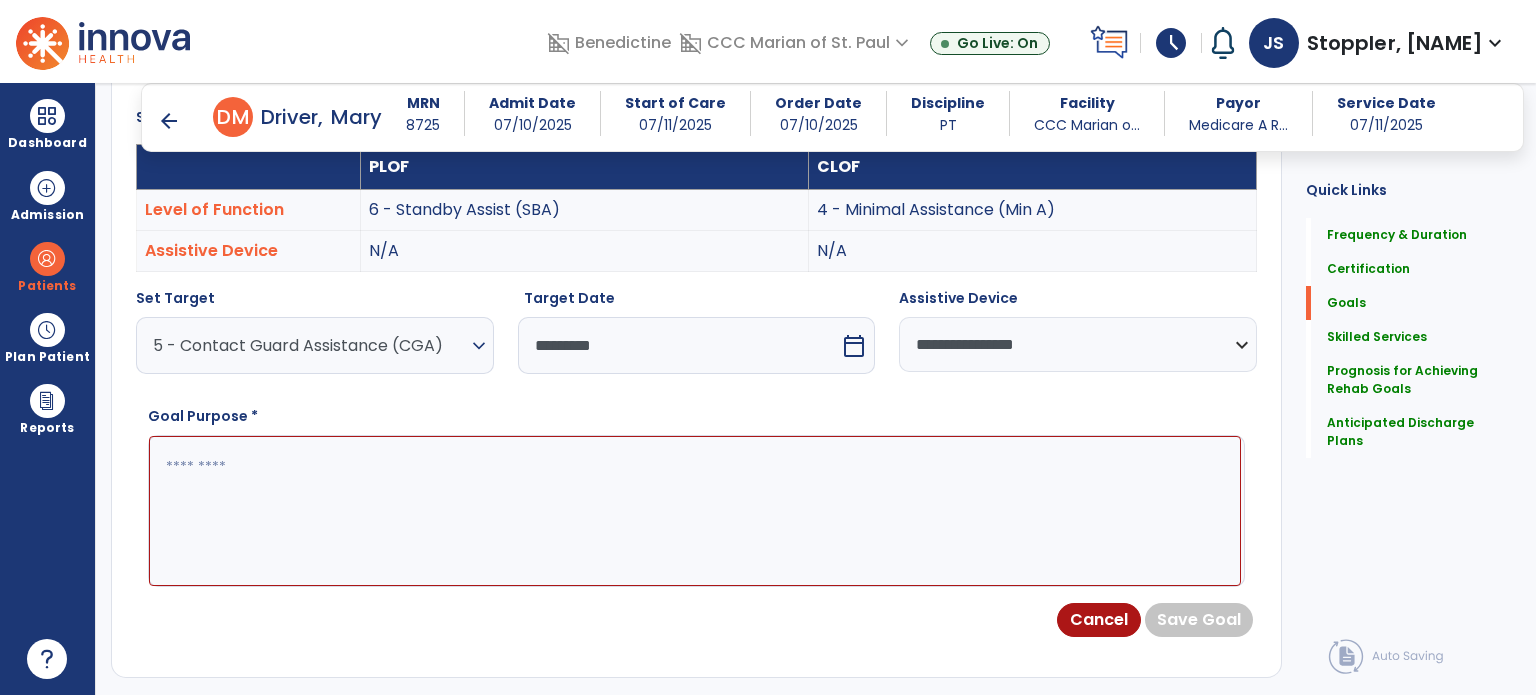 click at bounding box center (695, 511) 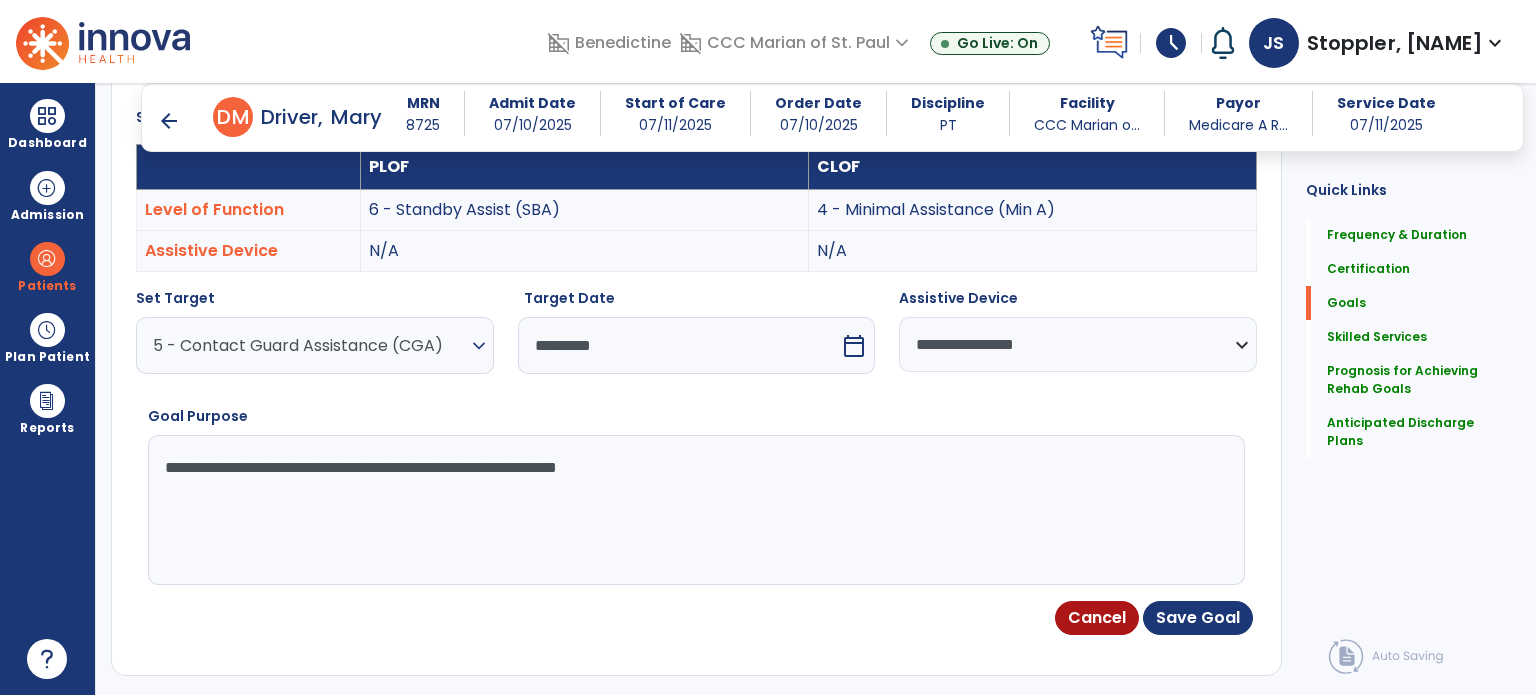 click on "**********" at bounding box center (695, 510) 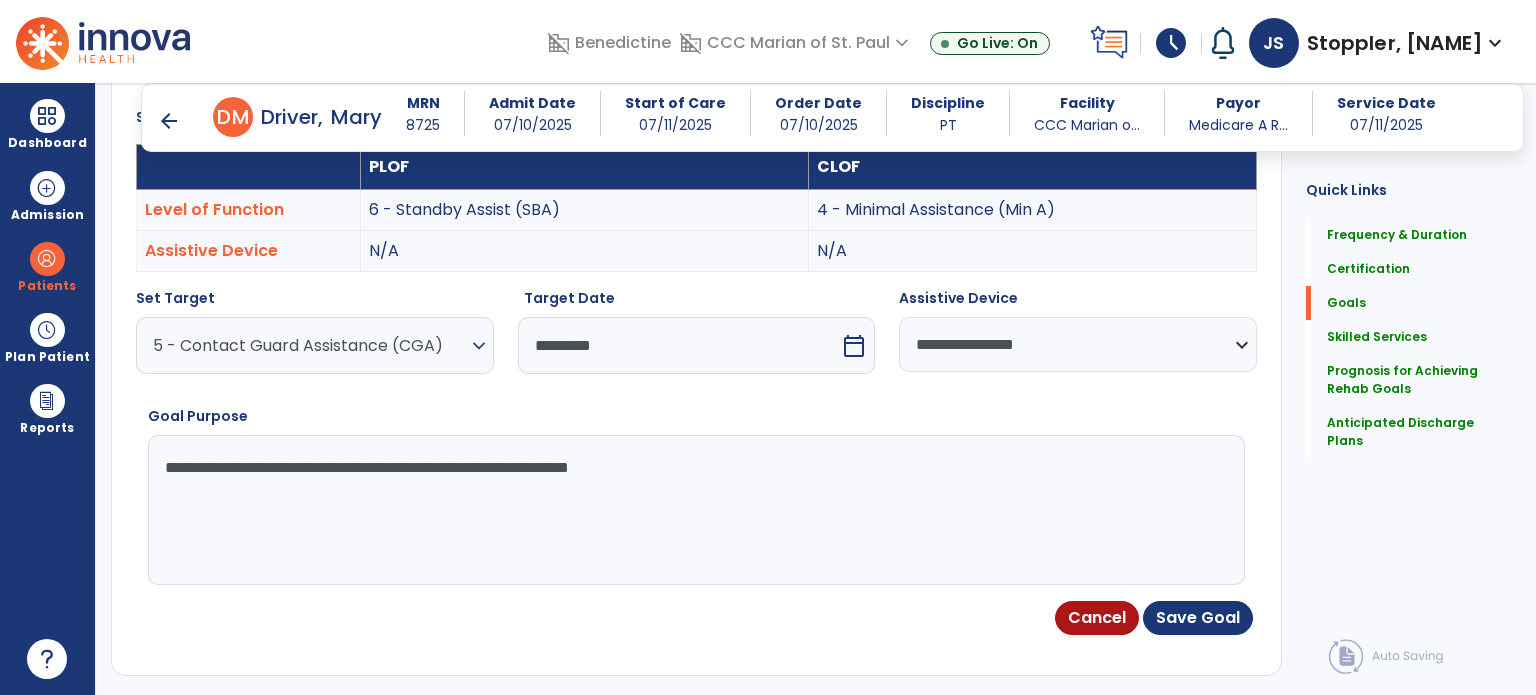click on "**********" at bounding box center (695, 510) 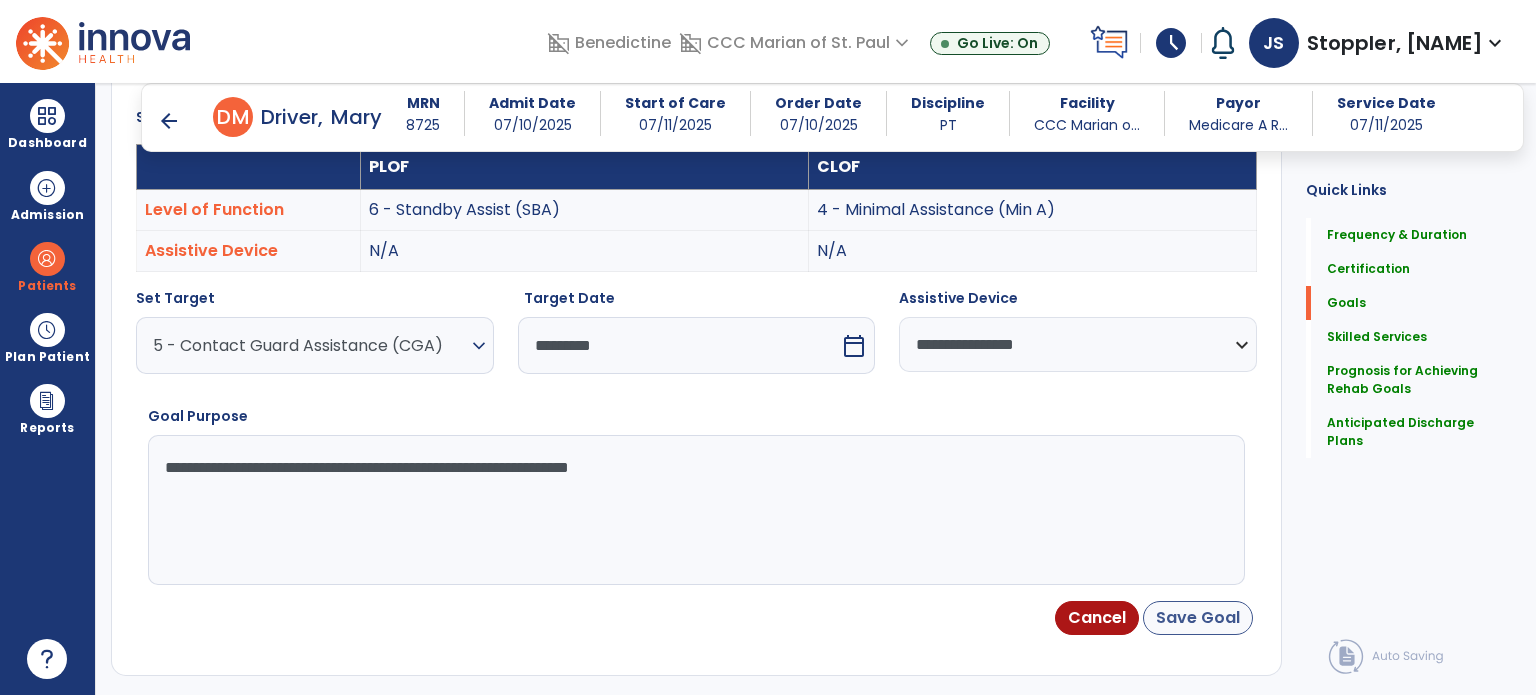 type on "**********" 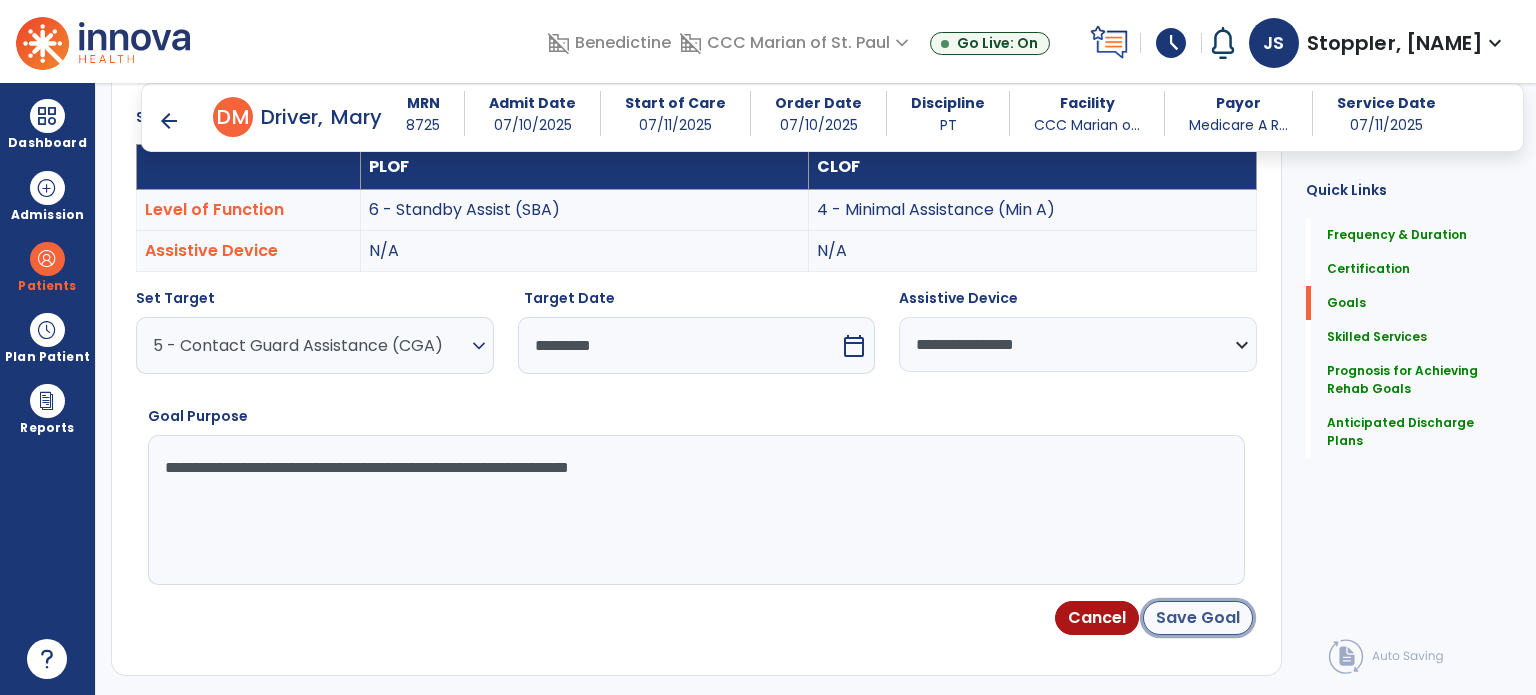 click on "Save Goal" at bounding box center [1198, 618] 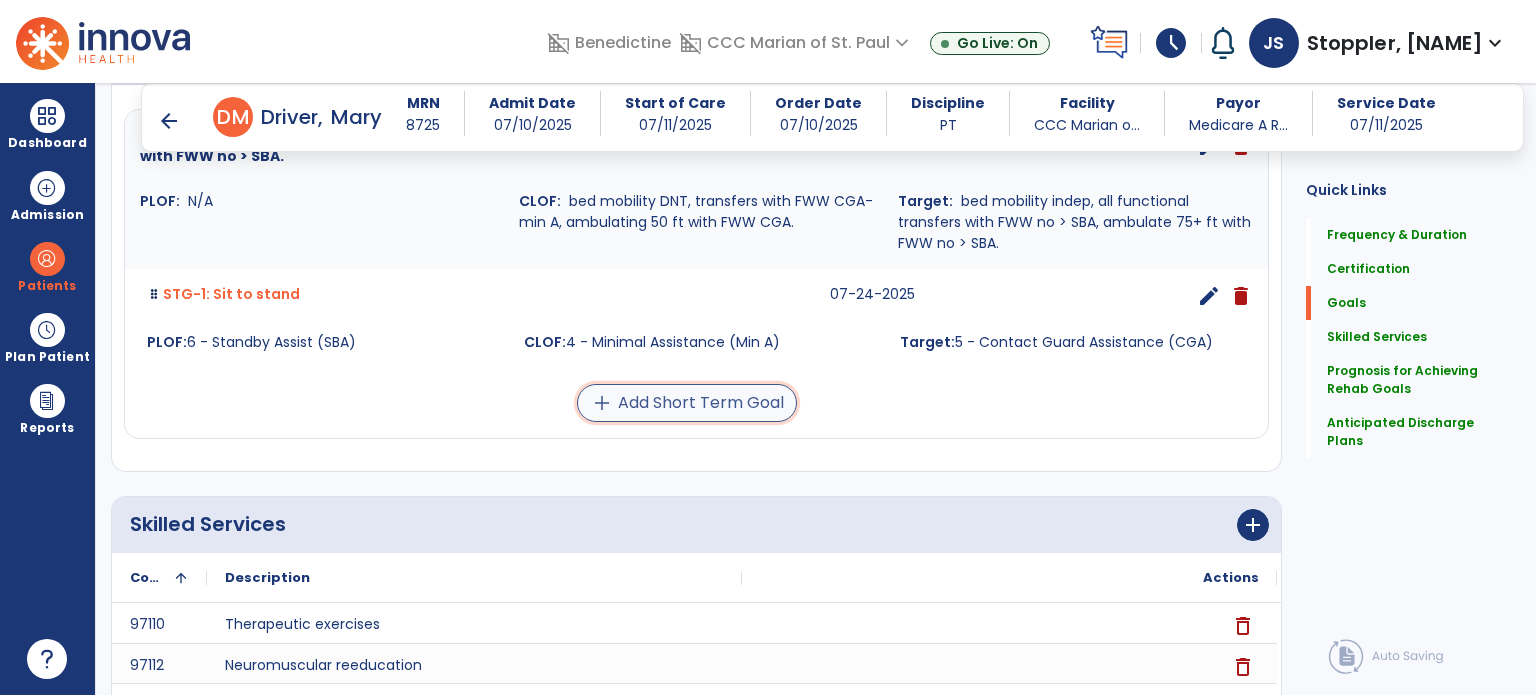 click on "add  Add Short Term Goal" at bounding box center [687, 403] 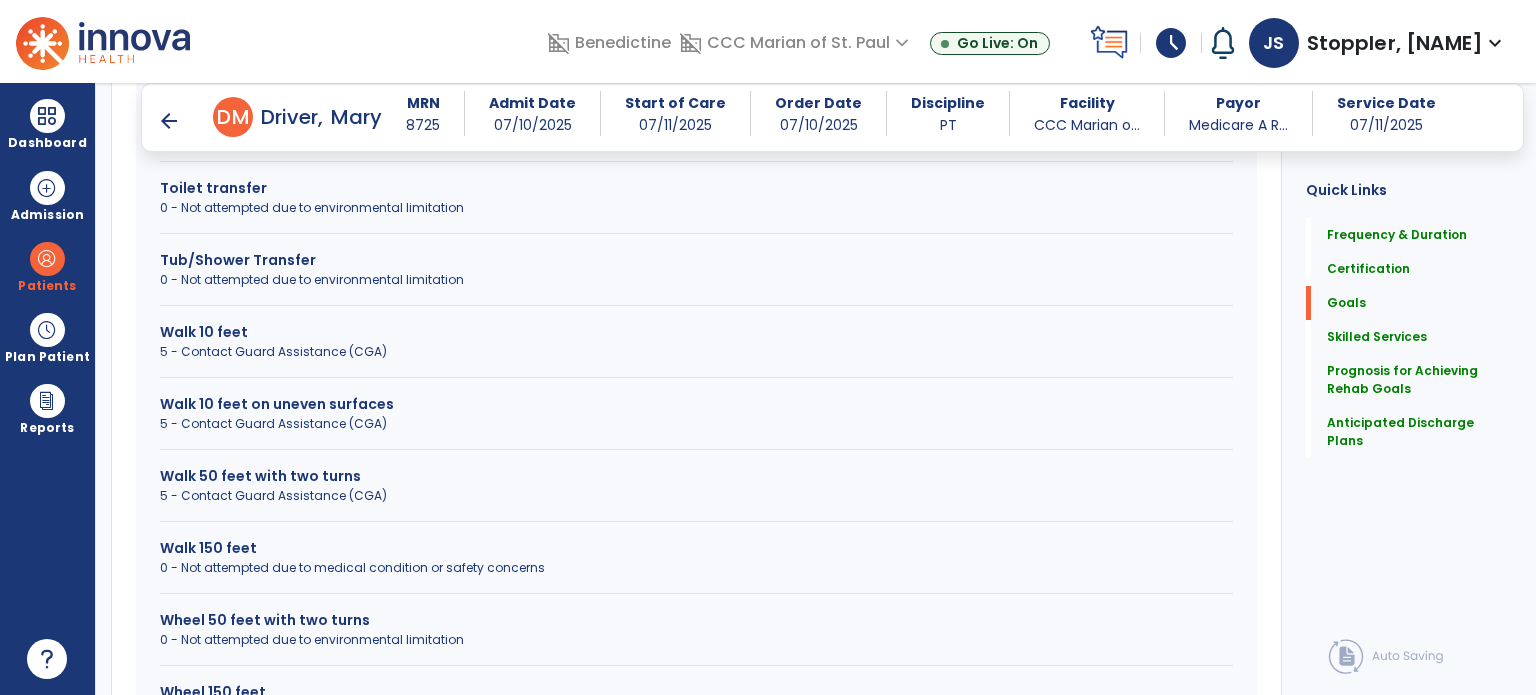scroll, scrollTop: 1379, scrollLeft: 0, axis: vertical 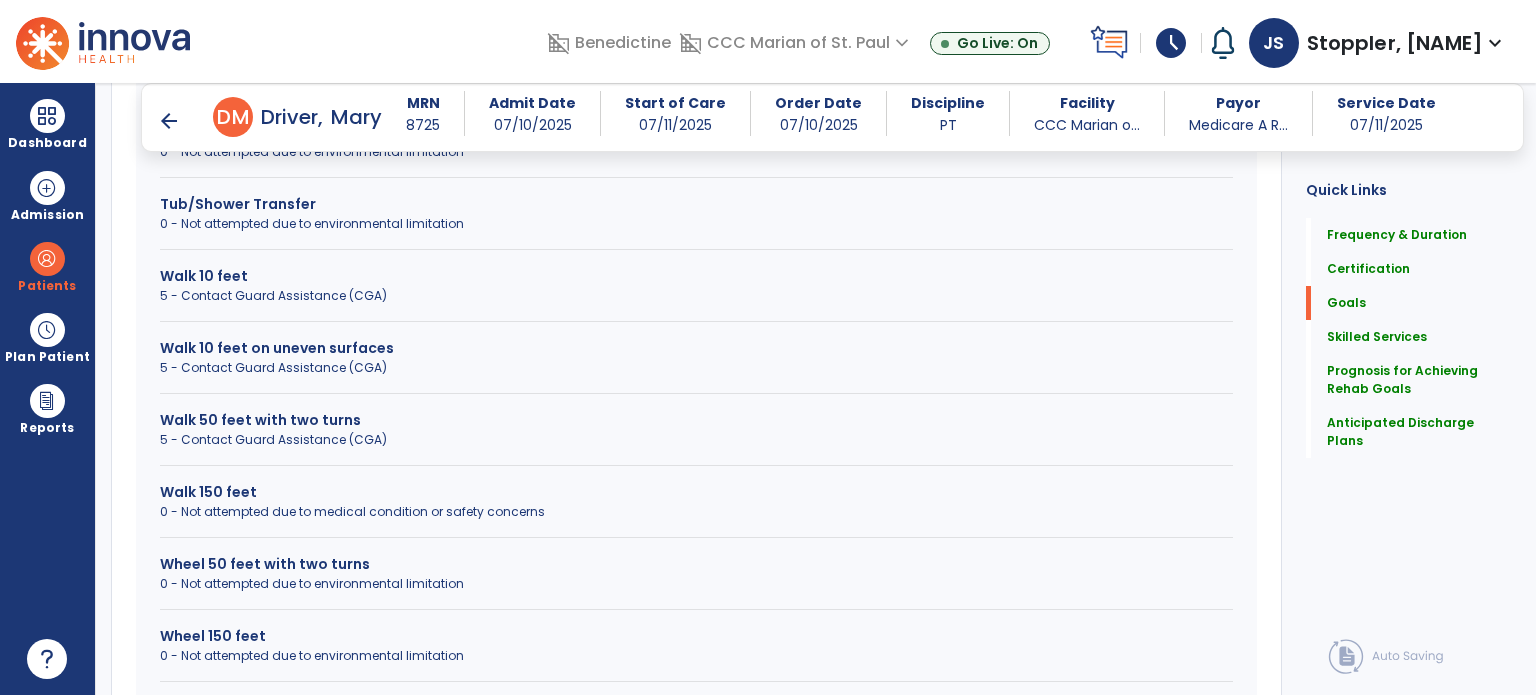 click on "Walk 50 feet with two turns" at bounding box center (696, 420) 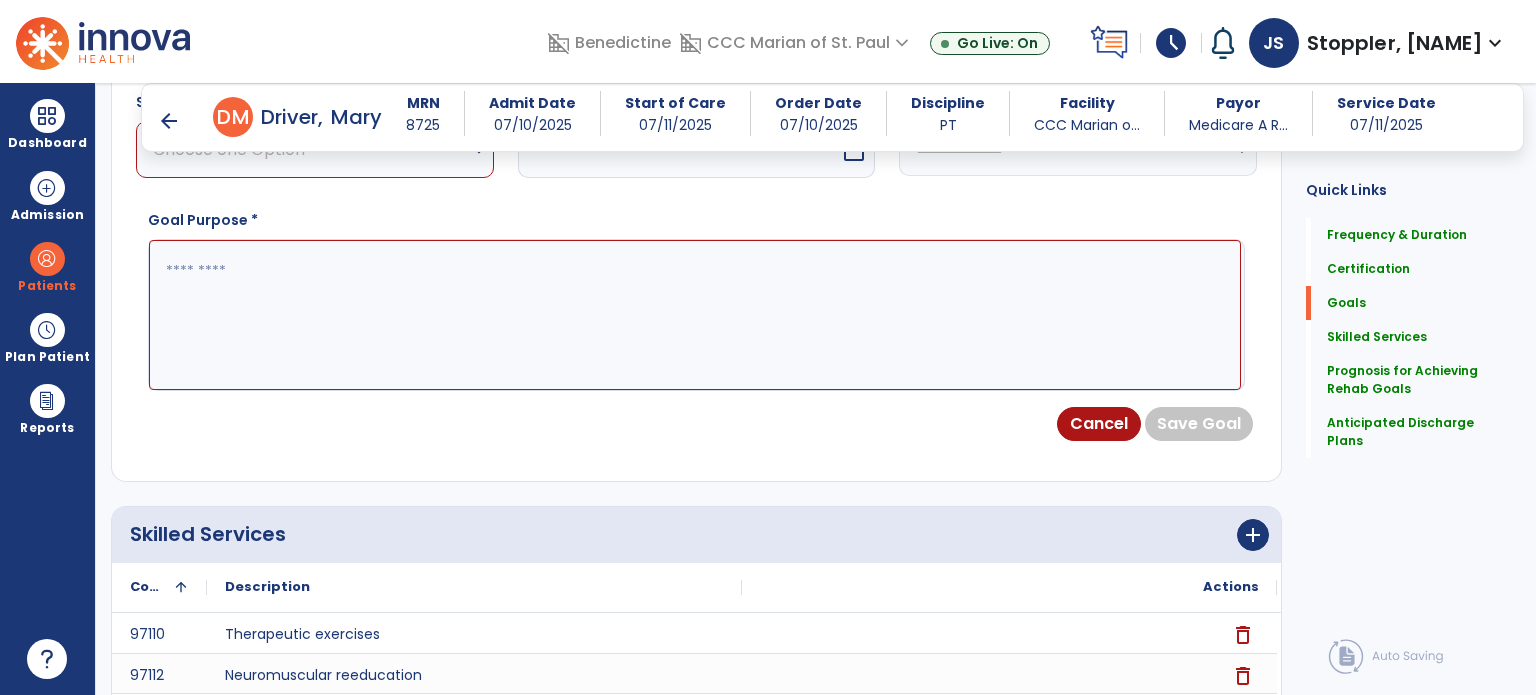 scroll, scrollTop: 643, scrollLeft: 0, axis: vertical 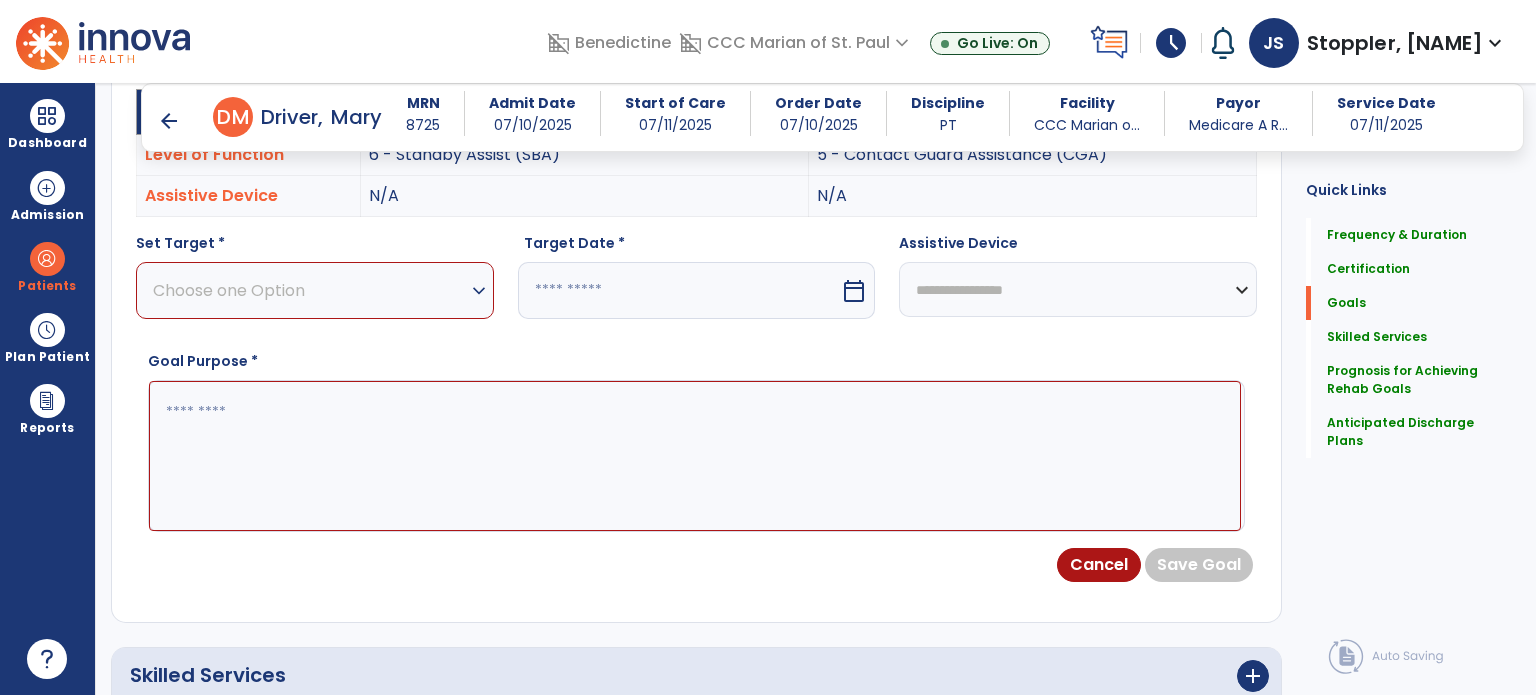 click on "Choose one Option" at bounding box center (310, 290) 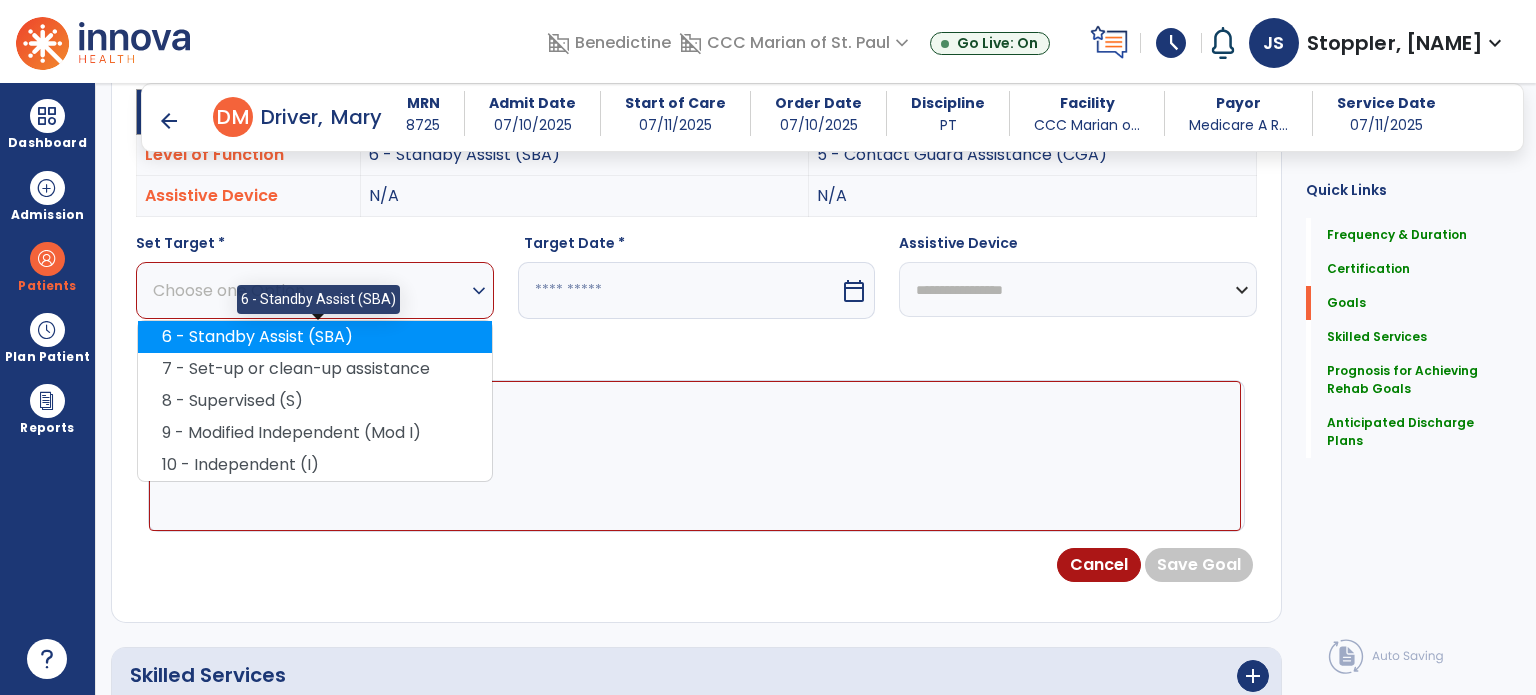 click on "6 - Standby Assist (SBA)" at bounding box center [315, 337] 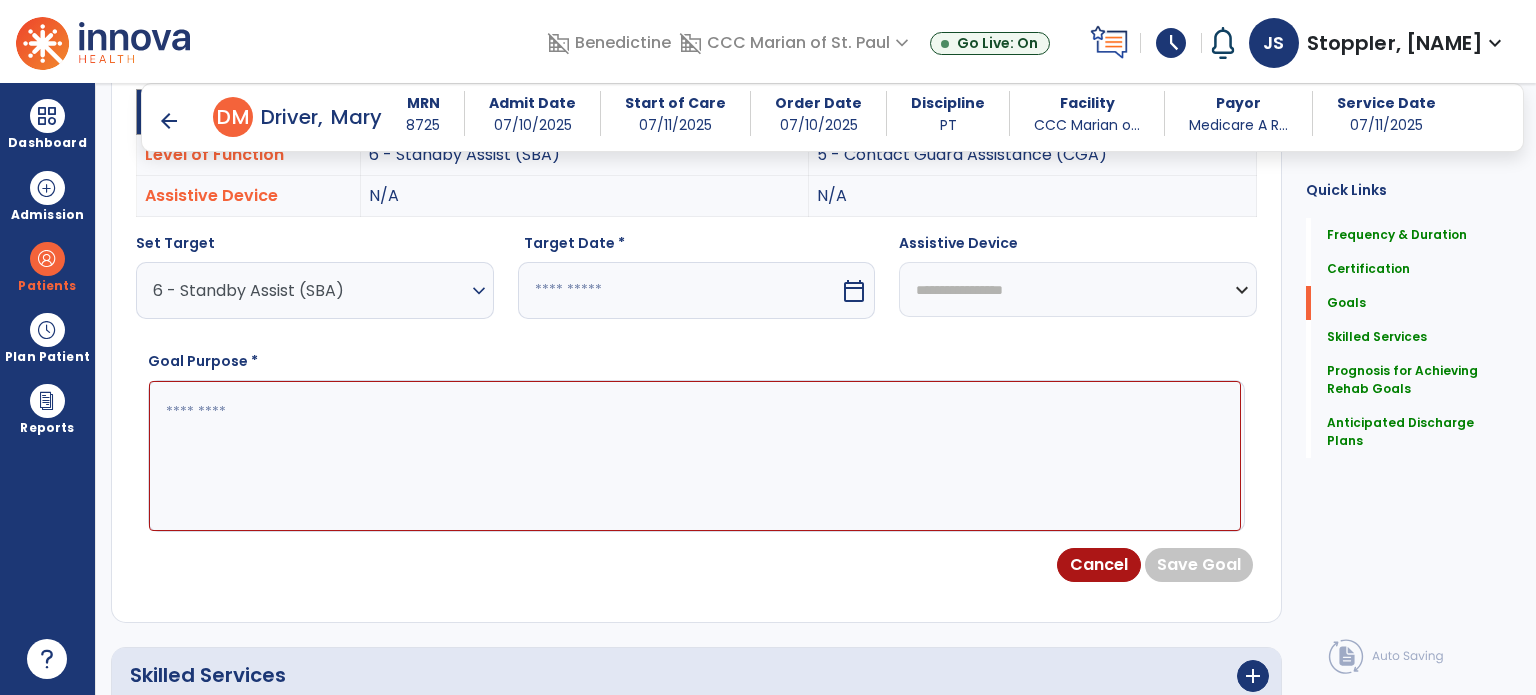 click at bounding box center [679, 290] 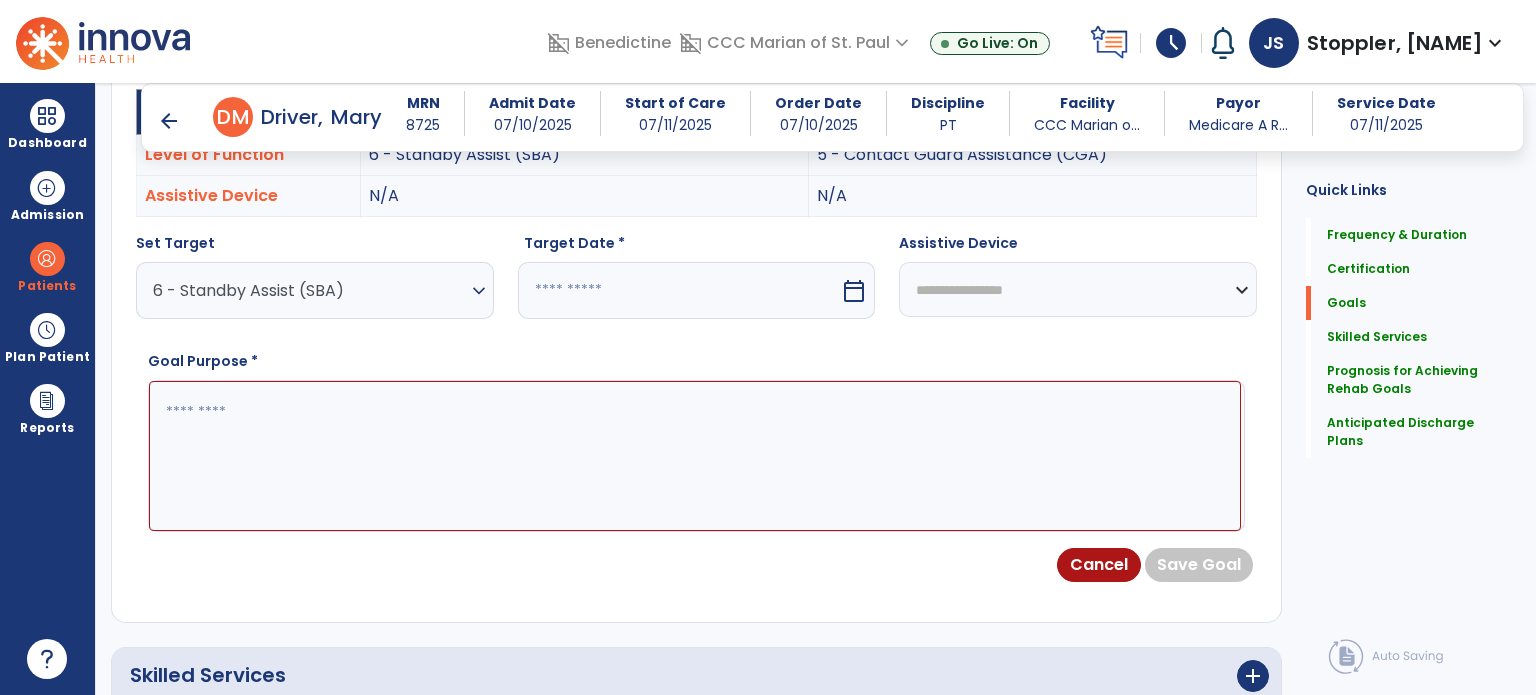 select on "*" 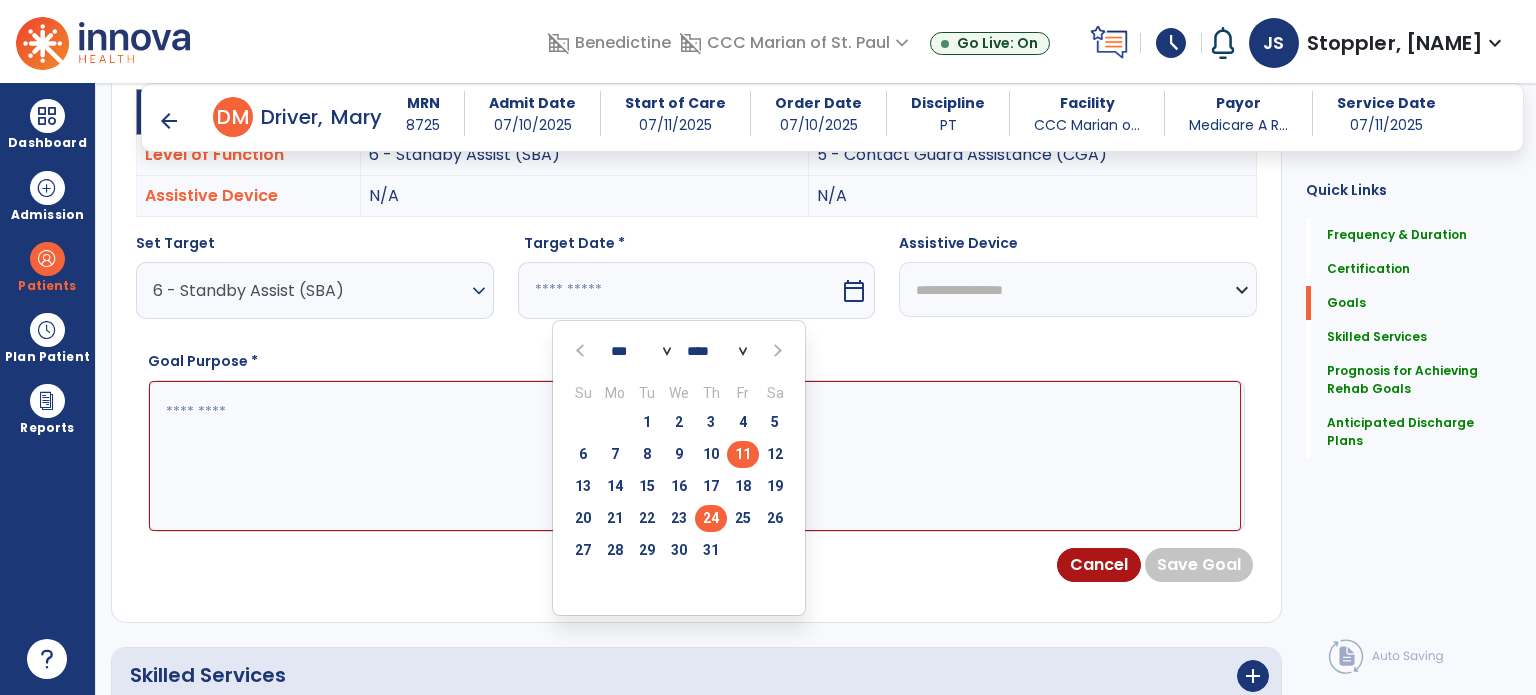 click on "24" at bounding box center [711, 518] 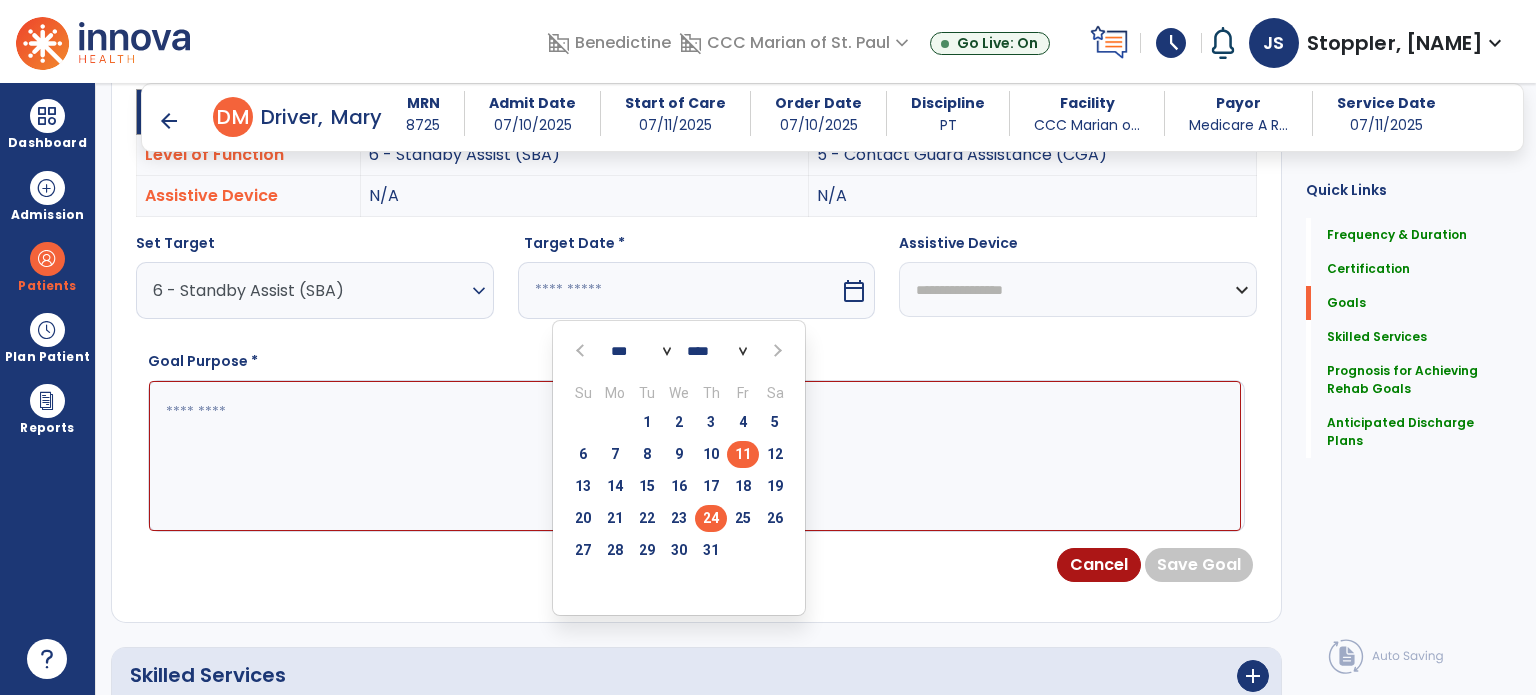 type on "*********" 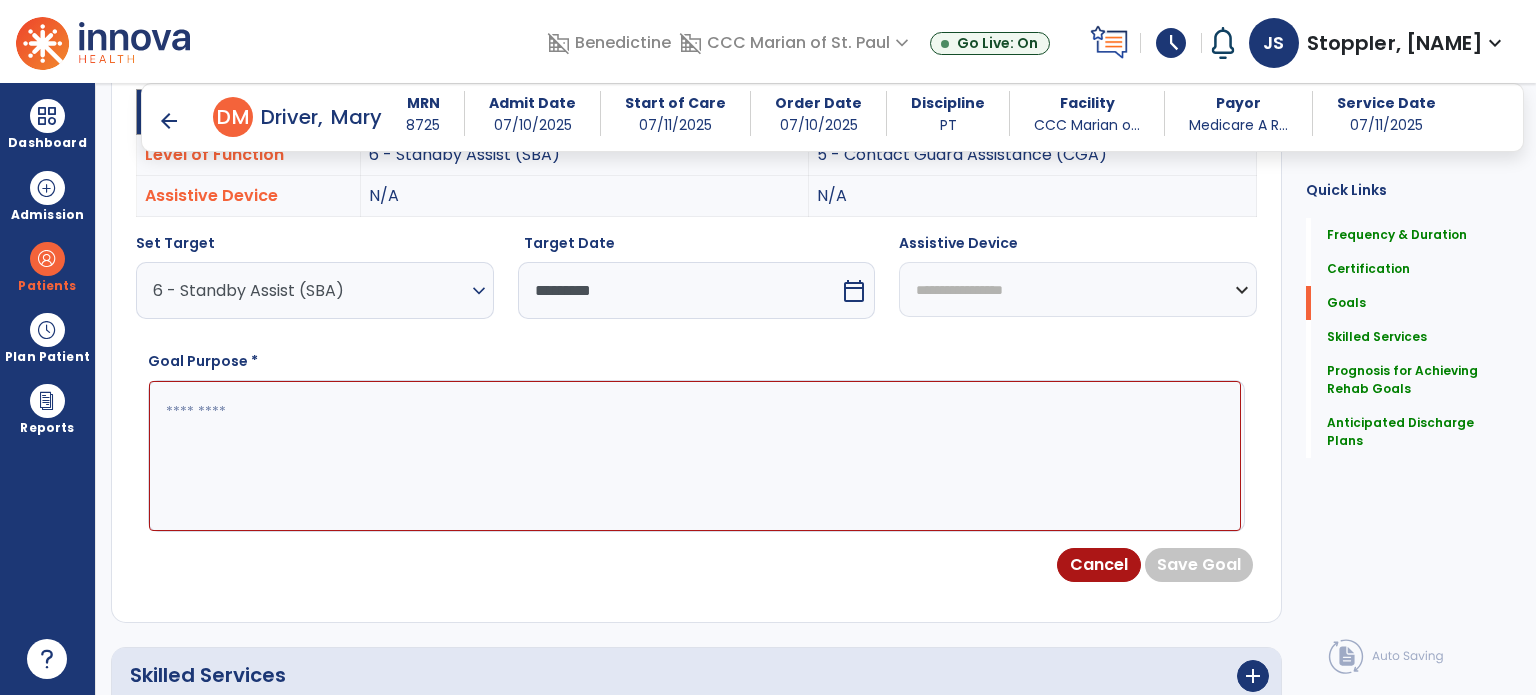 click on "**********" at bounding box center (1078, 289) 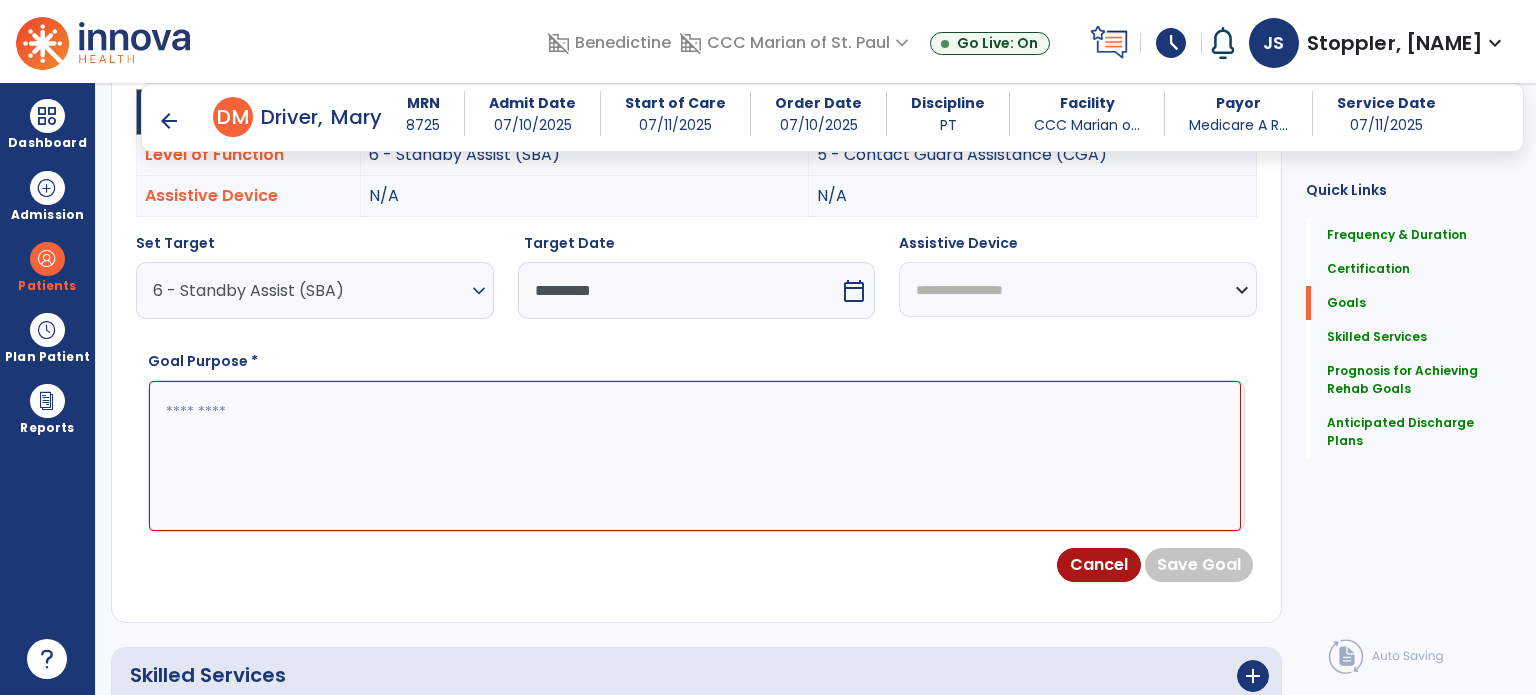 select on "**********" 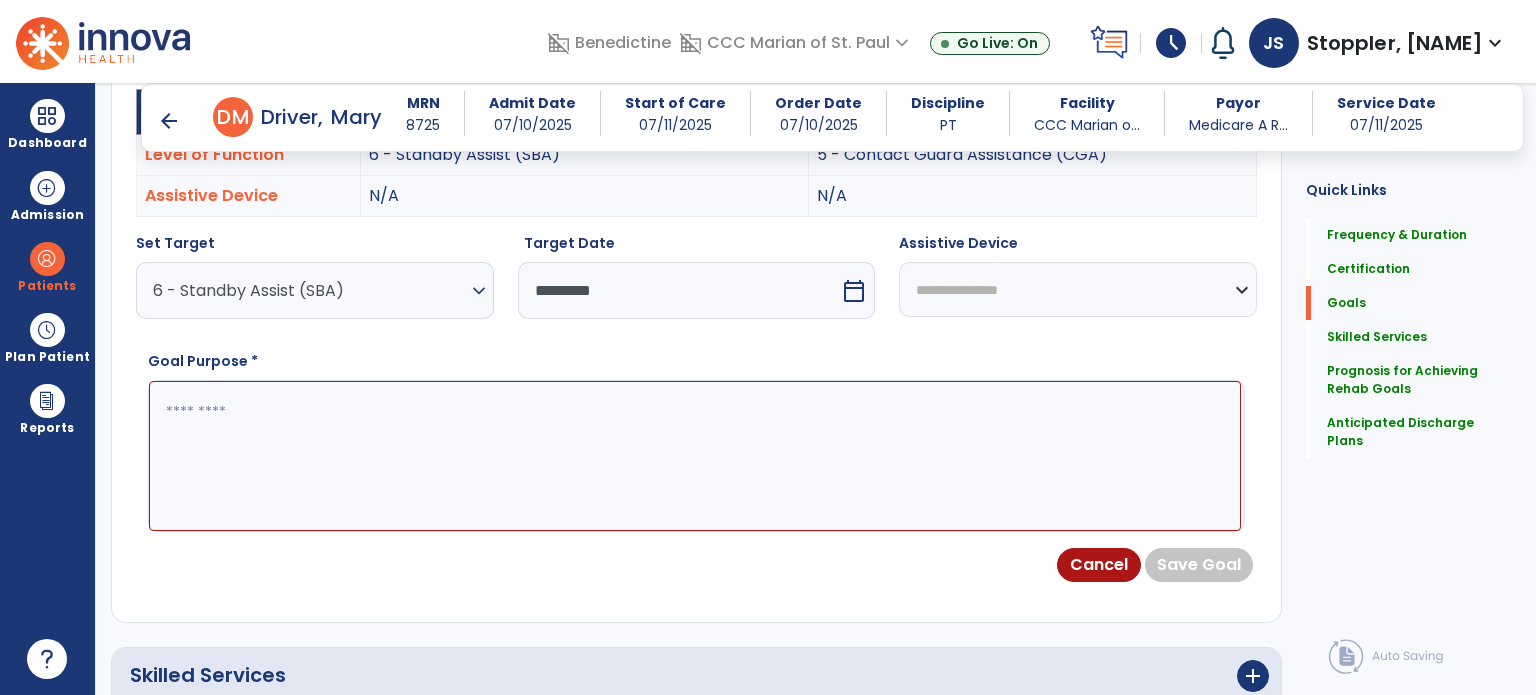 click on "**********" at bounding box center (1078, 289) 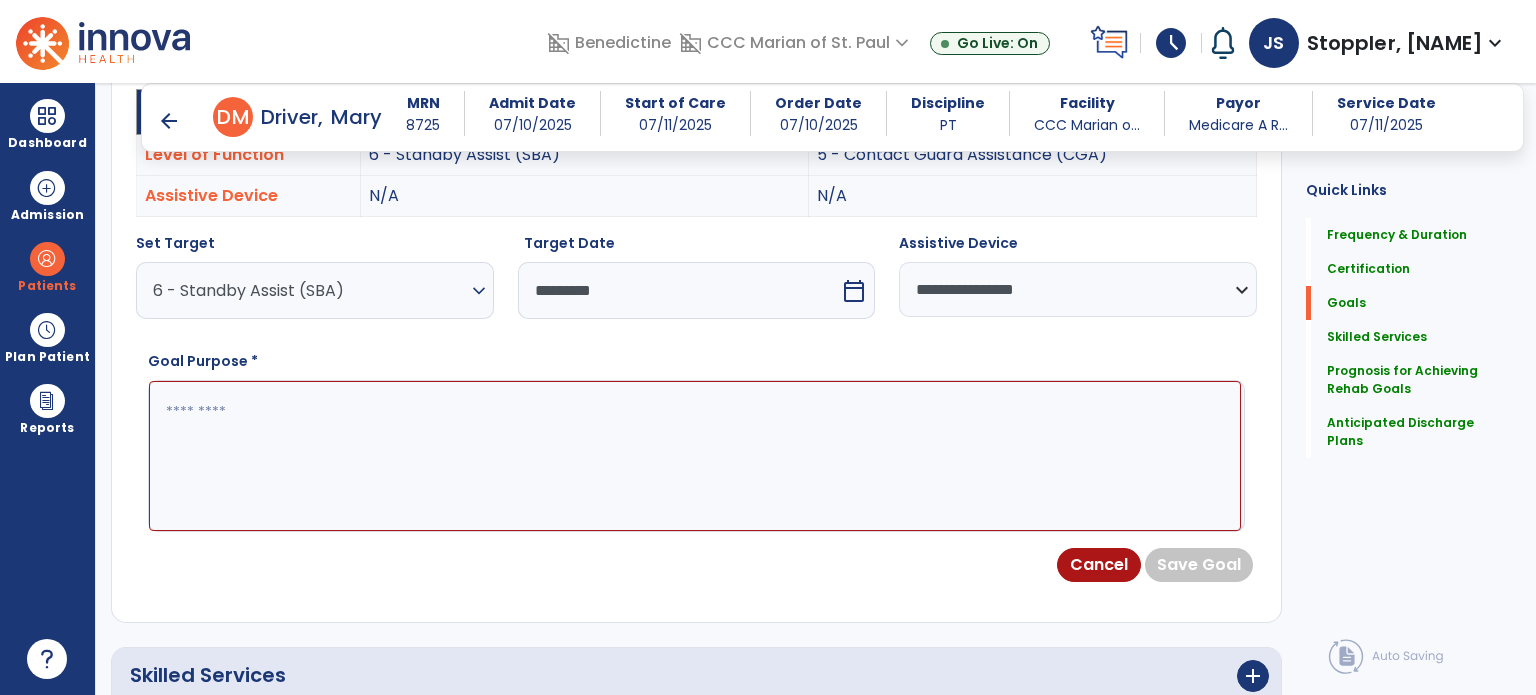 click at bounding box center (695, 456) 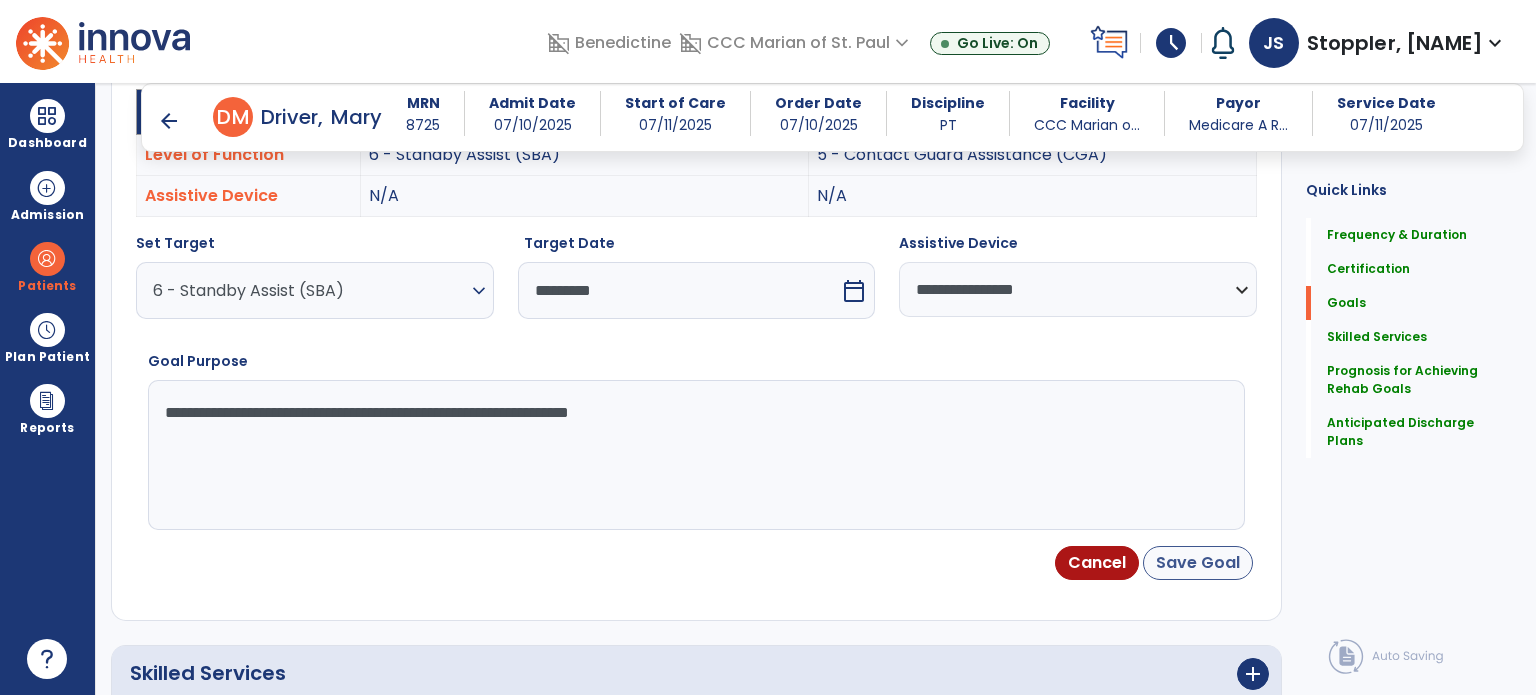 type on "**********" 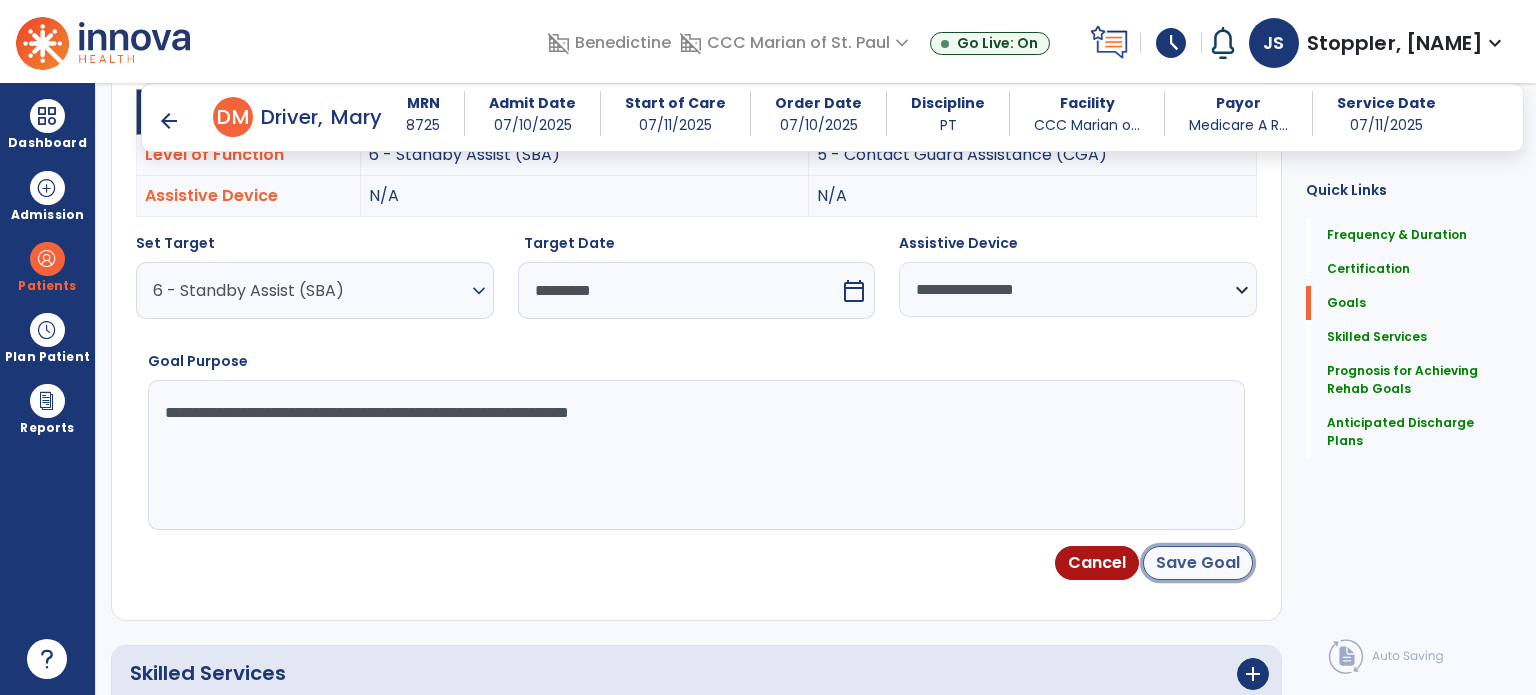 click on "Save Goal" at bounding box center (1198, 563) 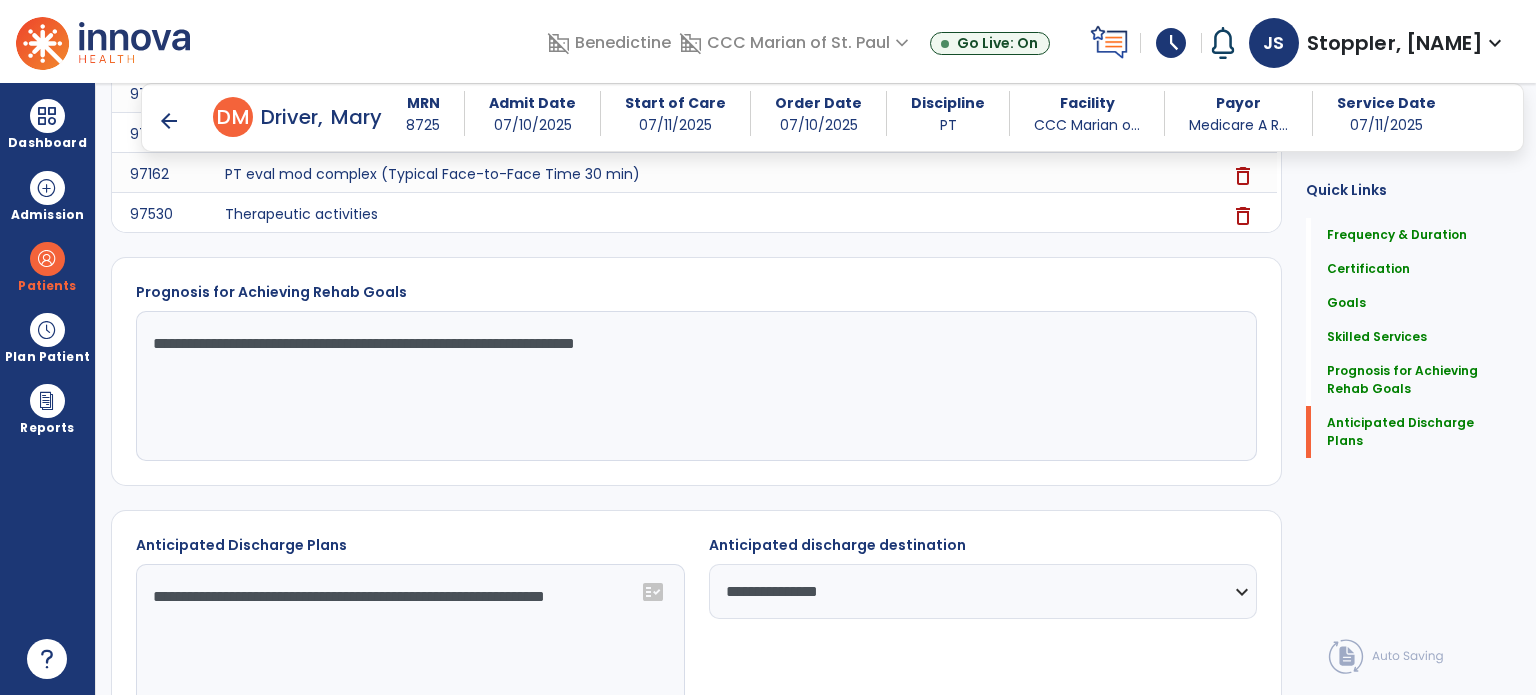 scroll, scrollTop: 1485, scrollLeft: 0, axis: vertical 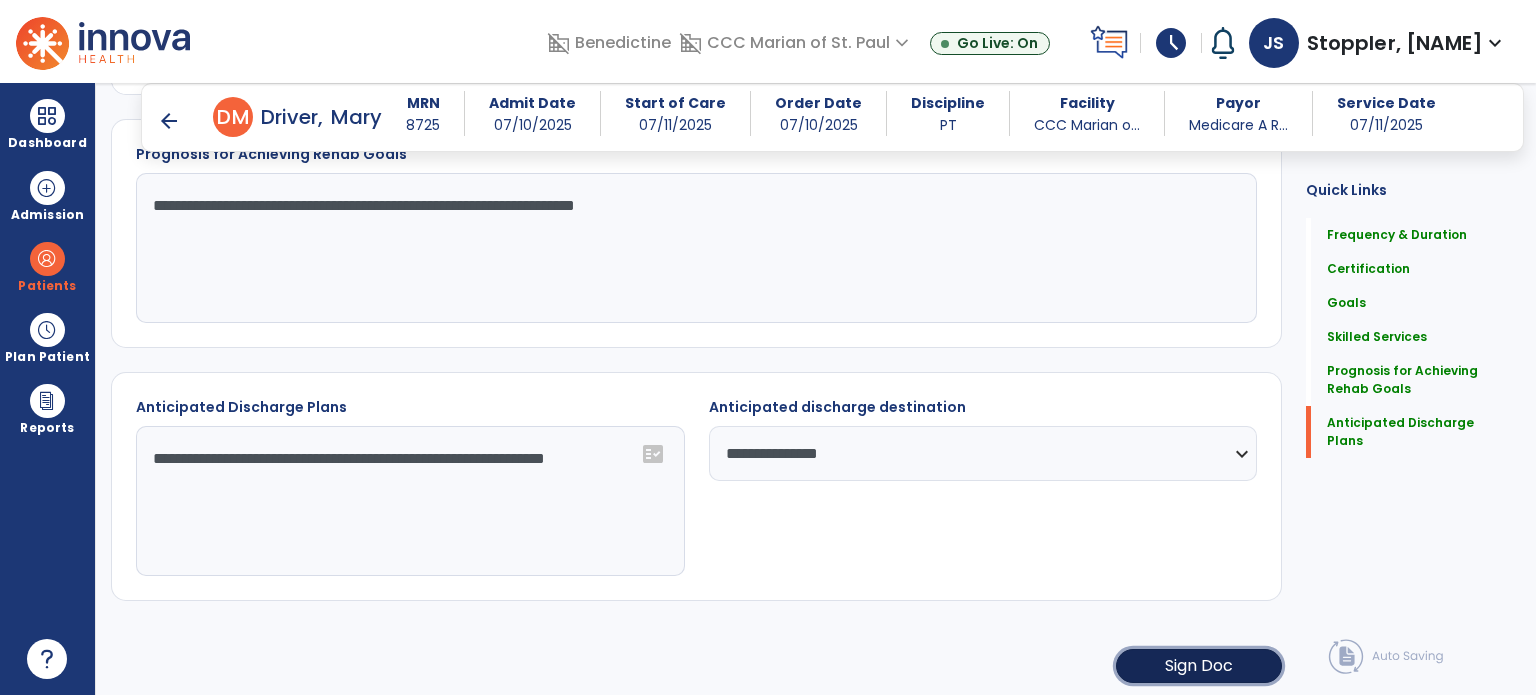 click on "Sign Doc" 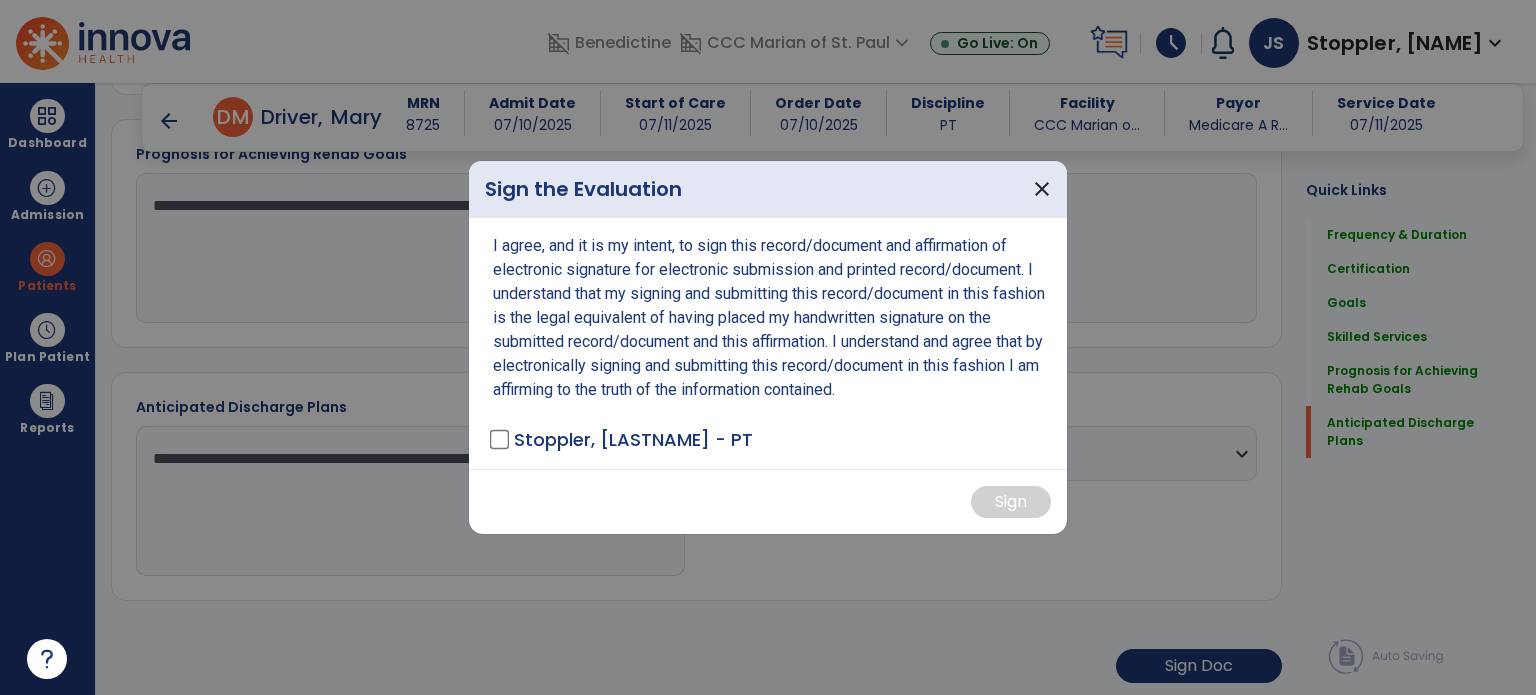 click on "Stoppler, [LASTNAME] - PT" at bounding box center [623, 439] 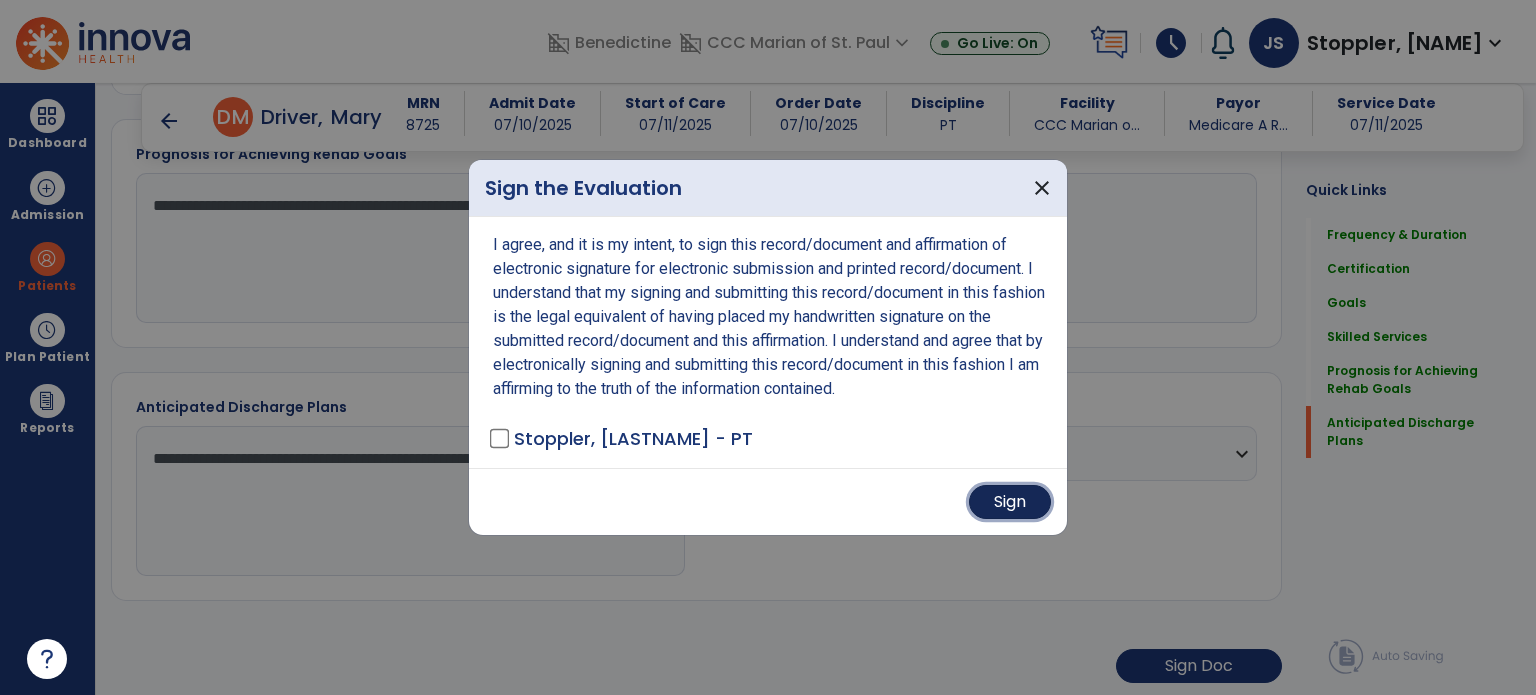 click on "Sign" at bounding box center (1010, 502) 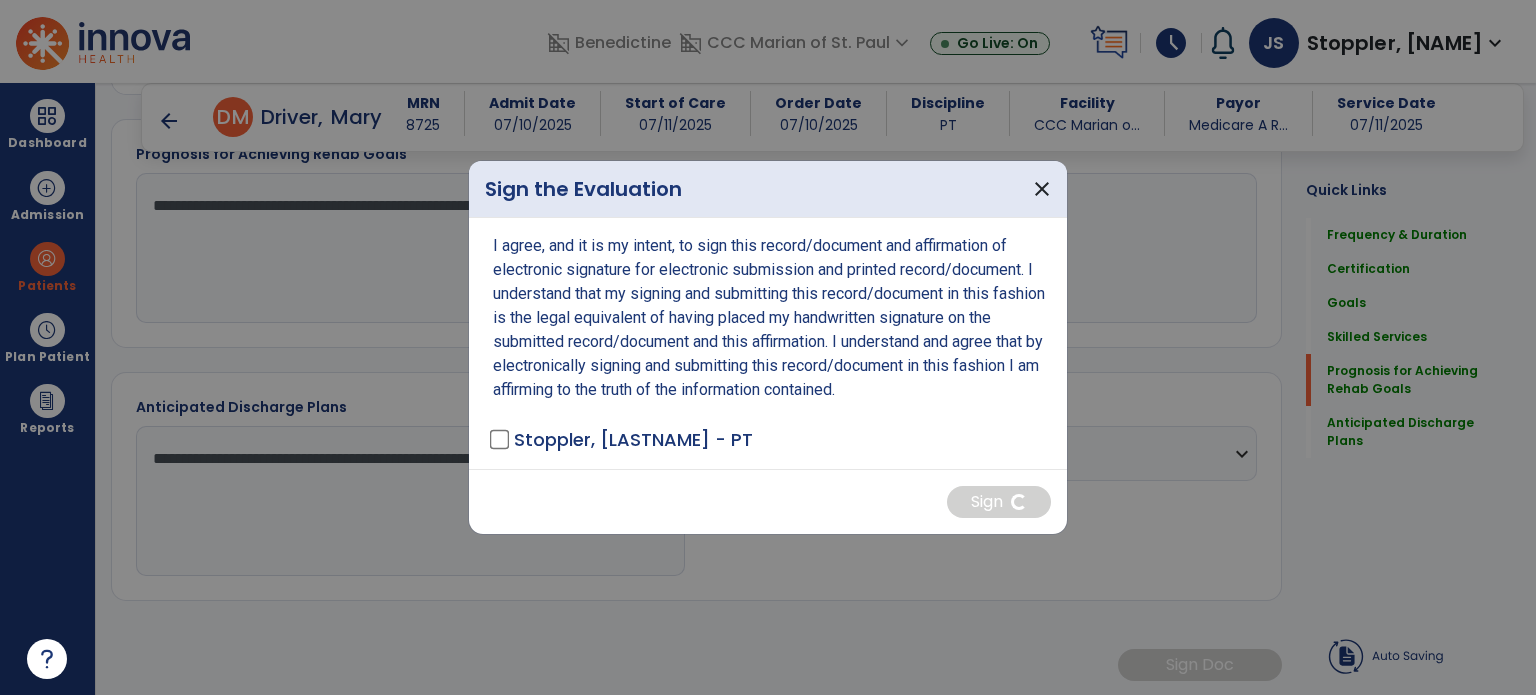 scroll, scrollTop: 1484, scrollLeft: 0, axis: vertical 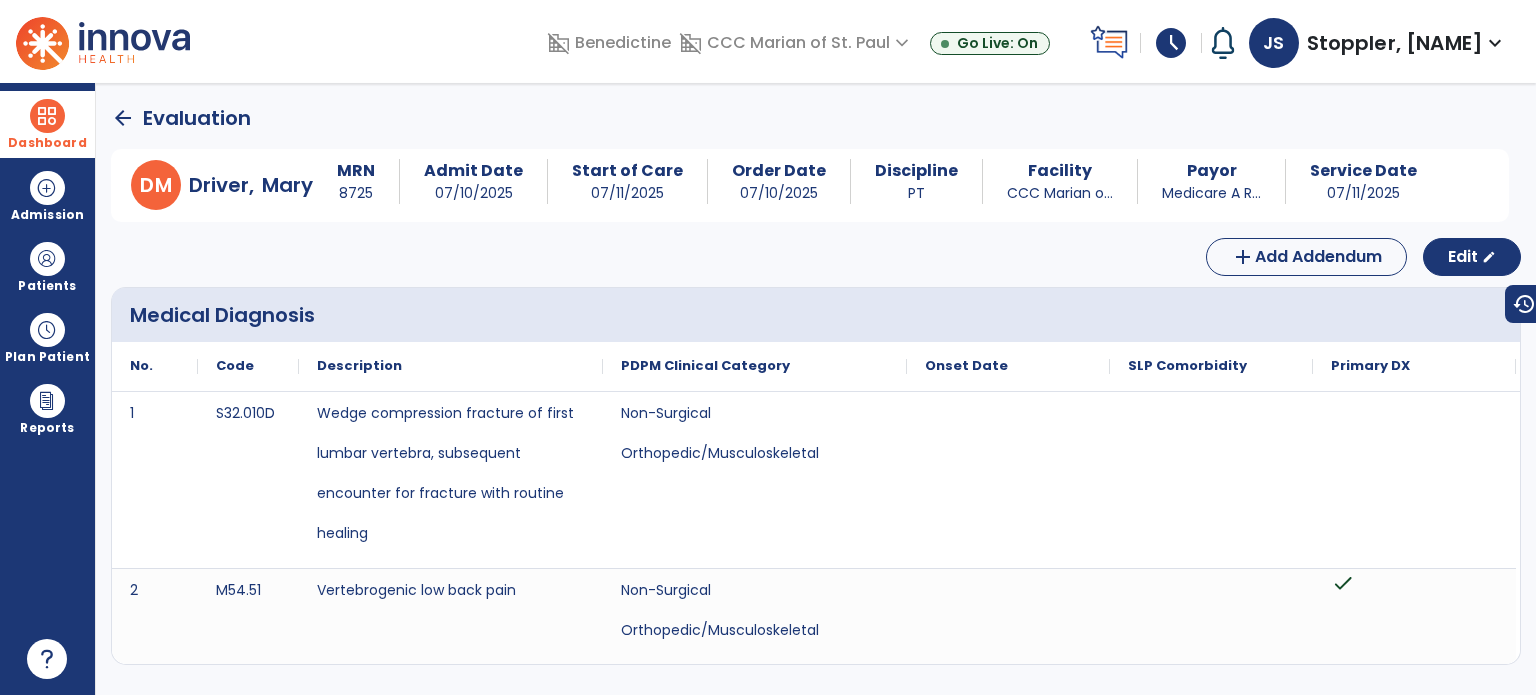 click at bounding box center (47, 116) 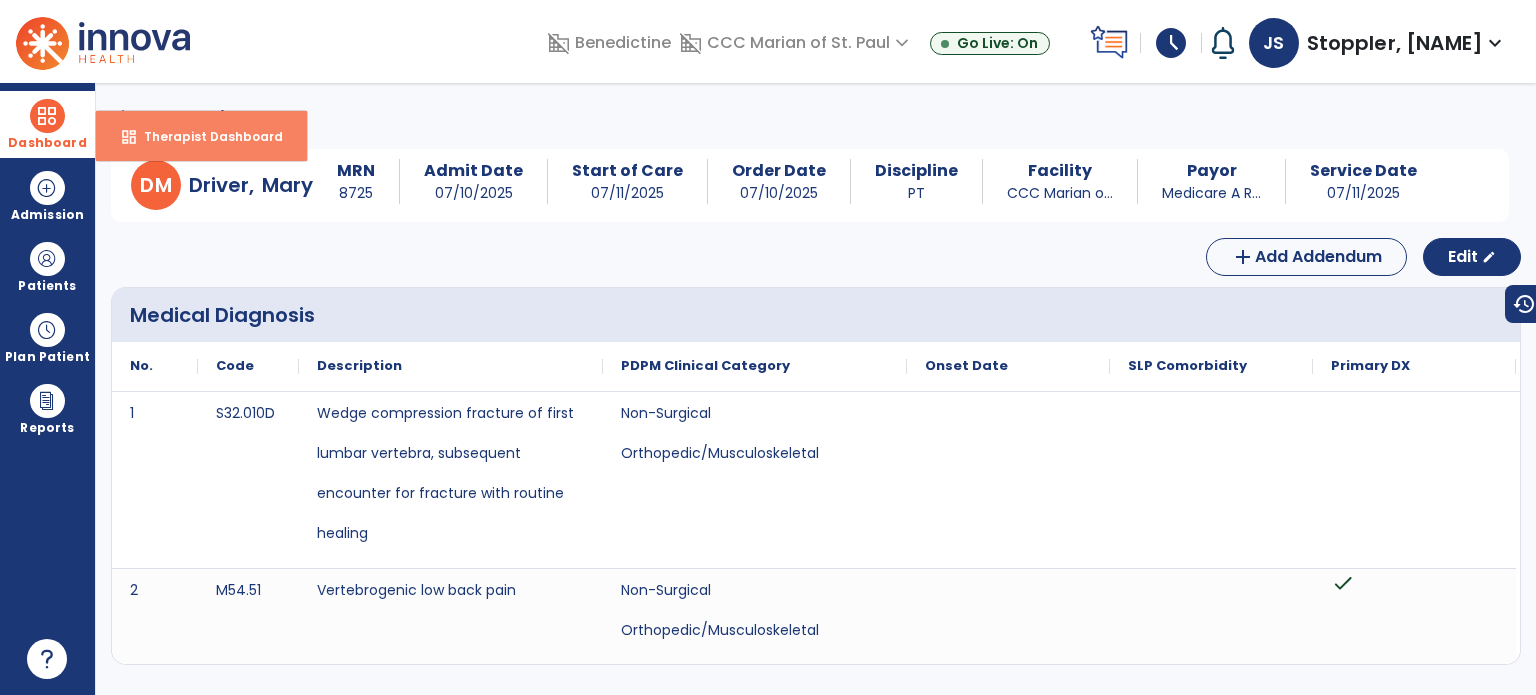 click on "Therapist Dashboard" at bounding box center (205, 136) 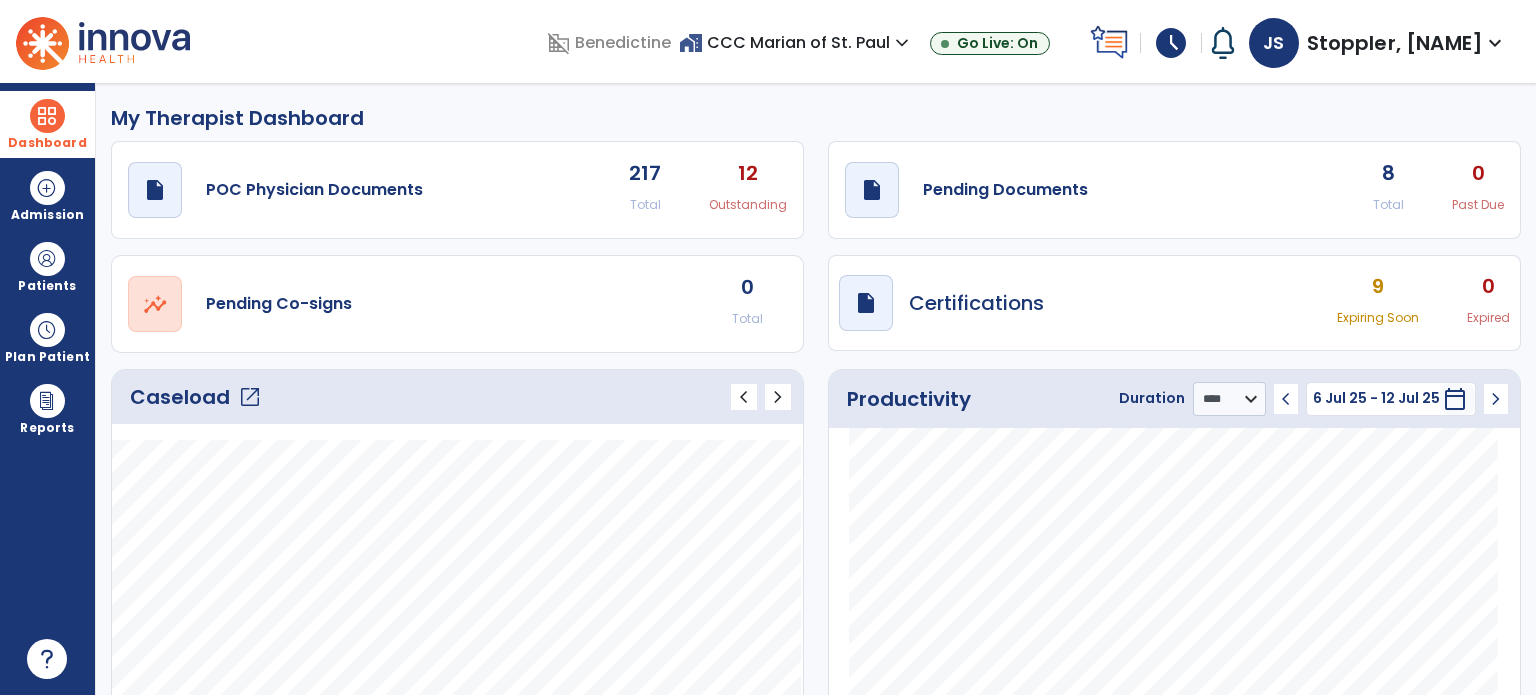 click on "Caseload   open_in_new" 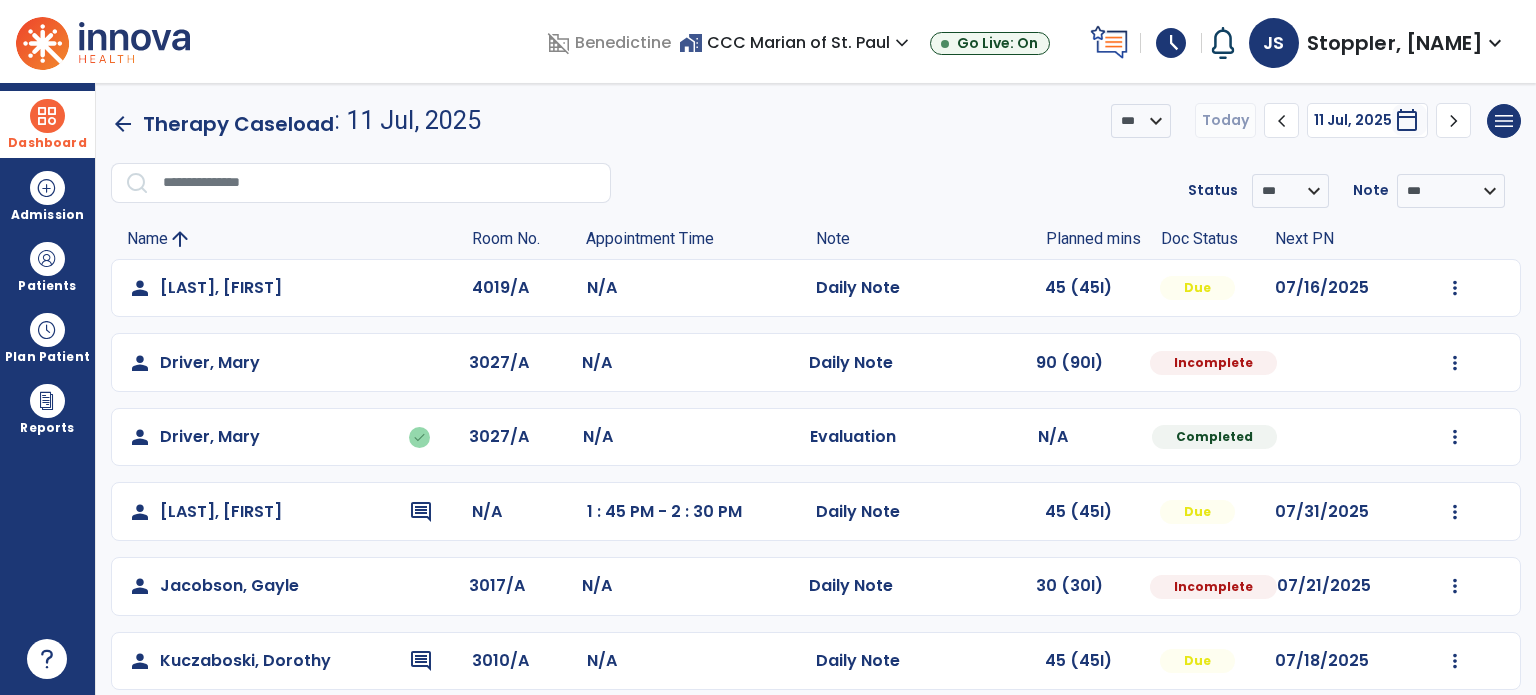 scroll, scrollTop: 169, scrollLeft: 0, axis: vertical 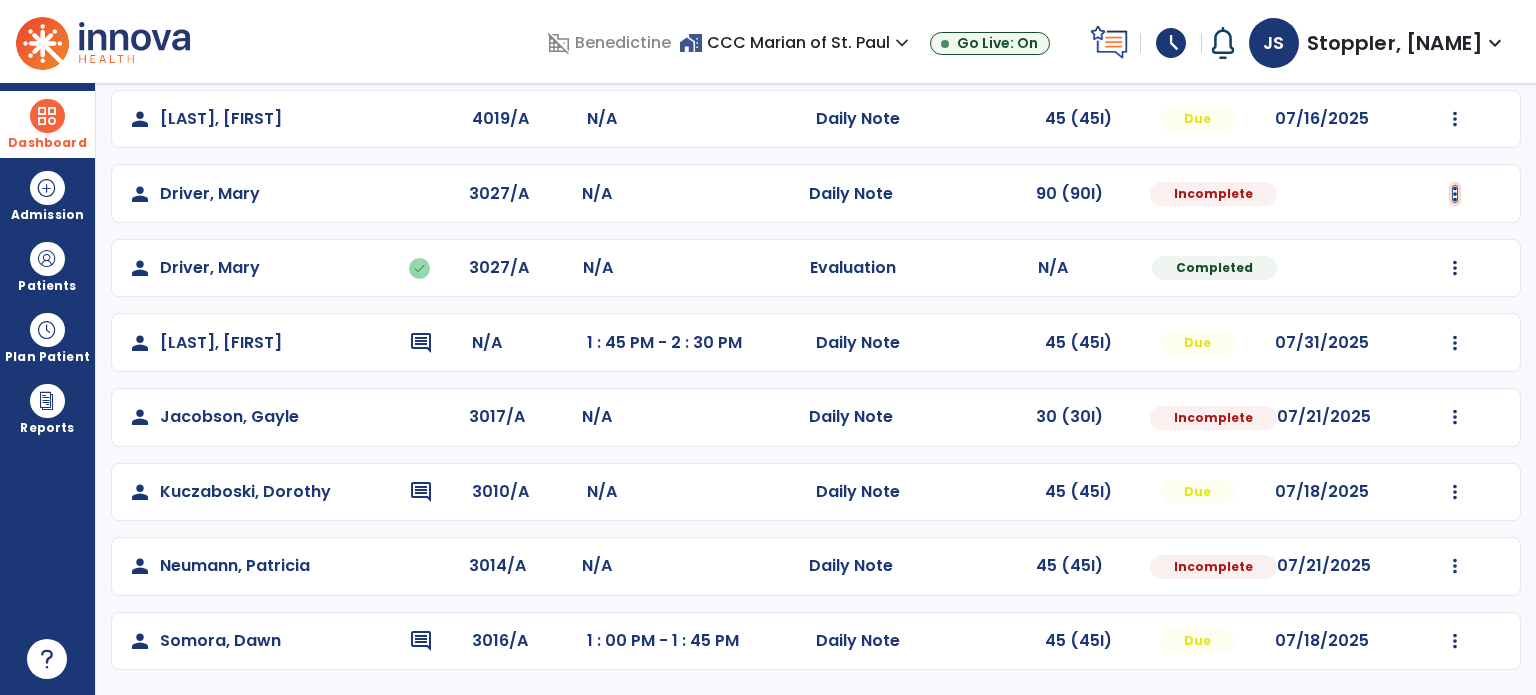 click at bounding box center (1455, 119) 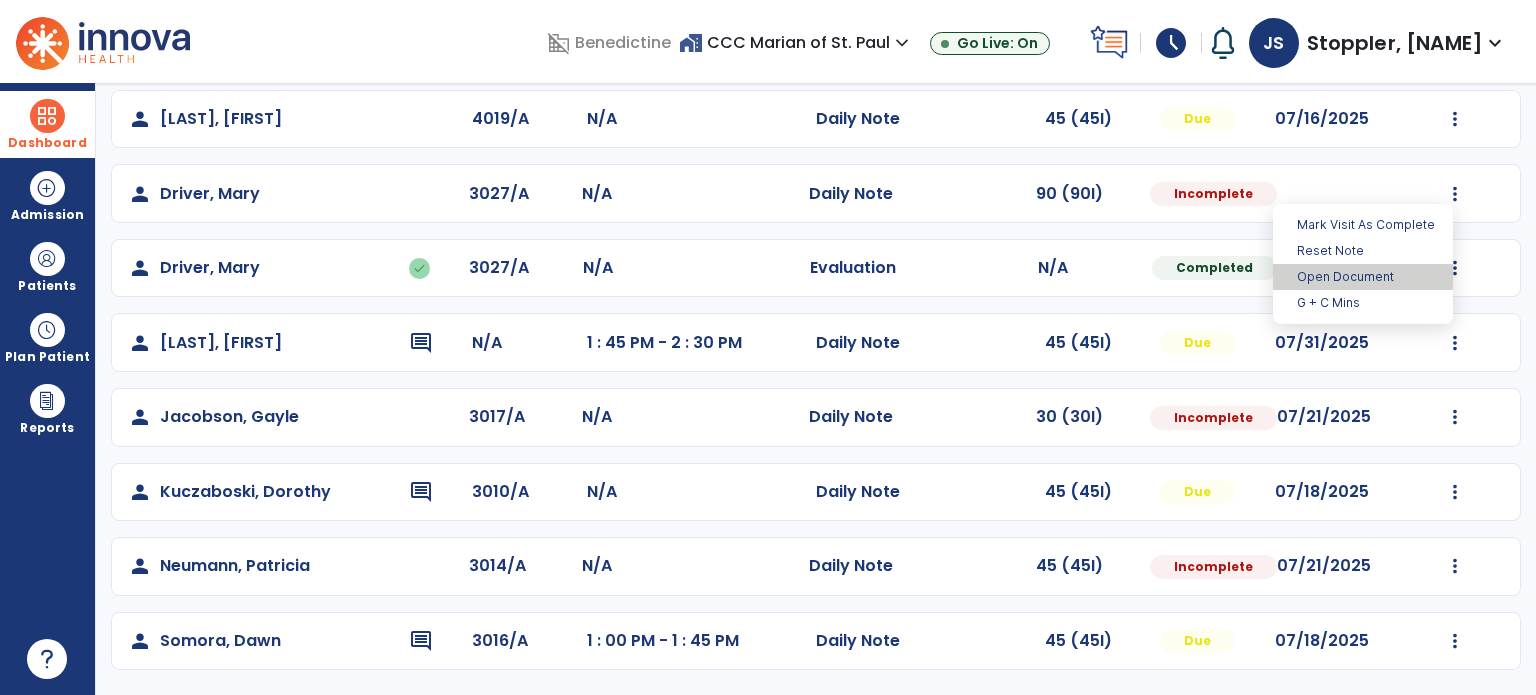 click on "Open Document" at bounding box center (1363, 277) 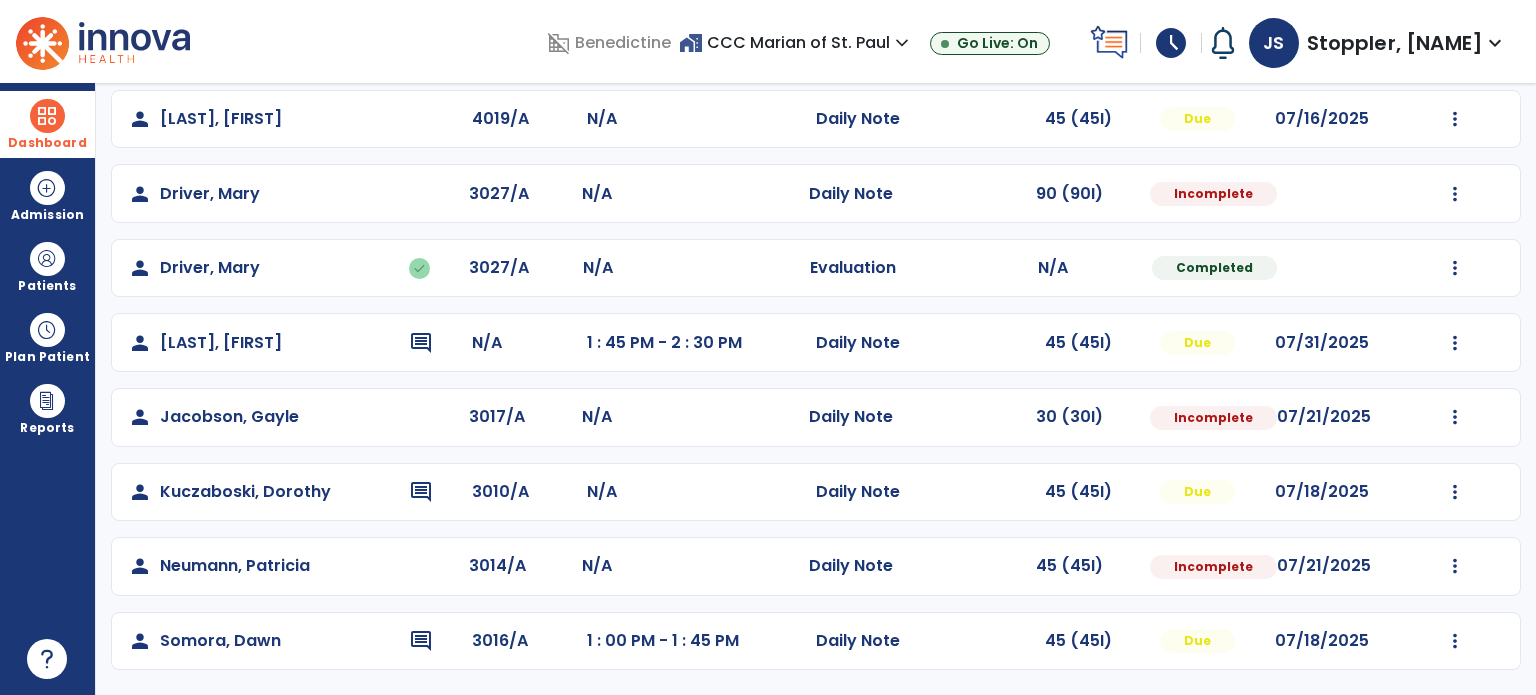 select on "*" 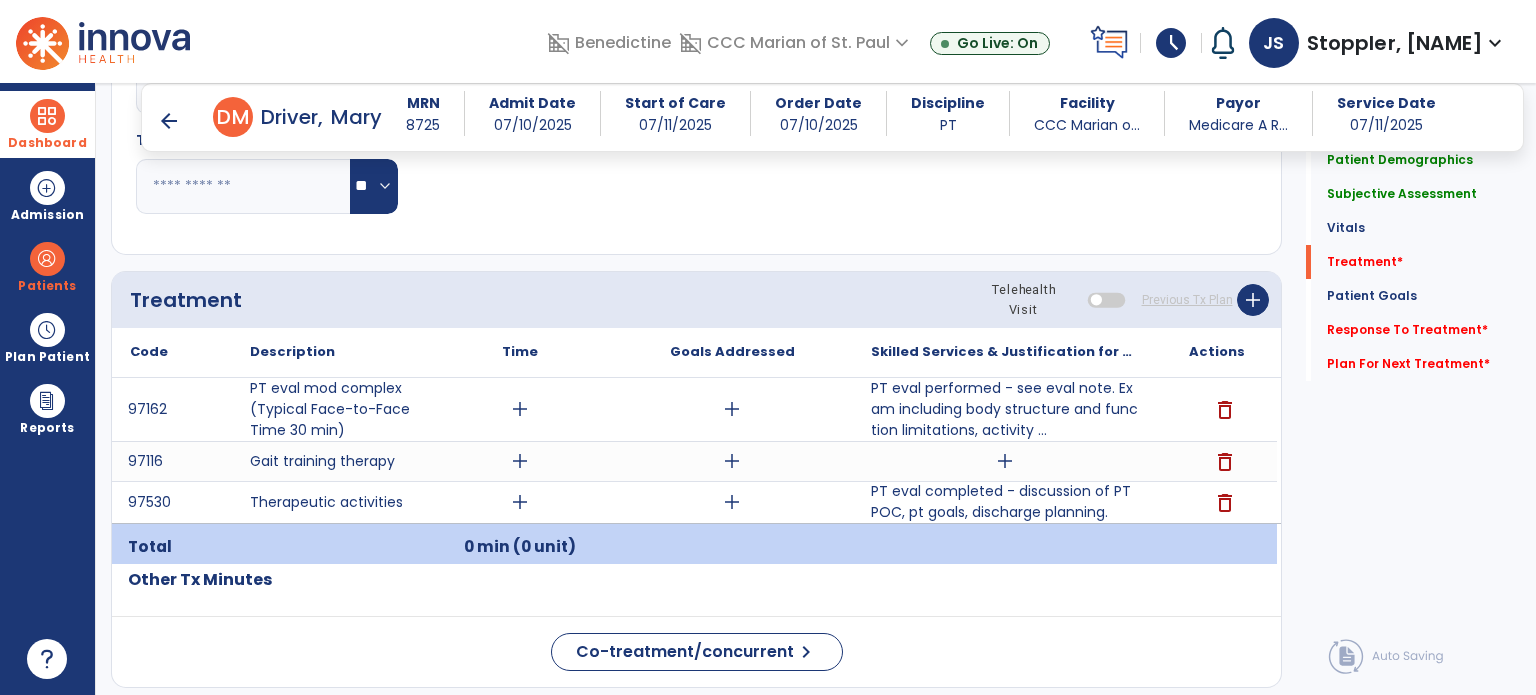 scroll, scrollTop: 1132, scrollLeft: 0, axis: vertical 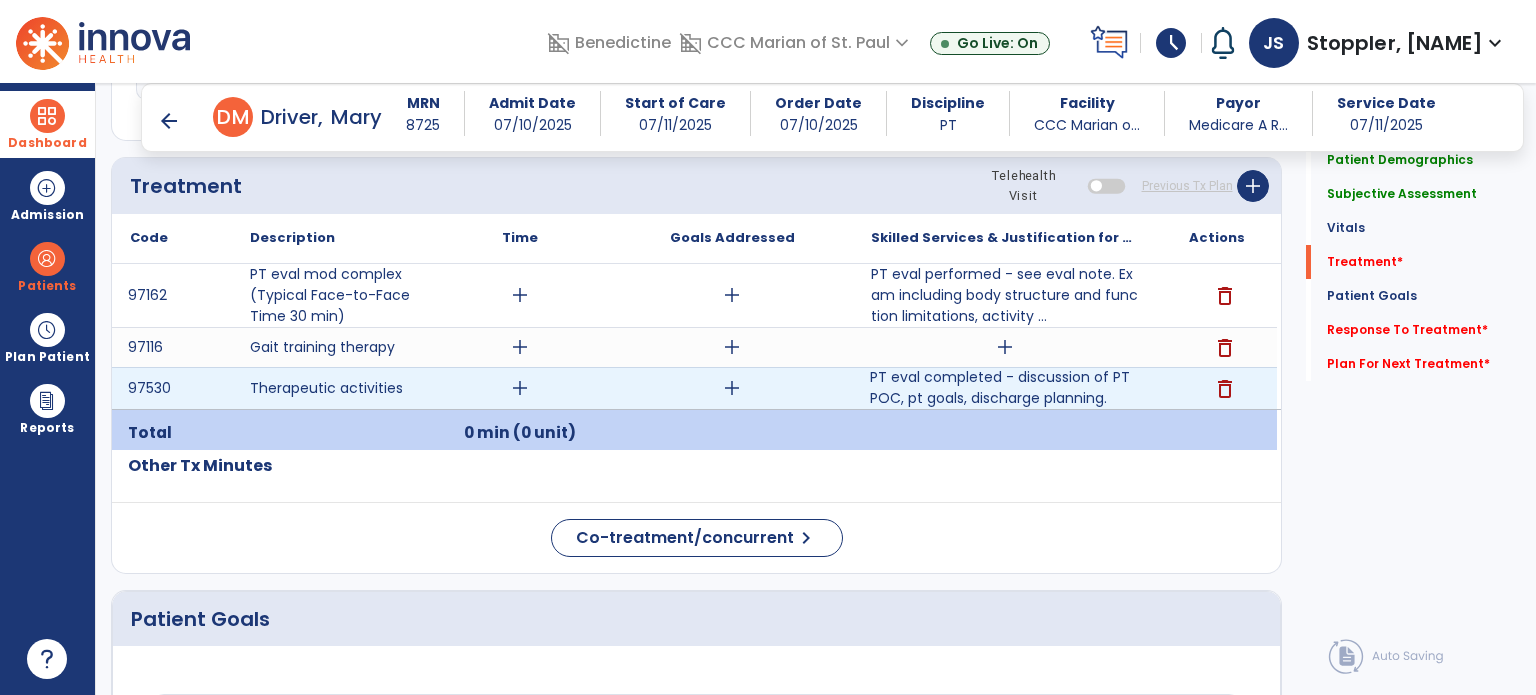 click on "PT eval completed - discussion of PT POC, pt goals, discharge planning." at bounding box center [1004, 388] 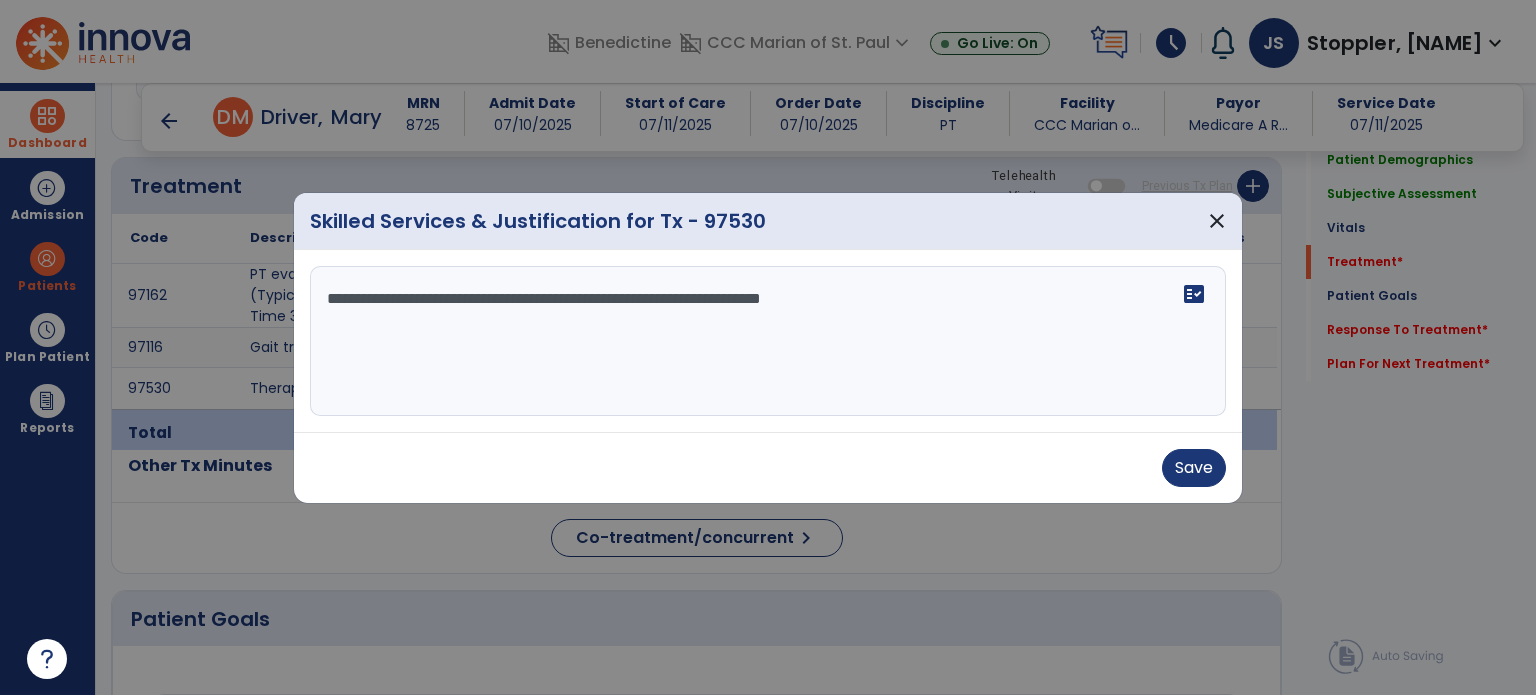 click on "**********" at bounding box center [768, 341] 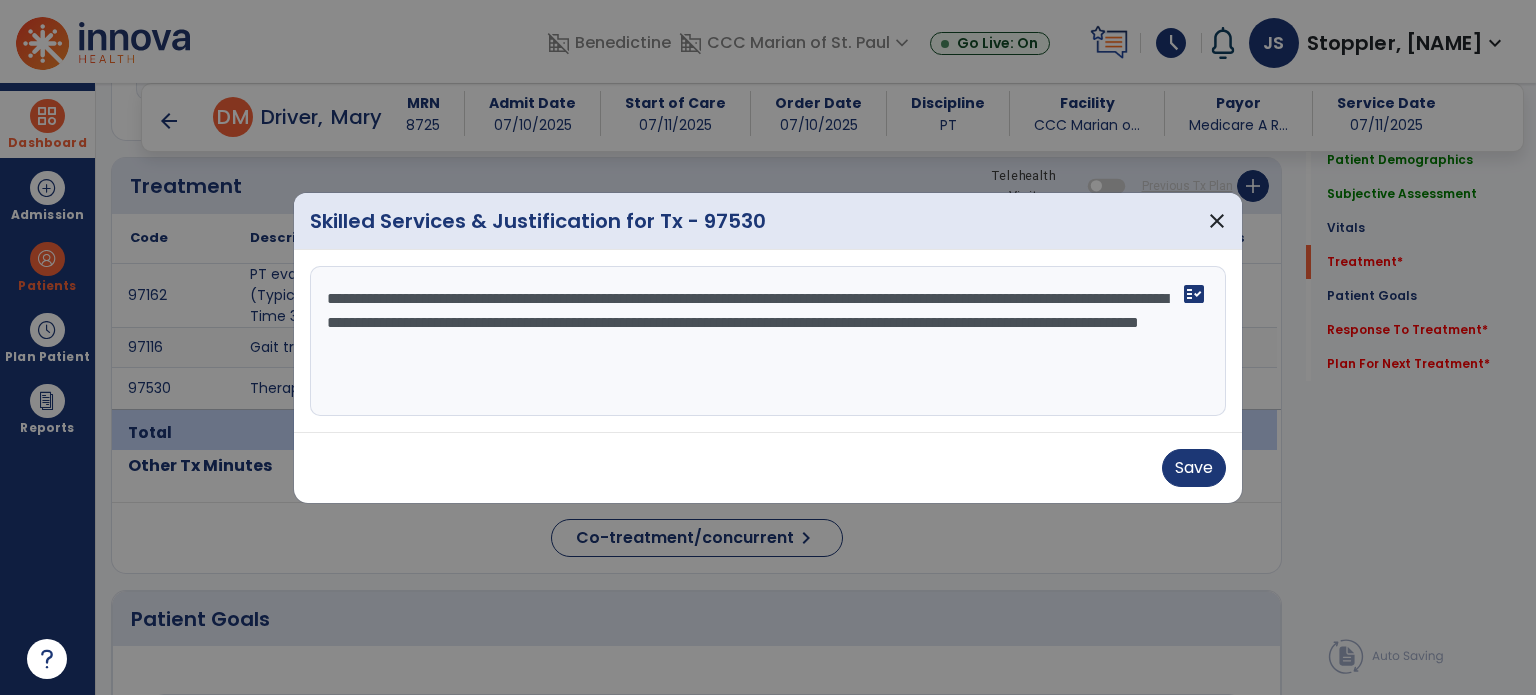 click on "**********" at bounding box center [768, 341] 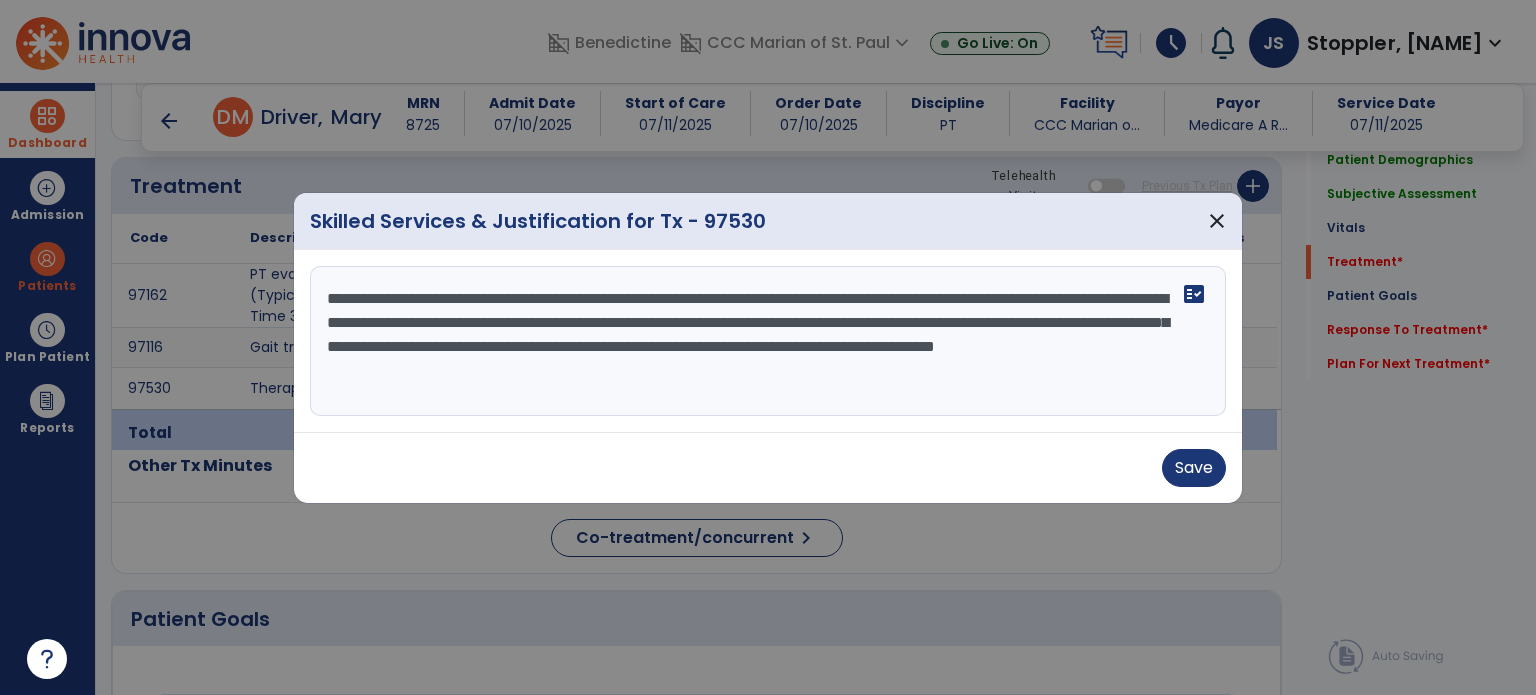 click on "**********" at bounding box center (768, 341) 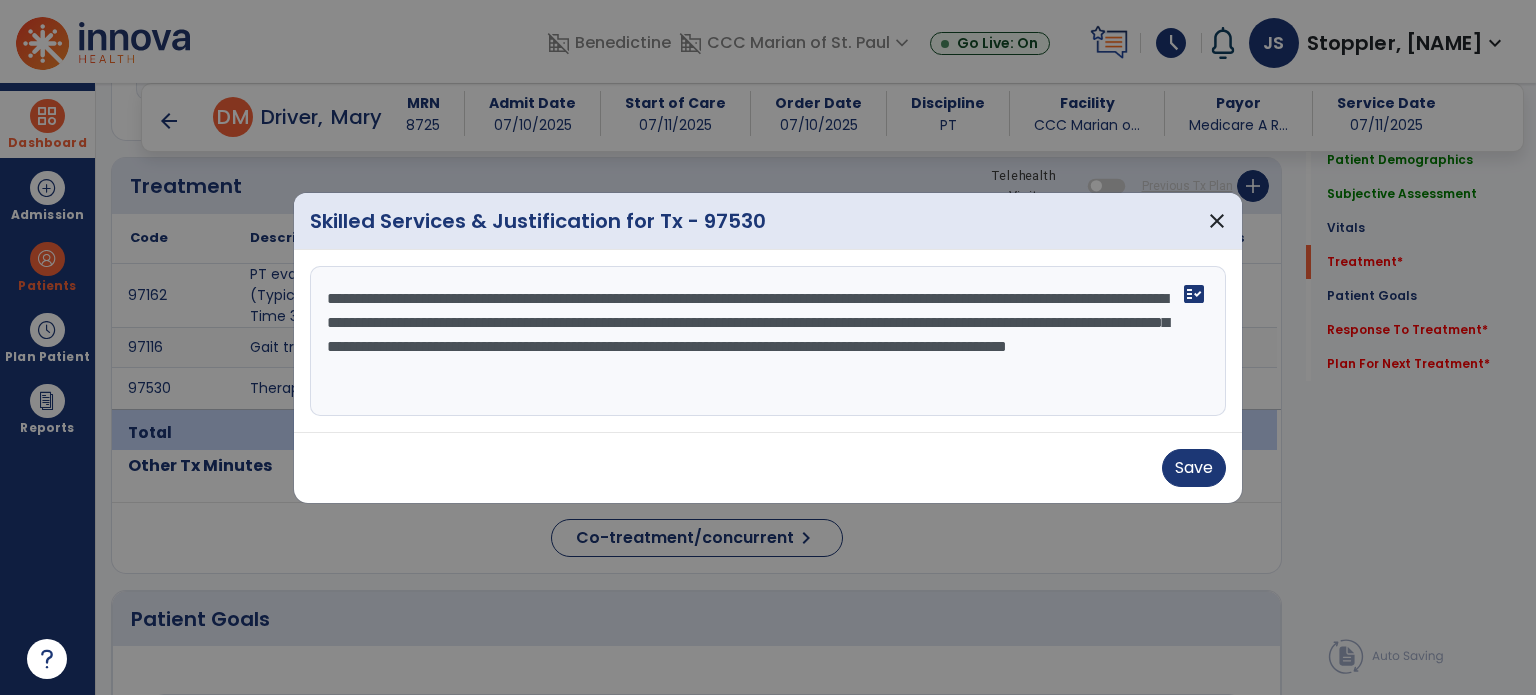 click on "**********" at bounding box center (768, 341) 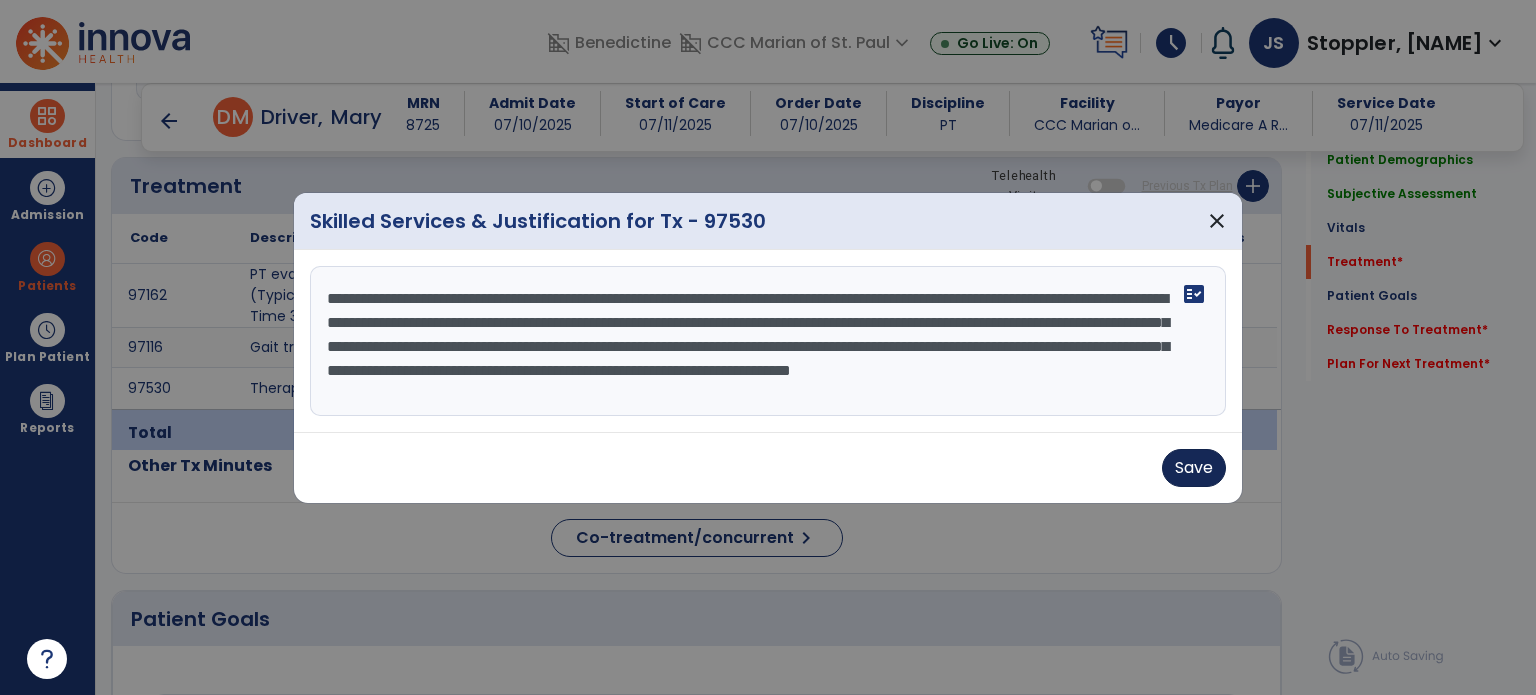 type on "**********" 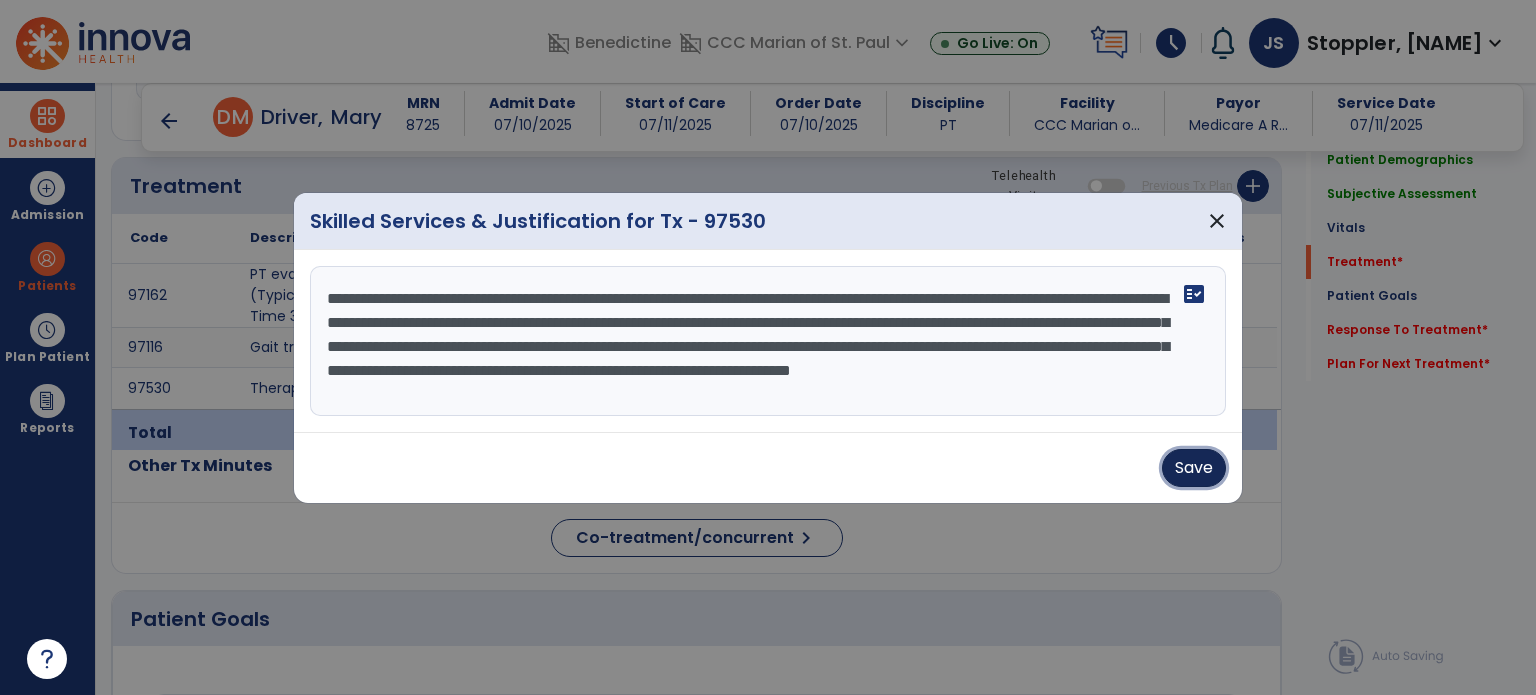 click on "Save" at bounding box center [1194, 468] 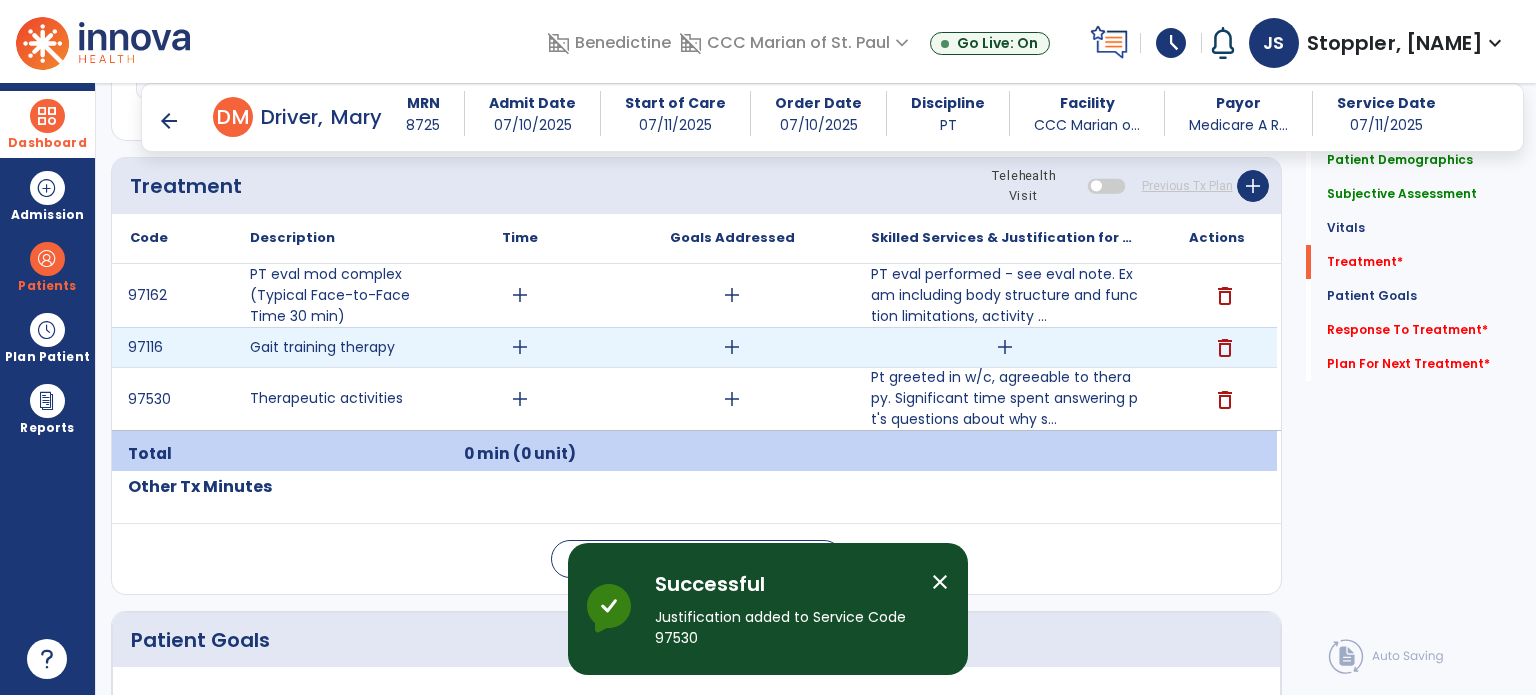 click on "add" at bounding box center (1005, 347) 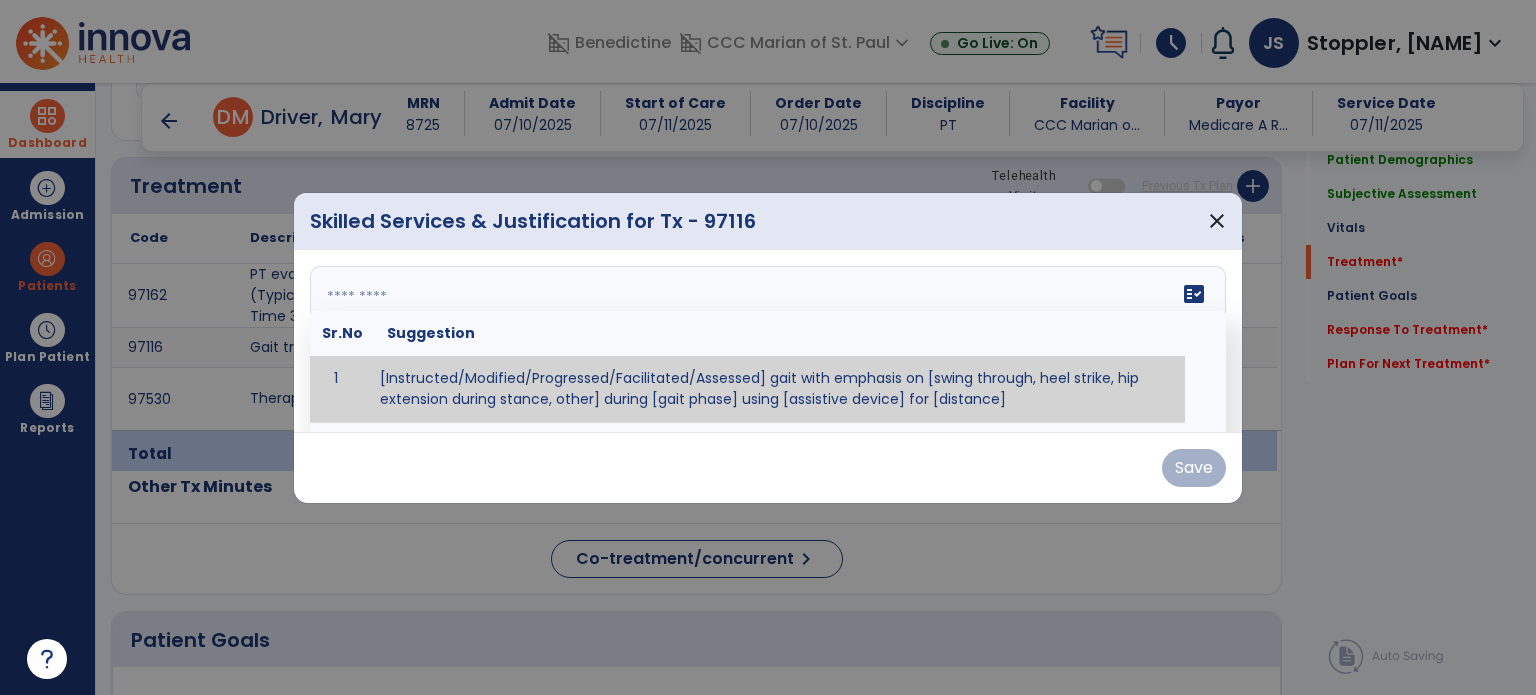 click on "fact_check  Sr.No Suggestion 1 [Instructed/Modified/Progressed/Facilitated/Assessed] gait with emphasis on [swing through, heel strike, hip extension during stance, other] during [gait phase] using [assistive device] for [distance] 2 [Instructed/Modified/Progressed/Facilitated/Assessed] use of [assistive device] and [NWB, PWB, step-to gait pattern, step through gait pattern] 3 [Instructed/Modified/Progressed/Facilitated/Assessed] patient's ability to [ascend/descend # of steps, perform directional changes, walk on even/uneven surfaces, pick-up objects off floor, velocity changes, other] using [assistive device]. 4 [Instructed/Modified/Progressed/Facilitated/Assessed] pre-gait activities including [identify exercise] in order to prepare for gait training. 5" at bounding box center (768, 341) 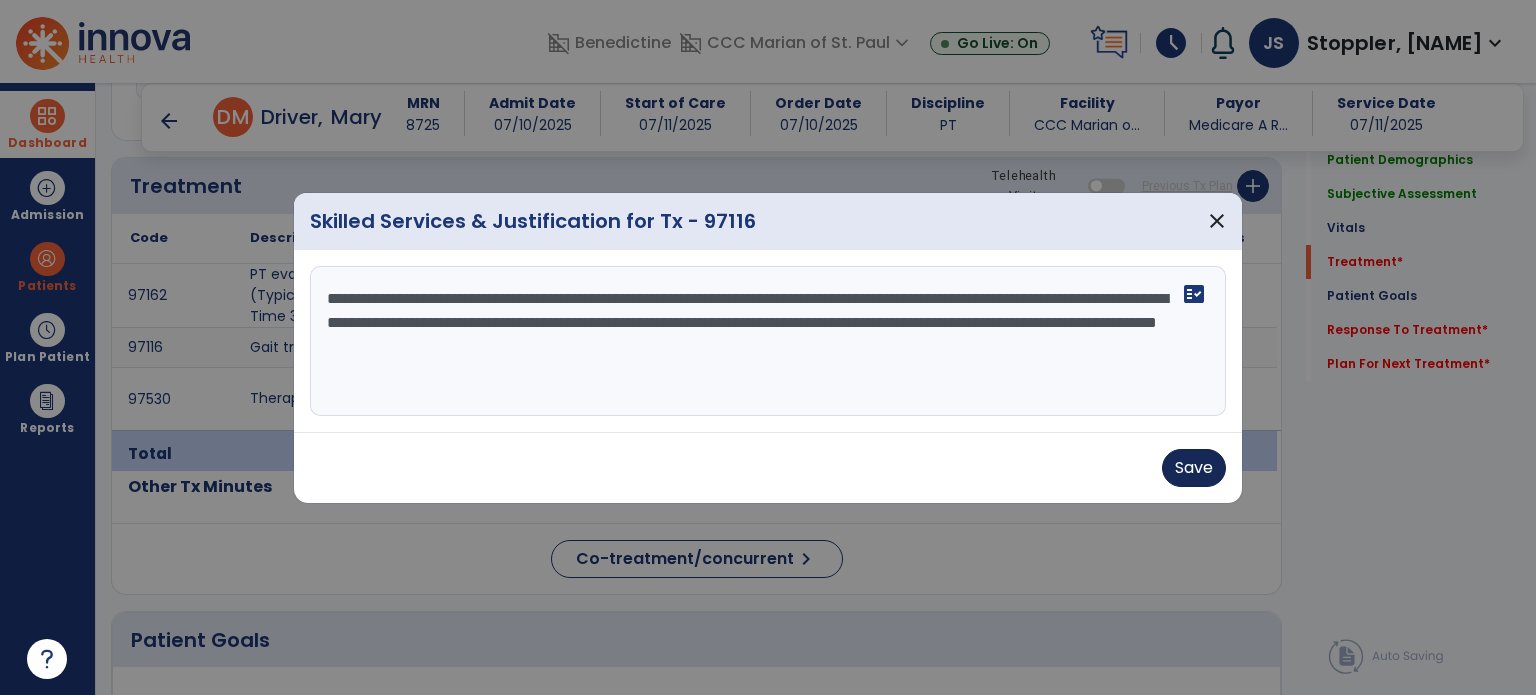 type on "**********" 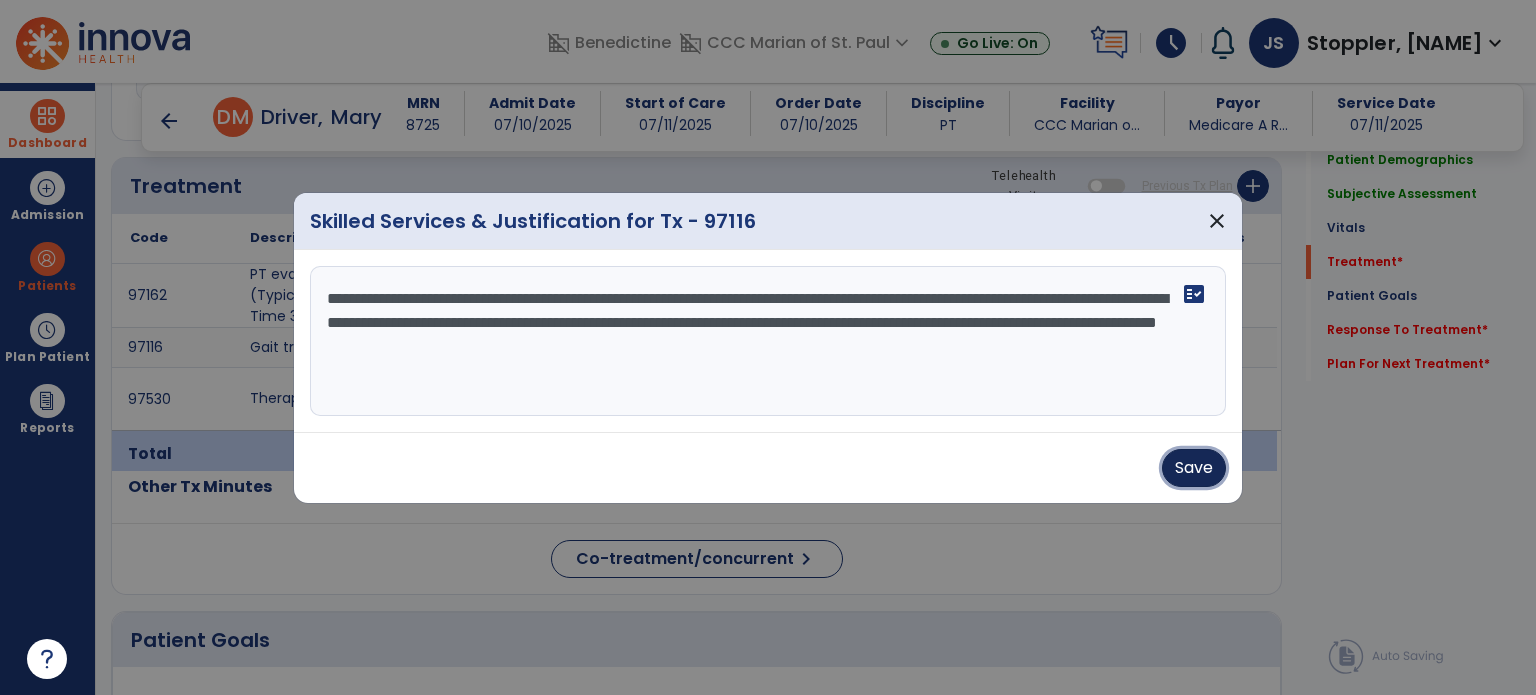 click on "Save" at bounding box center [1194, 468] 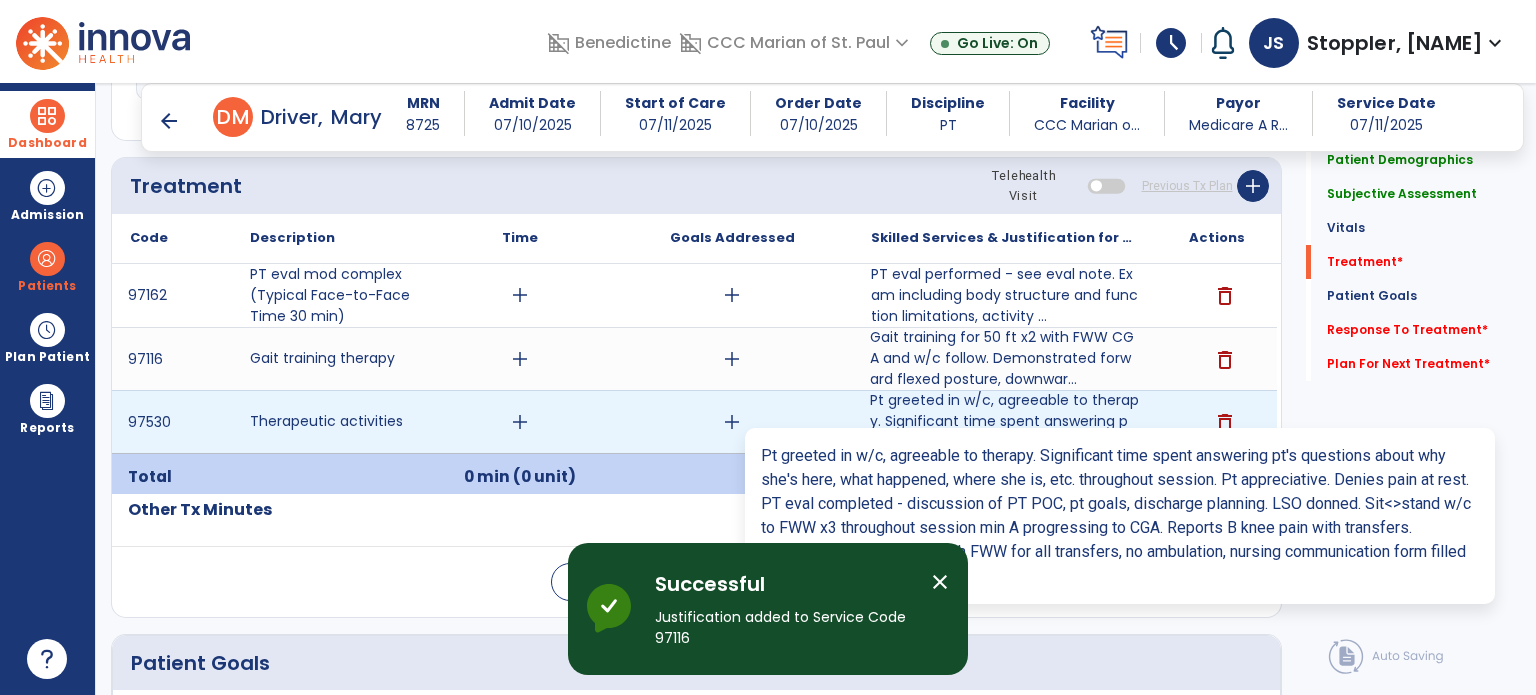 click on "Pt greeted in w/c, agreeable to therapy. Significant time spent answering pt's questions about why s..." at bounding box center (1004, 421) 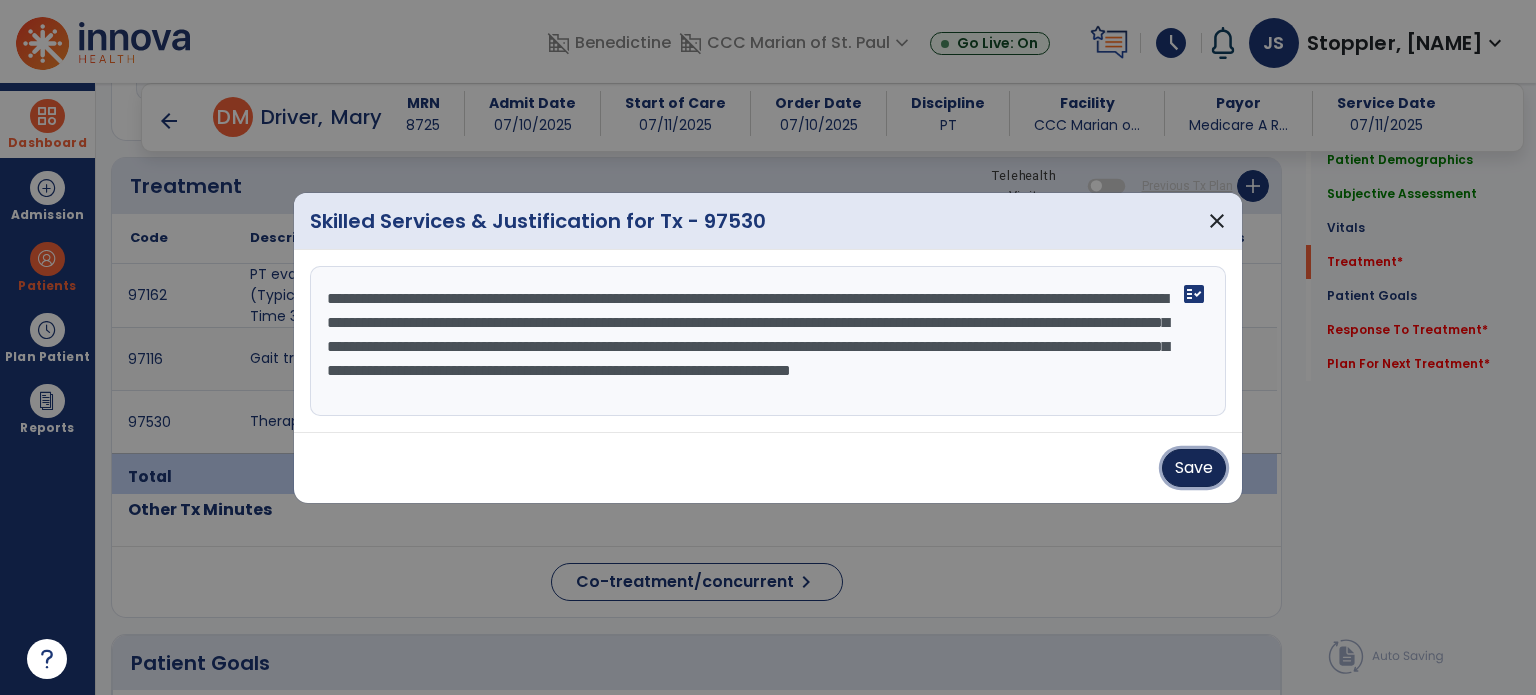 drag, startPoint x: 1275, startPoint y: 571, endPoint x: 1245, endPoint y: 548, distance: 37.802116 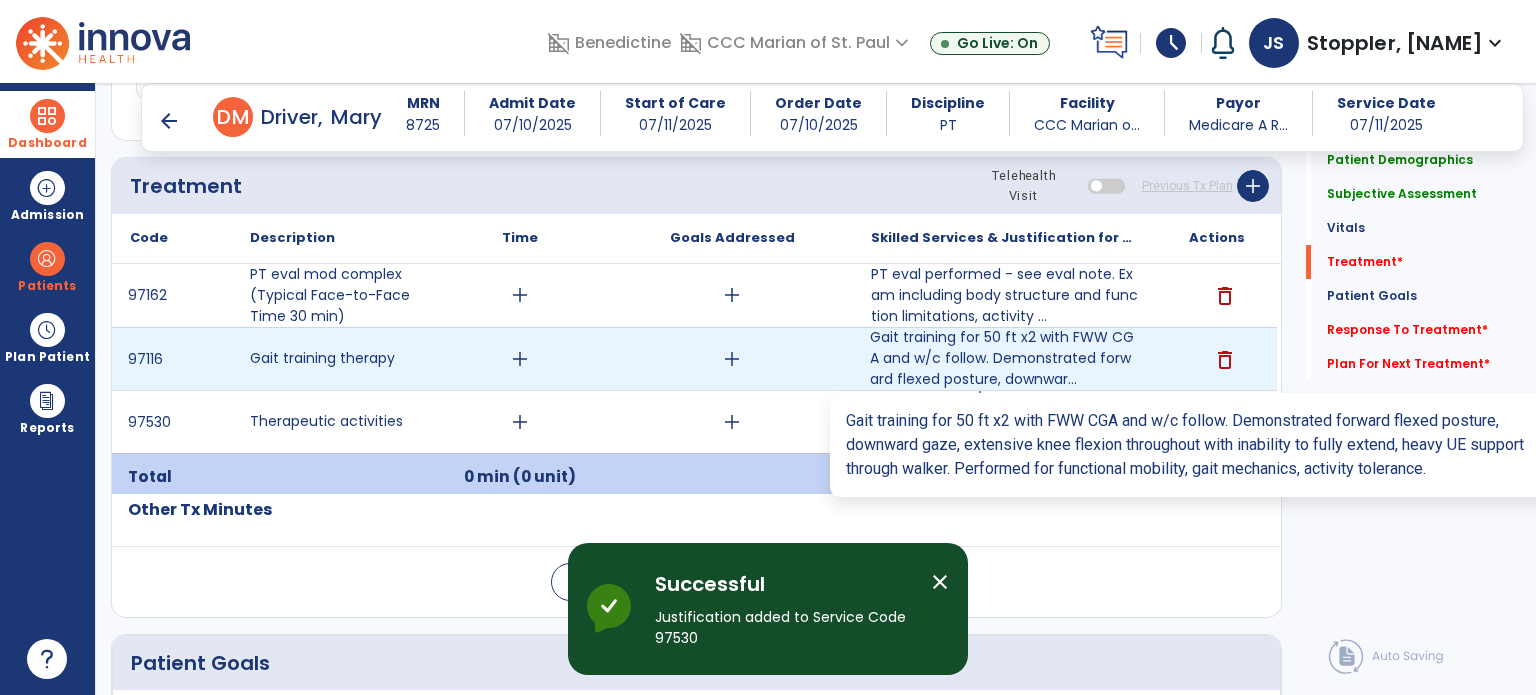 click on "Gait training for 50 ft x2 with FWW CGA and w/c follow. Demonstrated forward flexed posture, downwar..." at bounding box center [1004, 358] 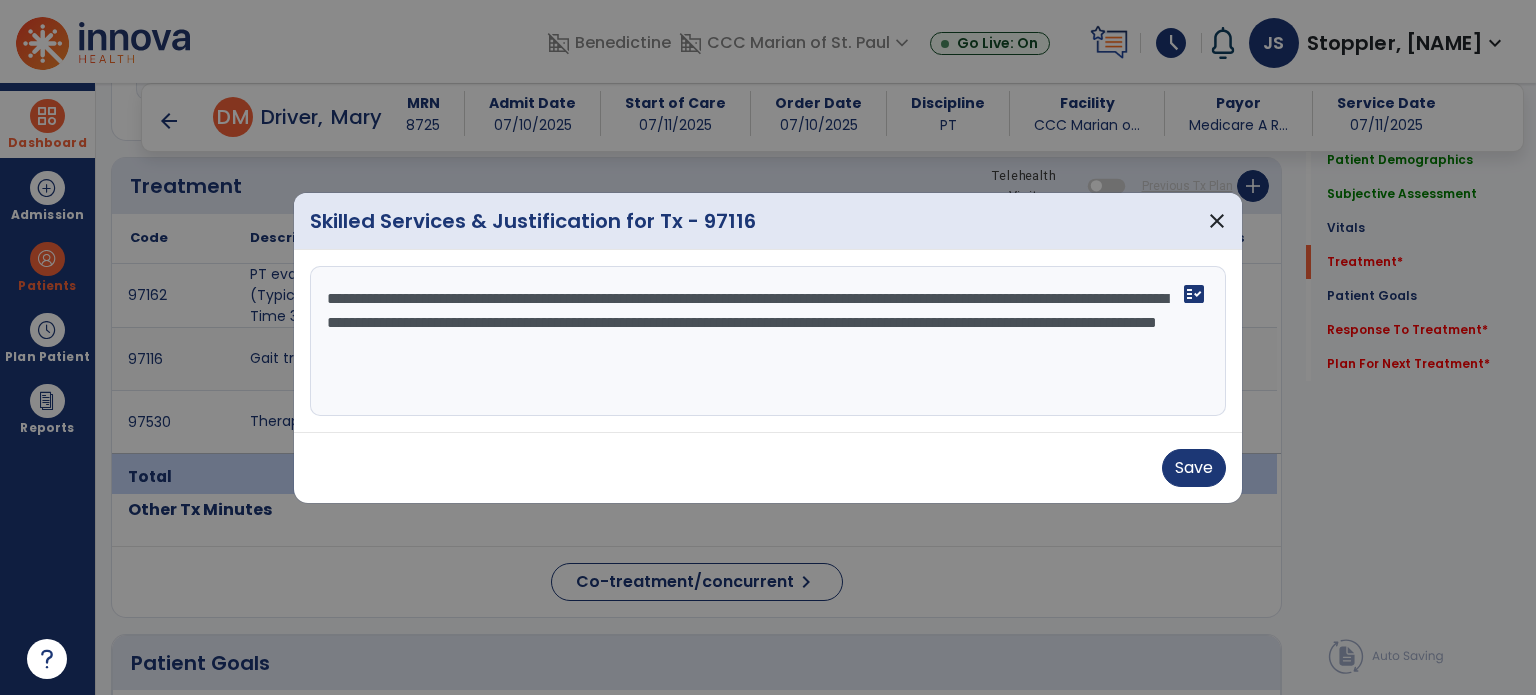 click on "**********" at bounding box center (768, 341) 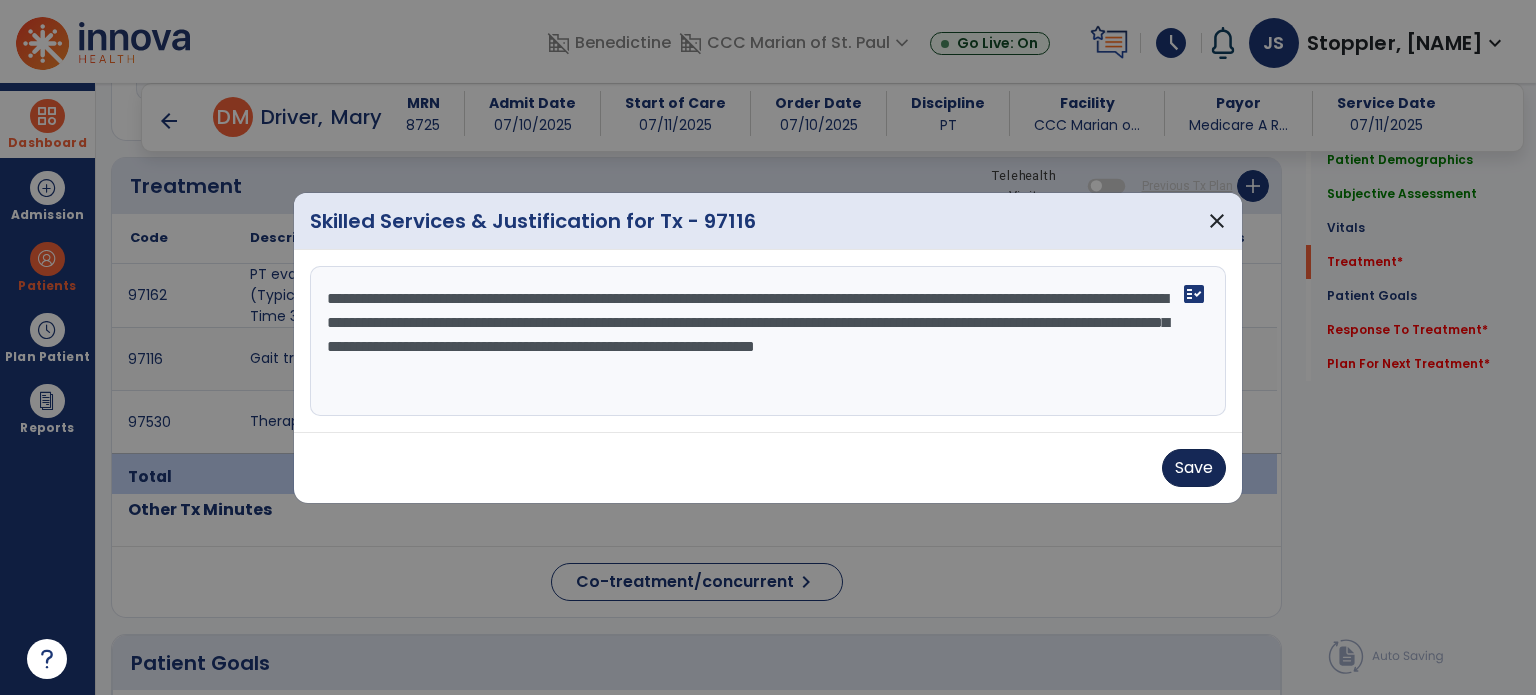 type on "**********" 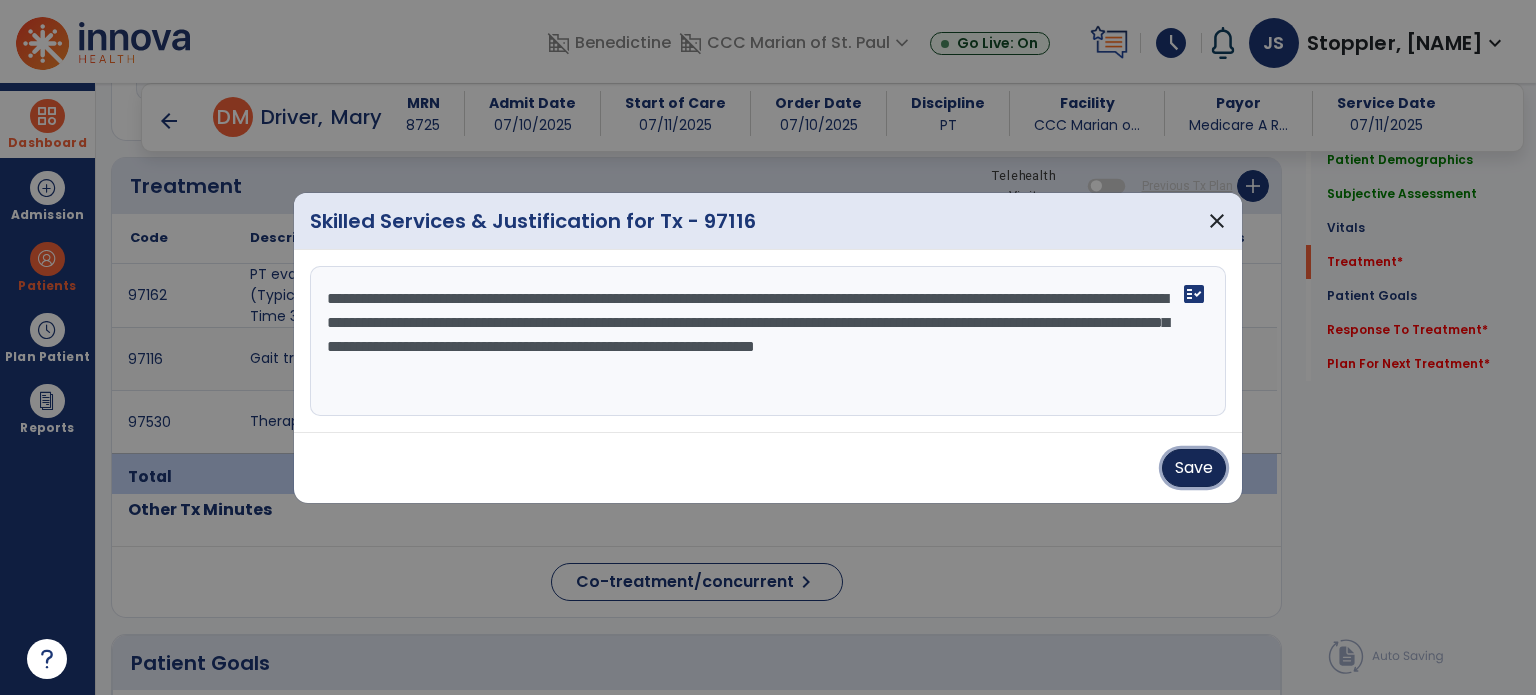 click on "Save" at bounding box center [1194, 468] 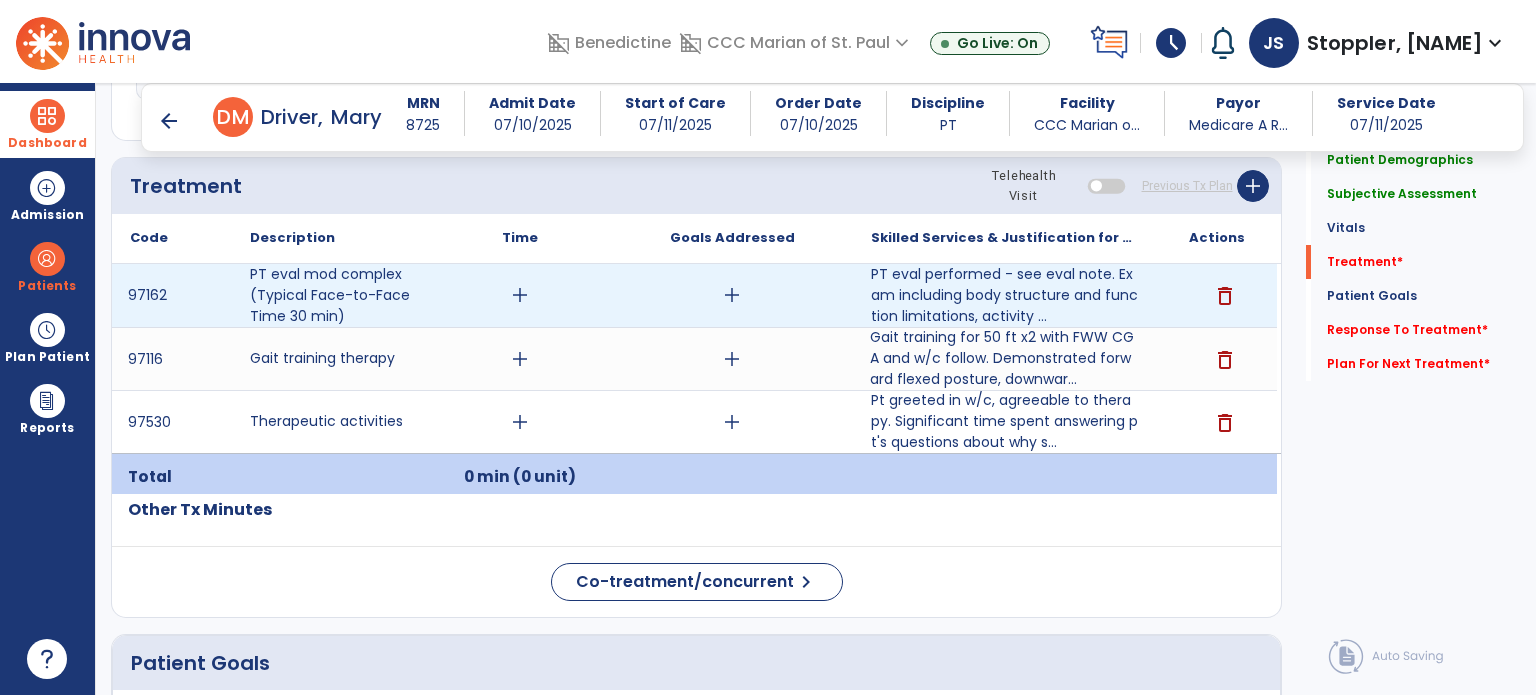 click on "add" at bounding box center (520, 295) 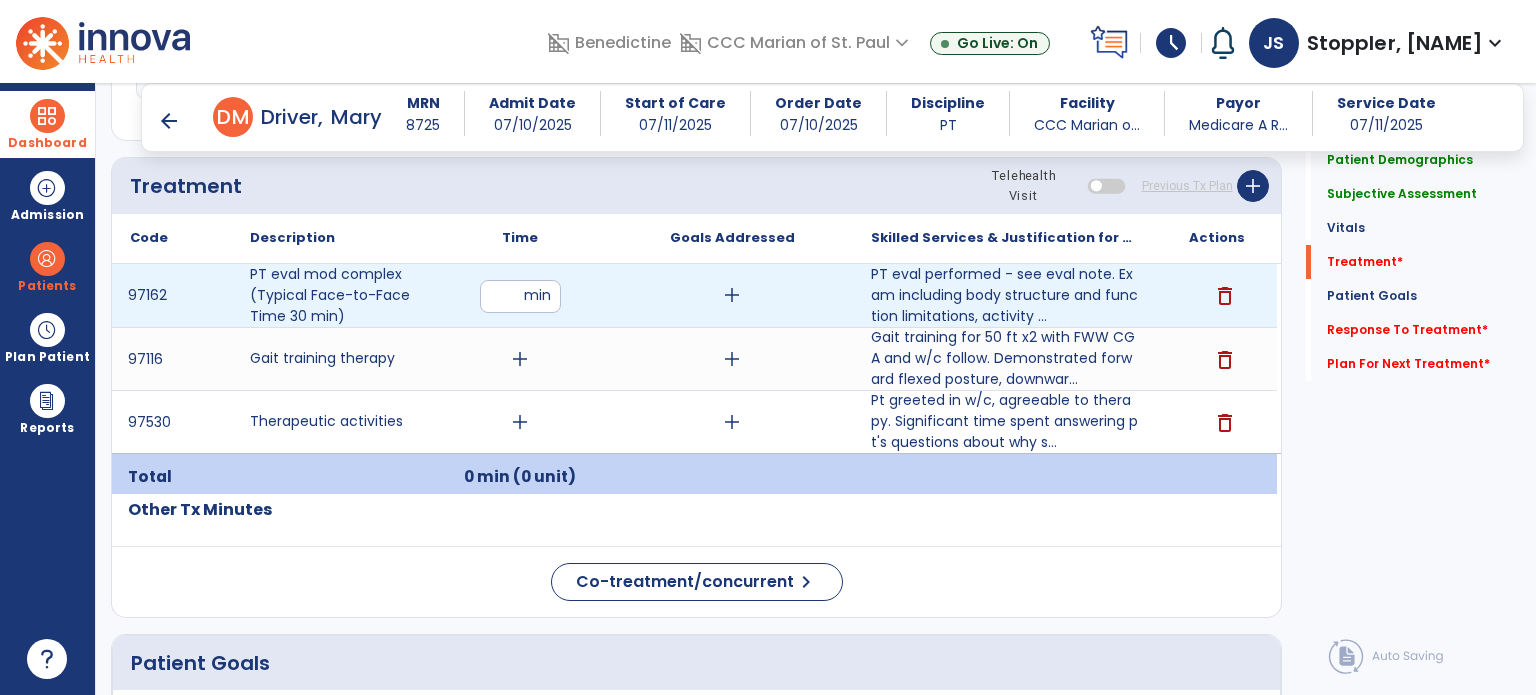 type on "**" 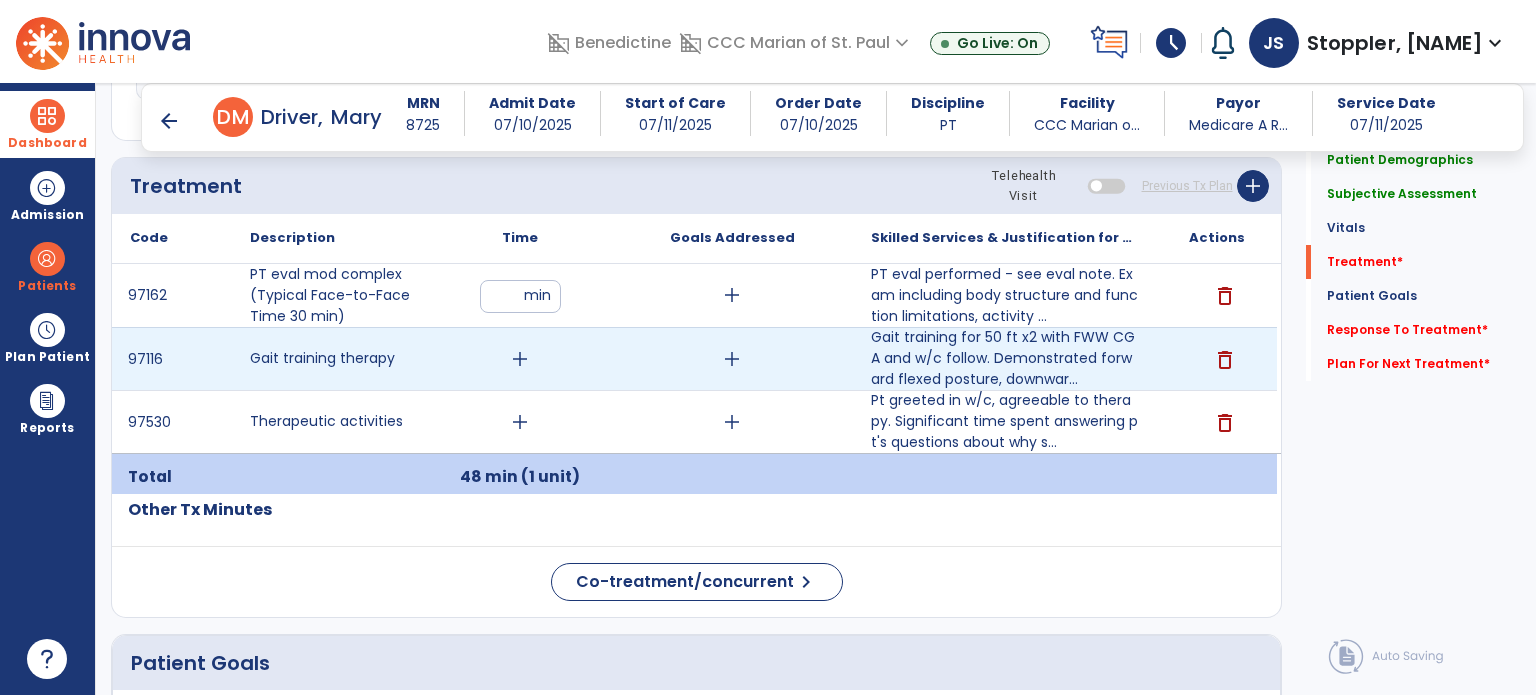 click on "add" at bounding box center (520, 359) 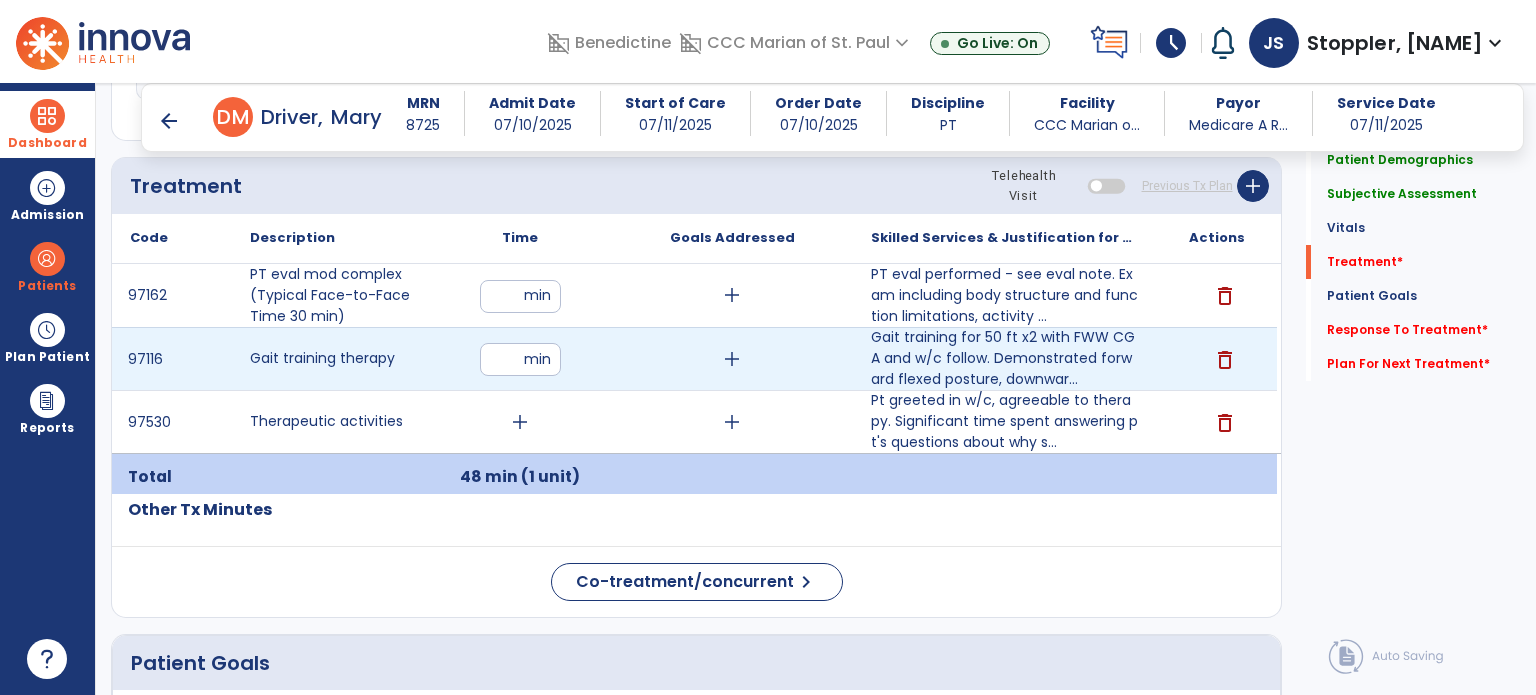 type on "**" 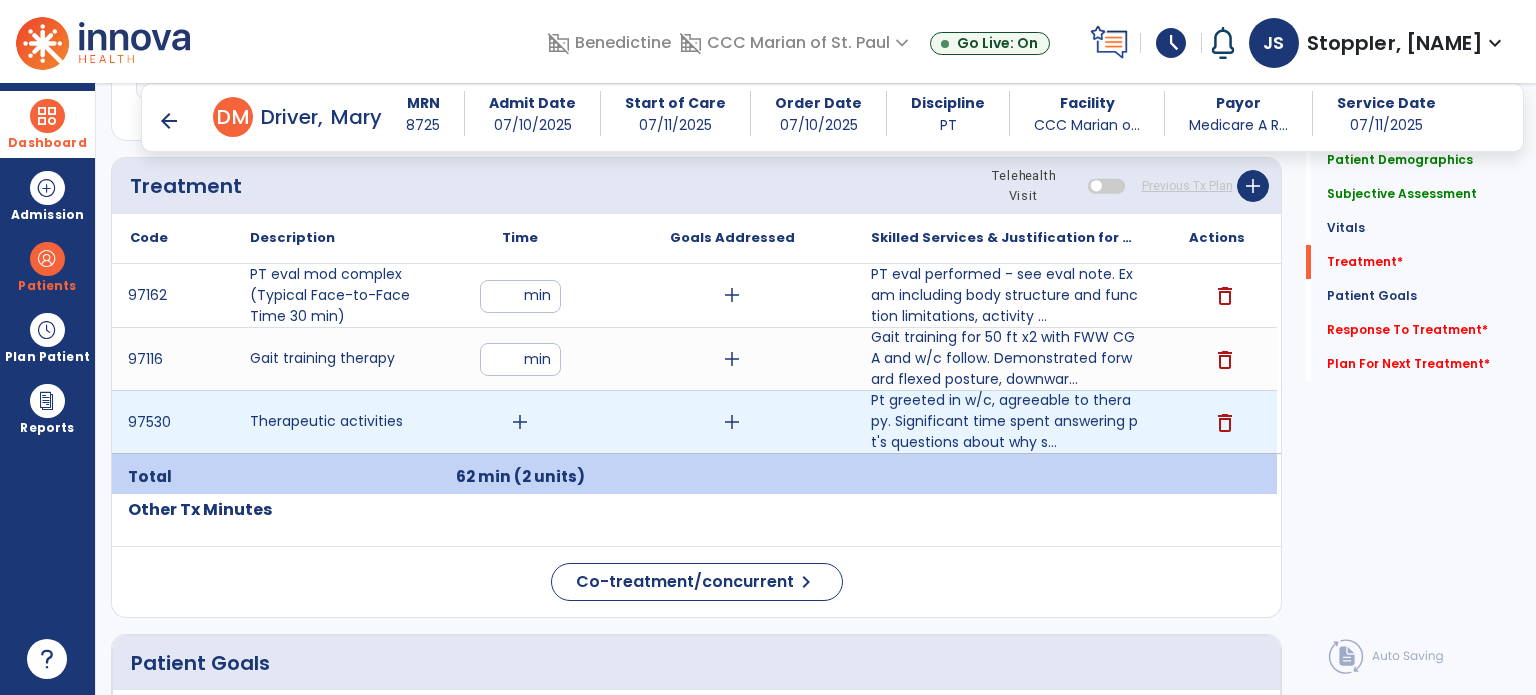 click on "add" at bounding box center [520, 422] 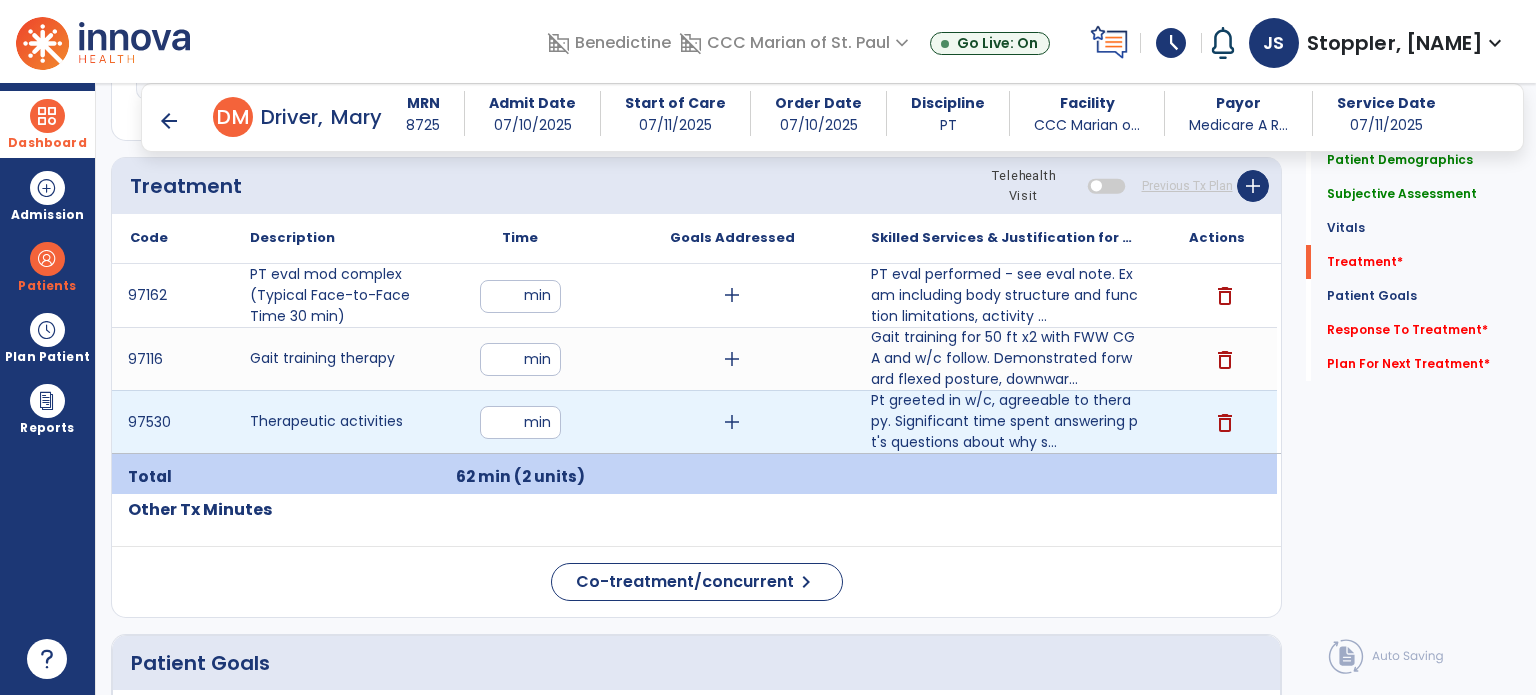 type on "**" 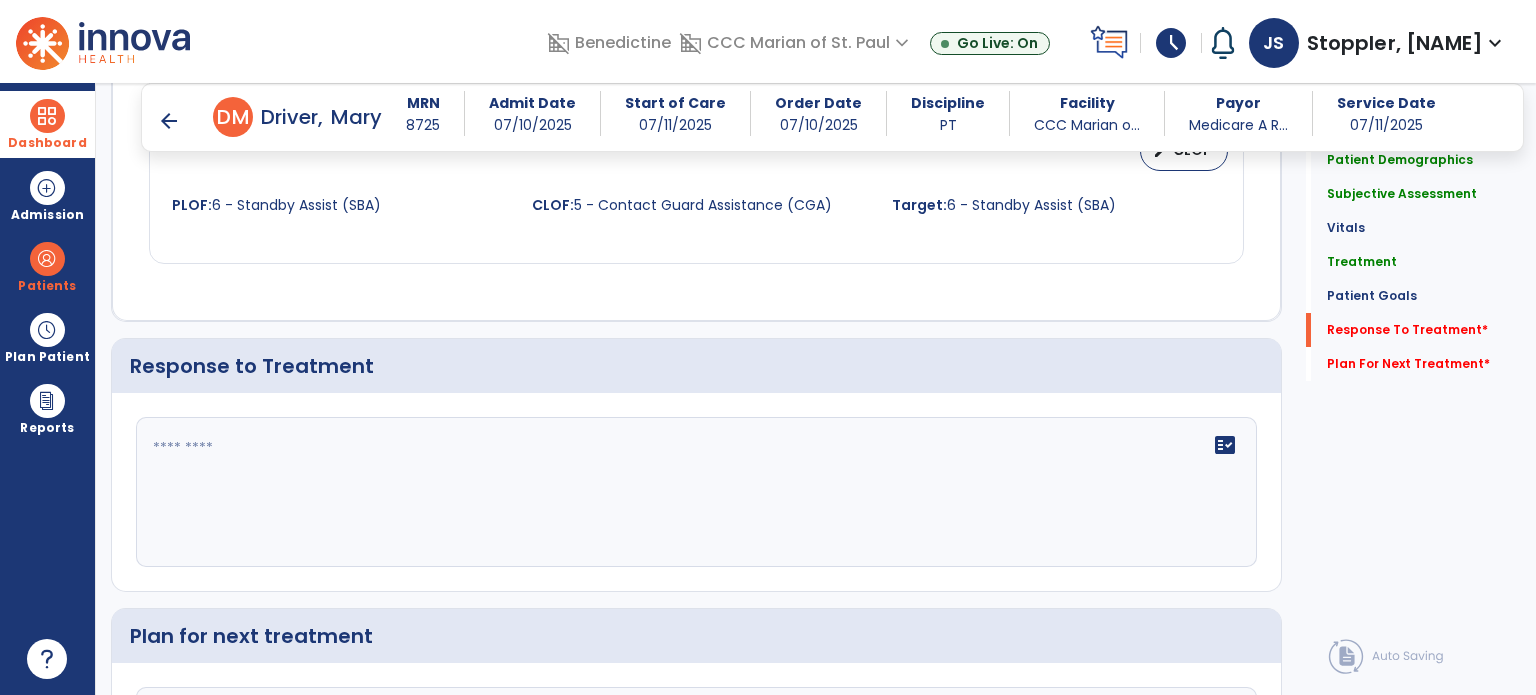scroll, scrollTop: 2040, scrollLeft: 0, axis: vertical 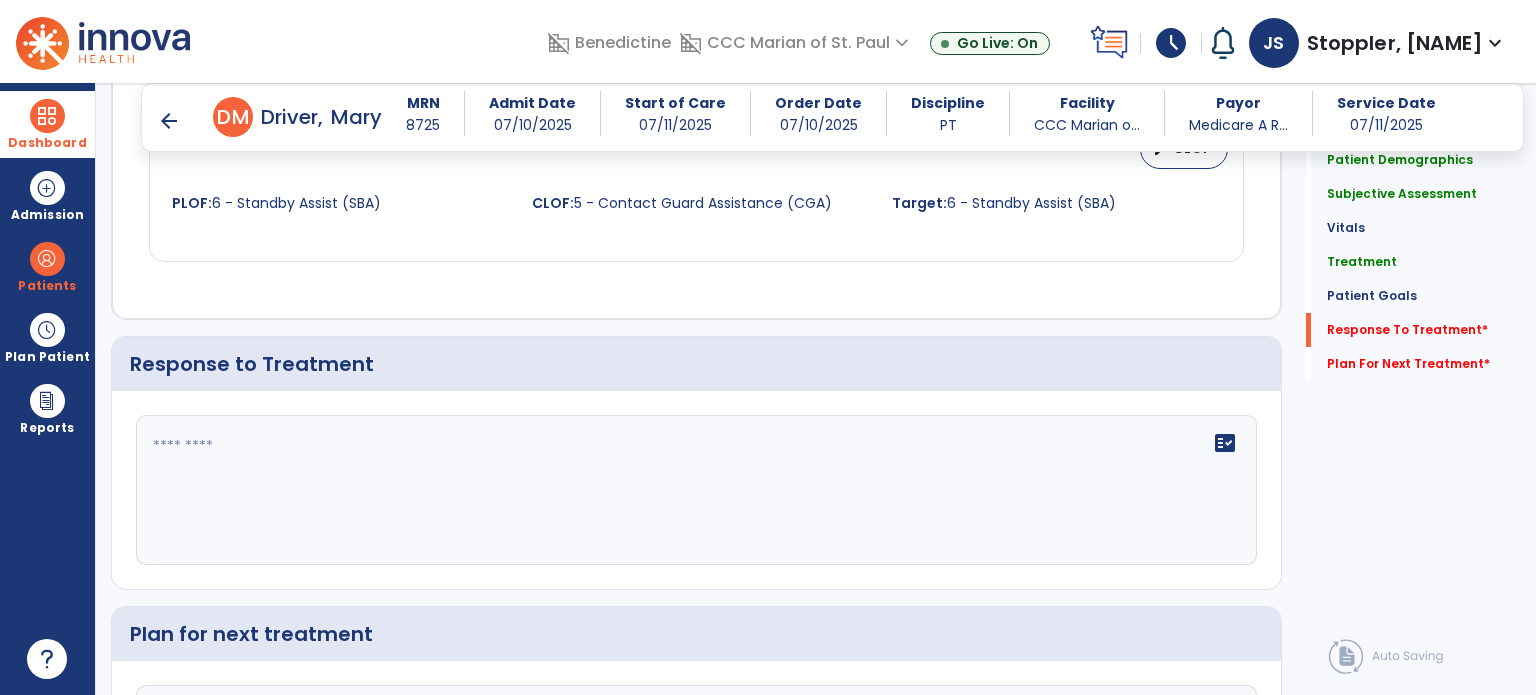 click on "fact_check" 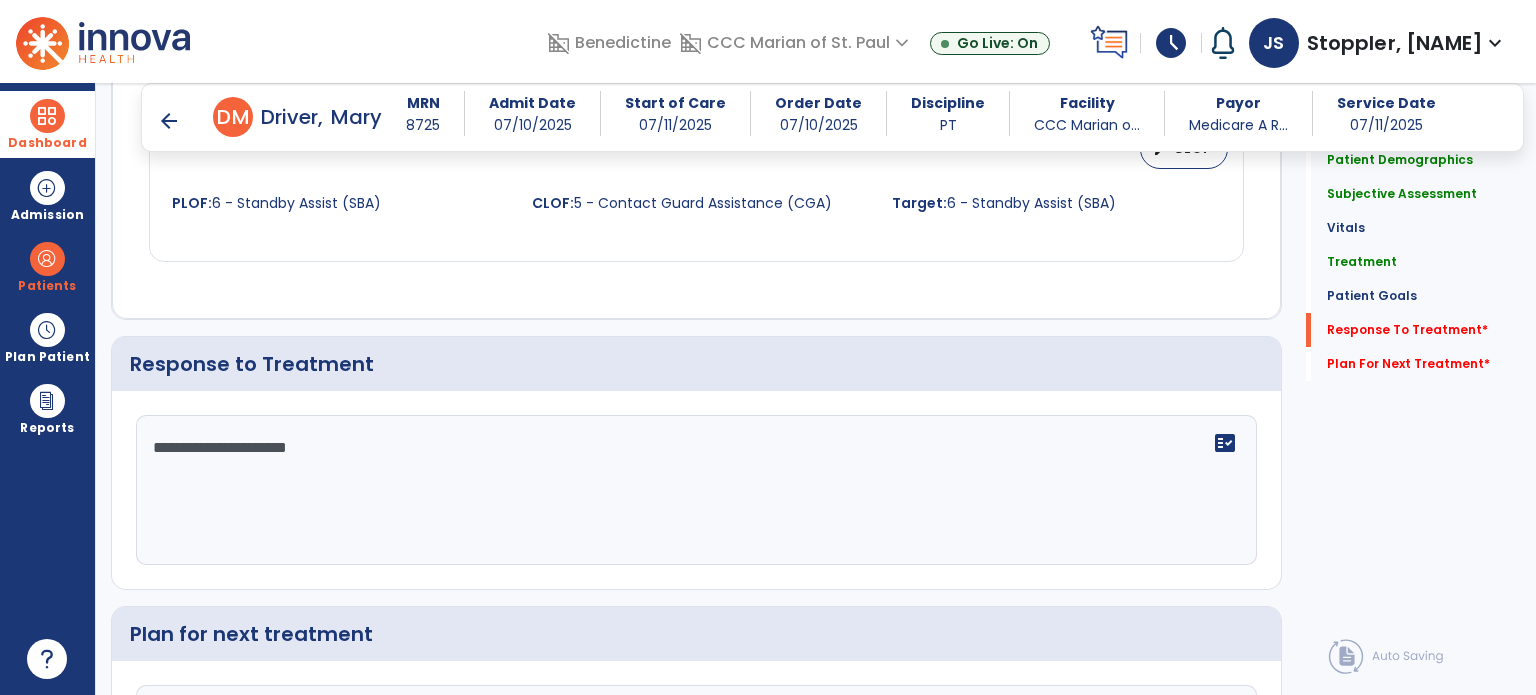 type on "**********" 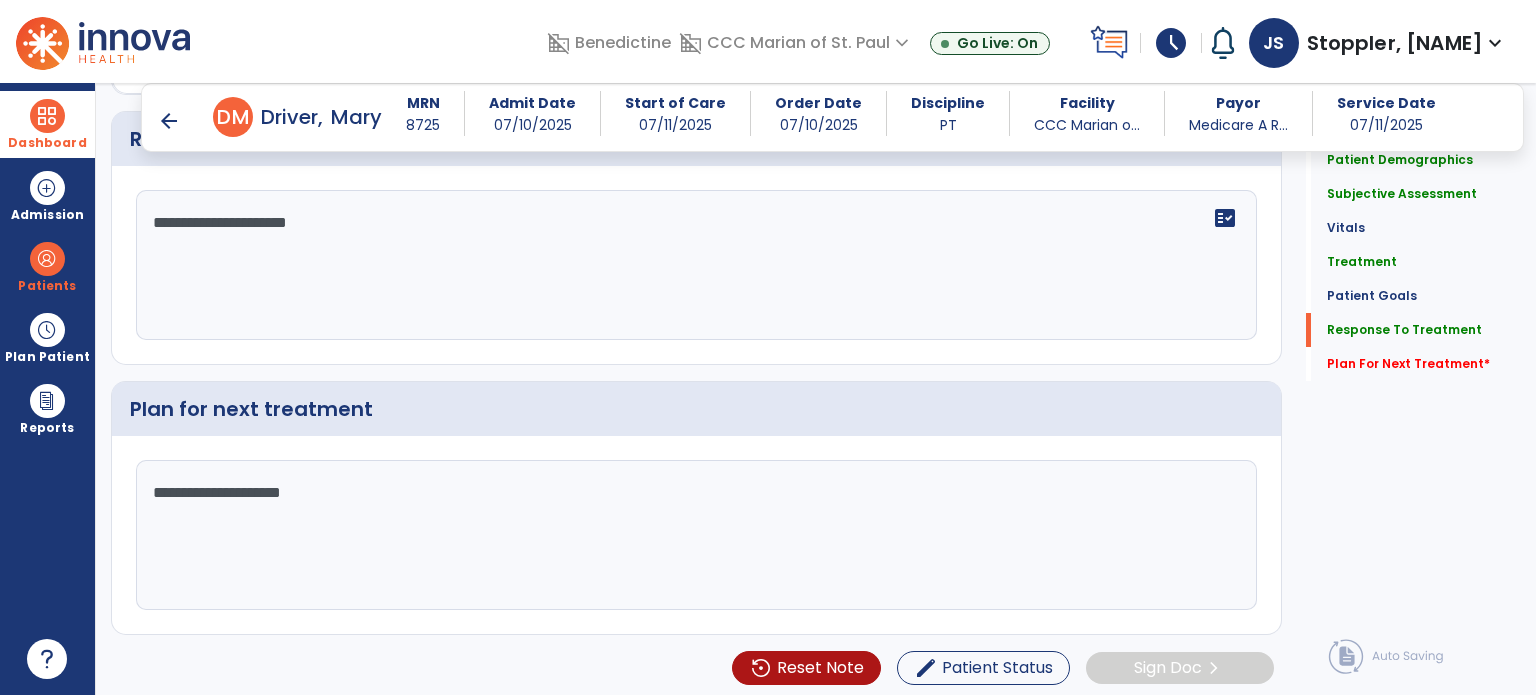 scroll, scrollTop: 2264, scrollLeft: 0, axis: vertical 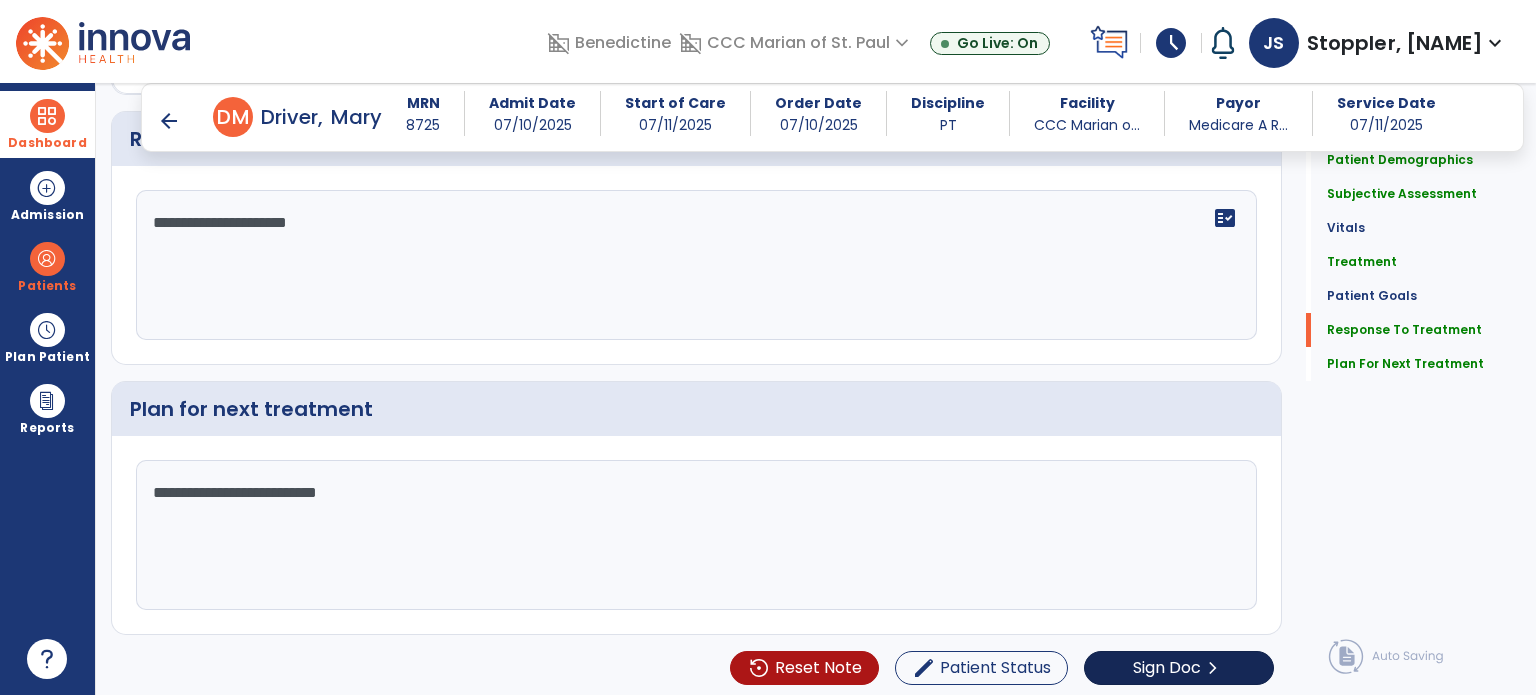 type on "**********" 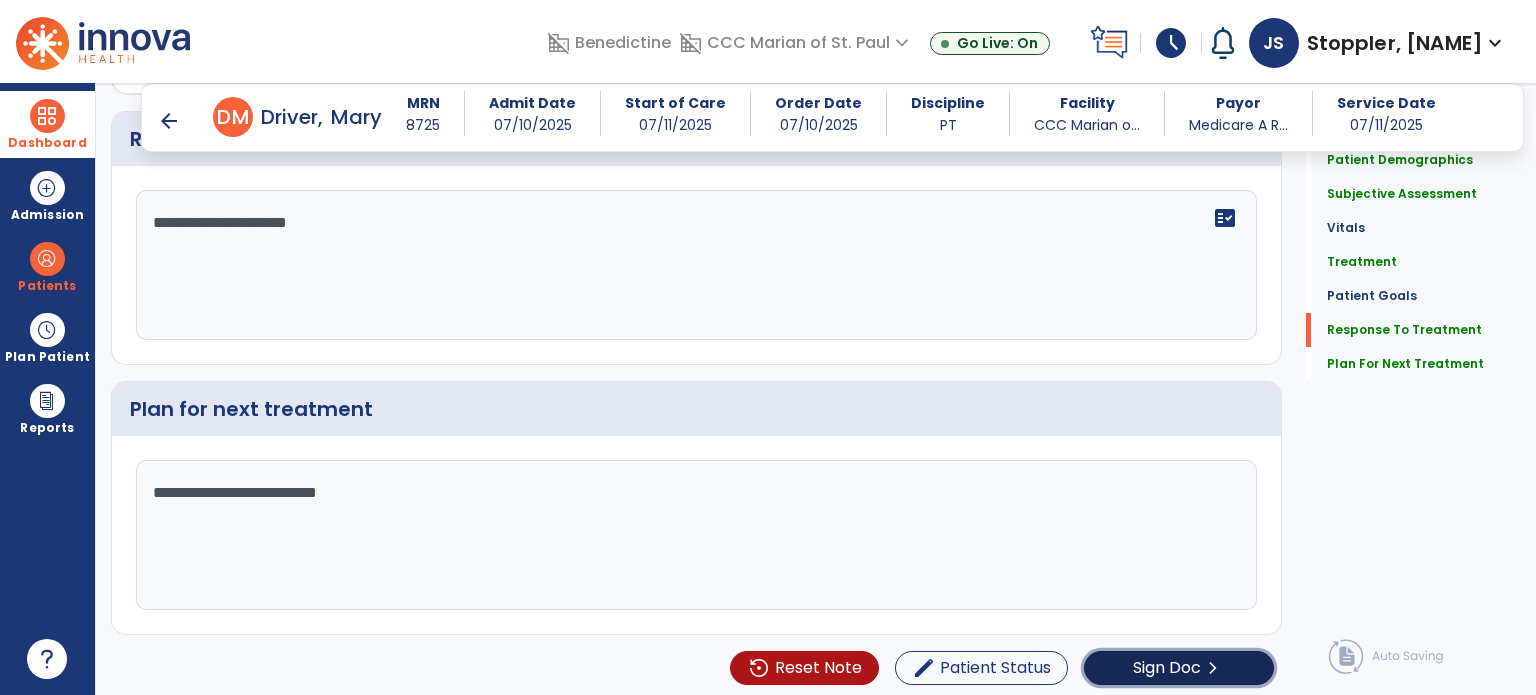 click on "Sign Doc  chevron_right" 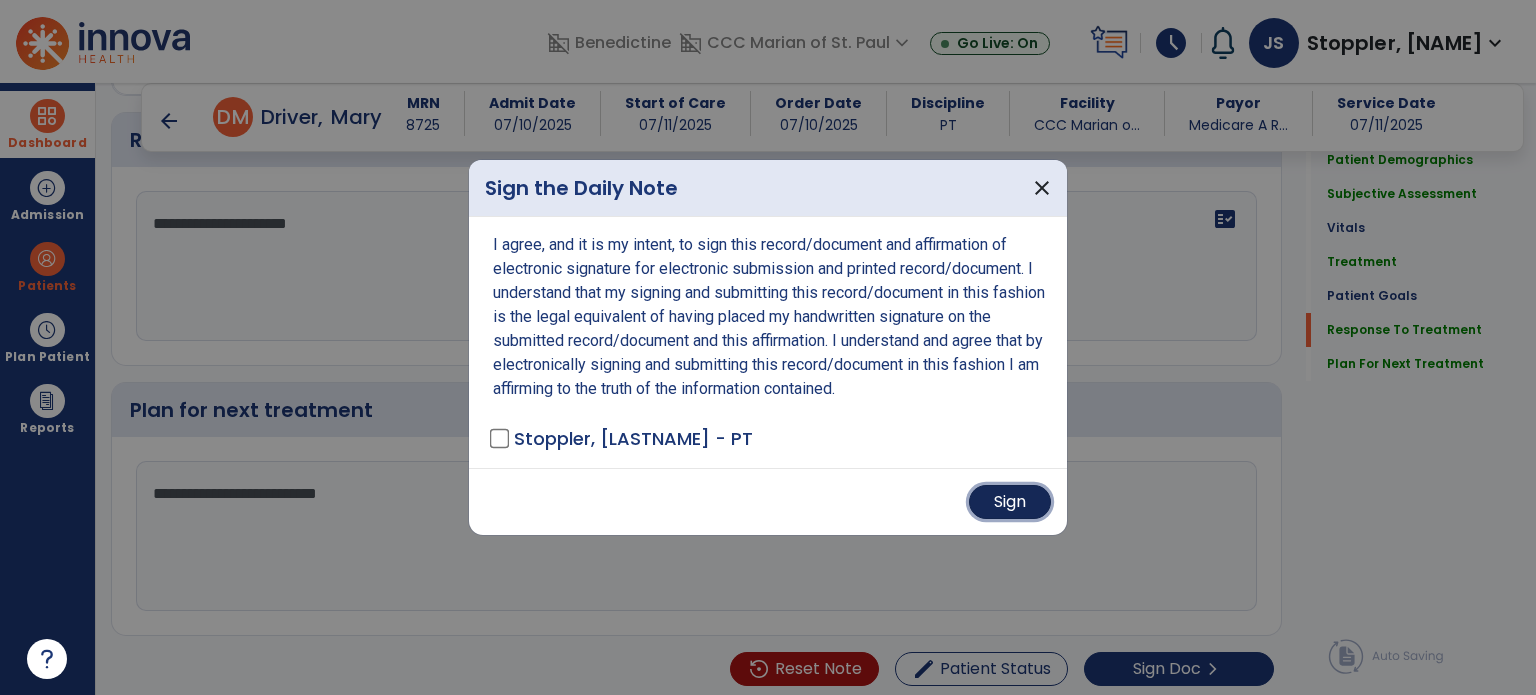 click on "Sign" at bounding box center [1010, 502] 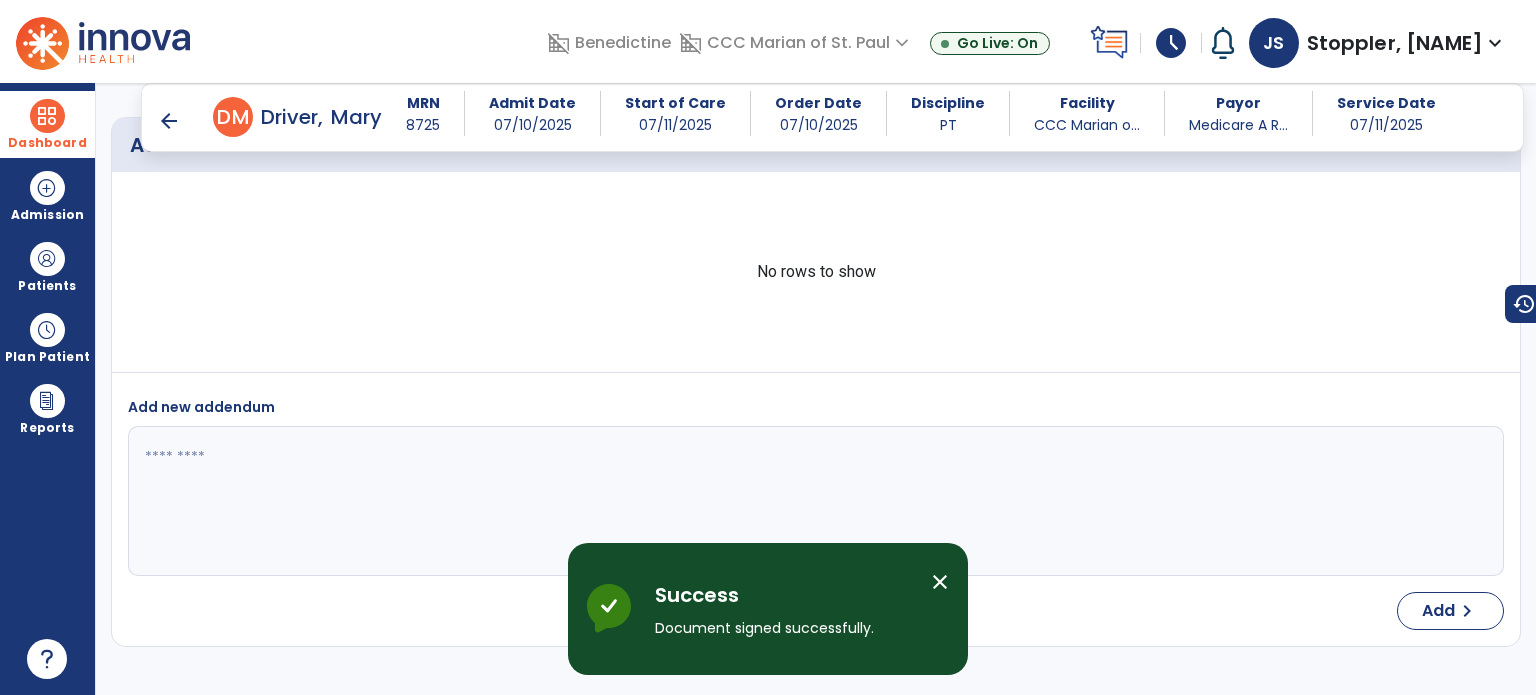 scroll, scrollTop: 3535, scrollLeft: 0, axis: vertical 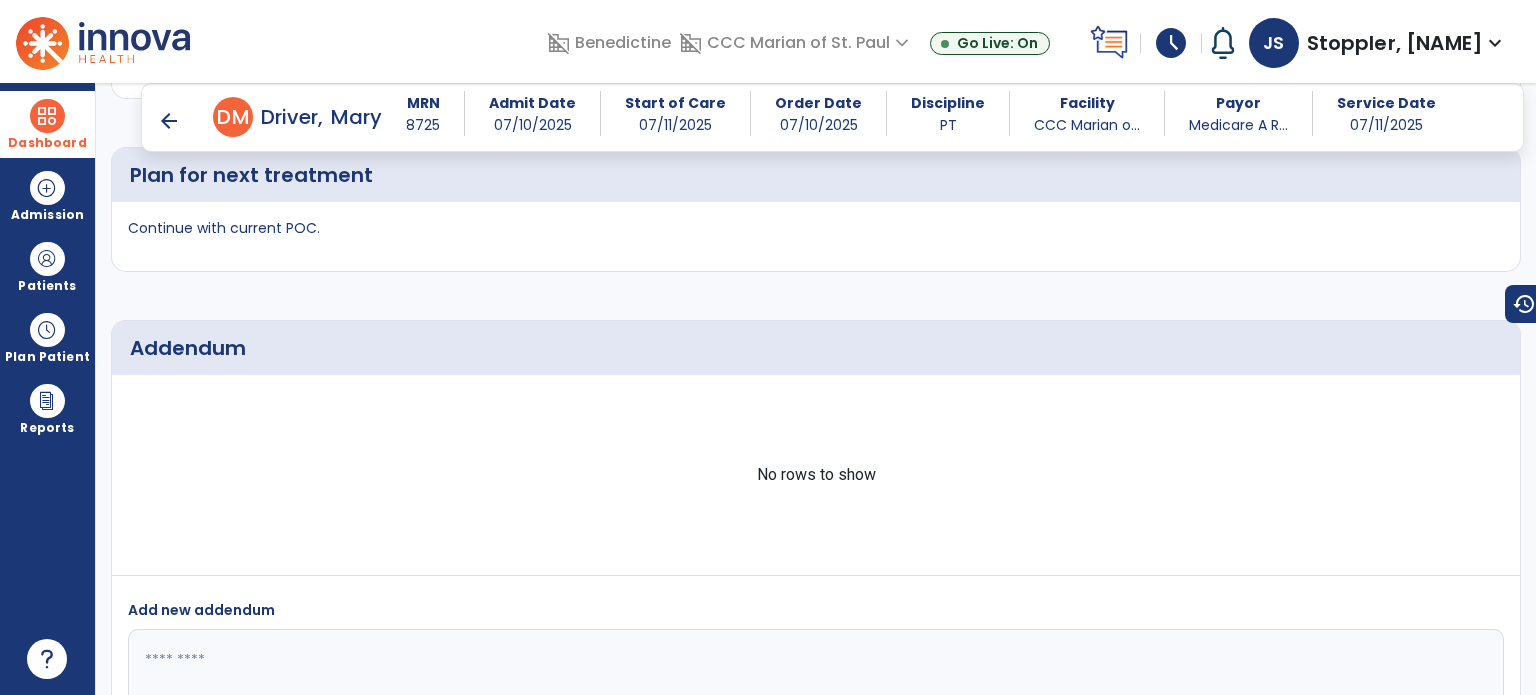 click on "Dashboard" at bounding box center (47, 143) 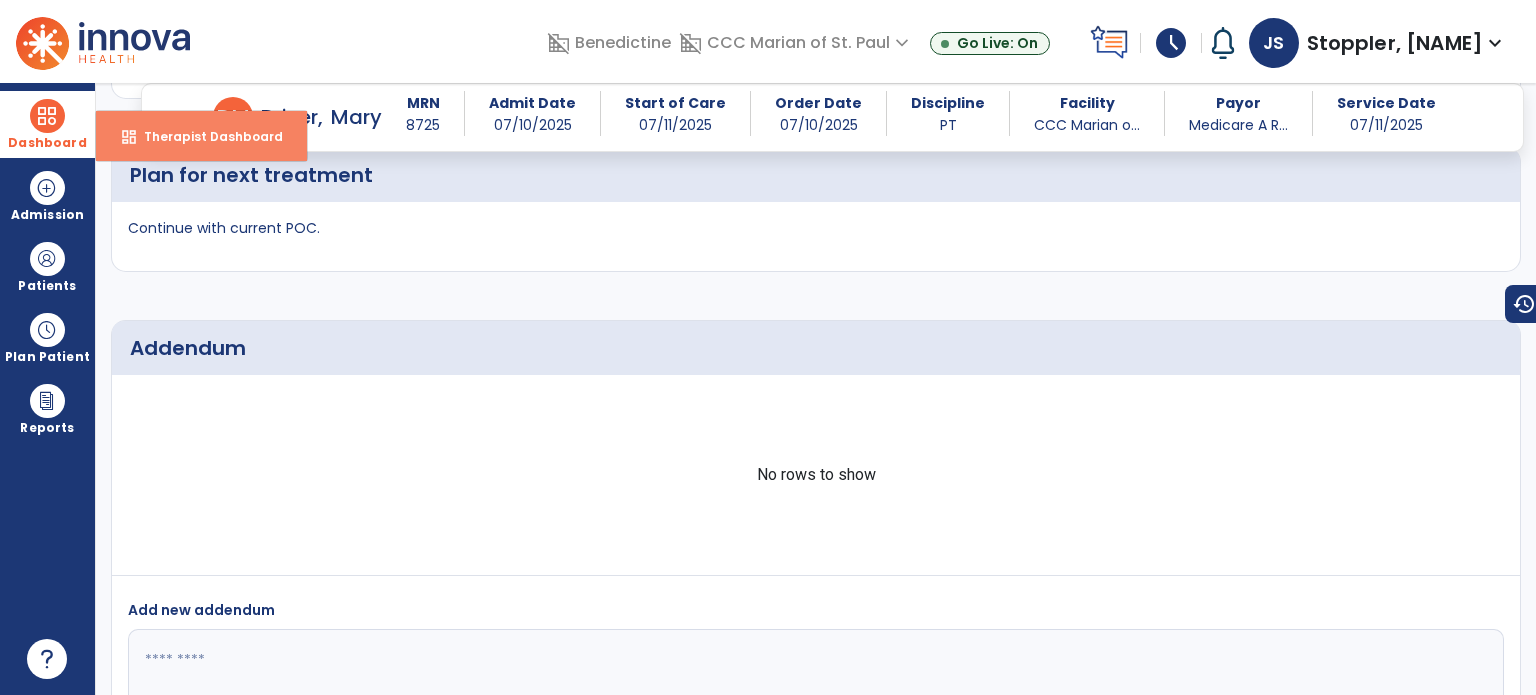 click on "Therapist Dashboard" at bounding box center [205, 136] 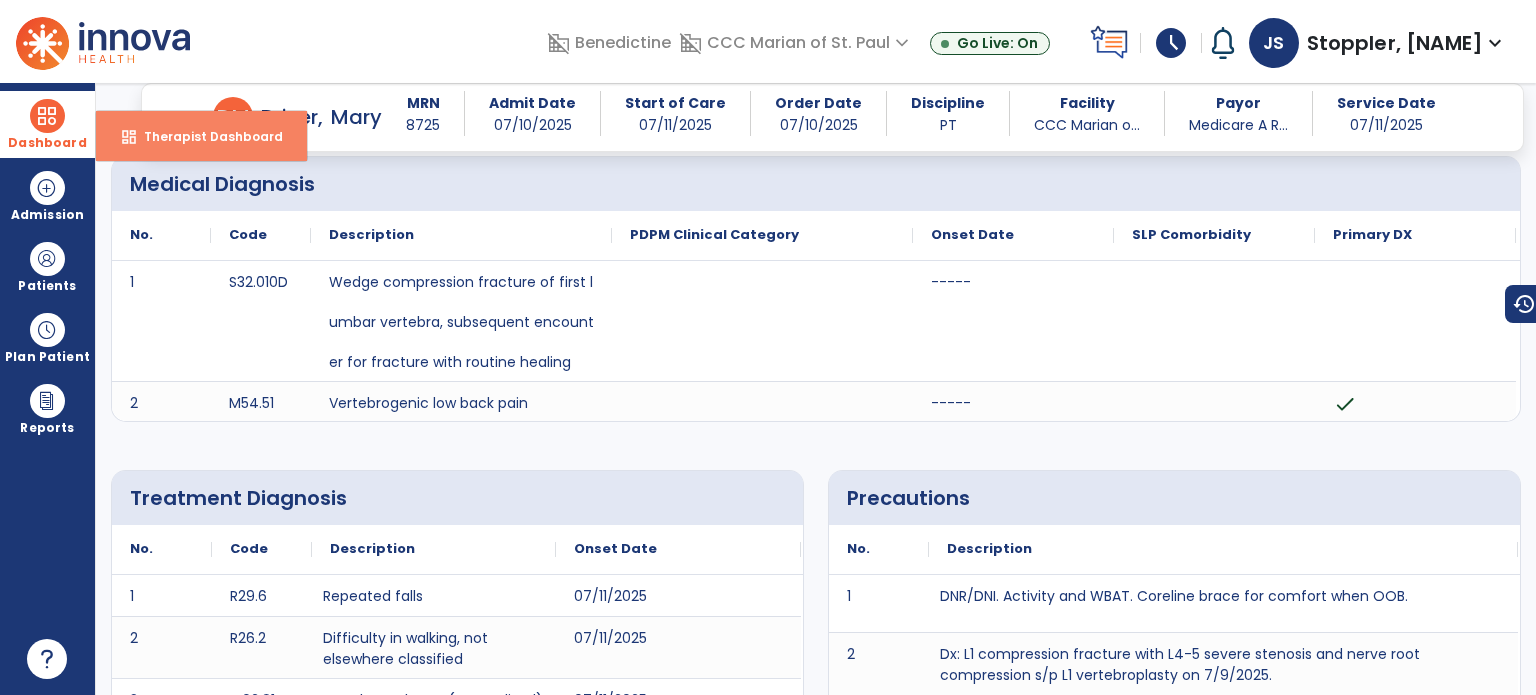 select on "****" 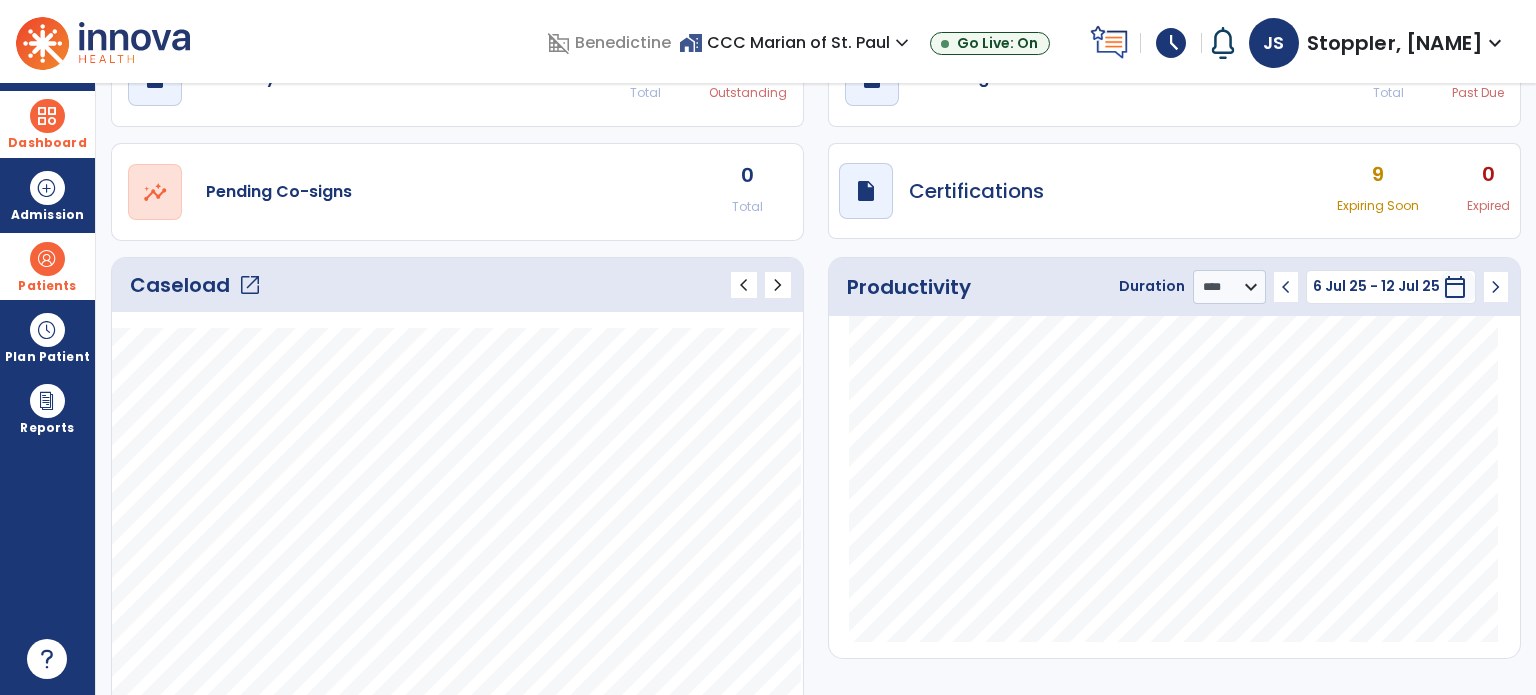 click on "Patients" at bounding box center [47, 266] 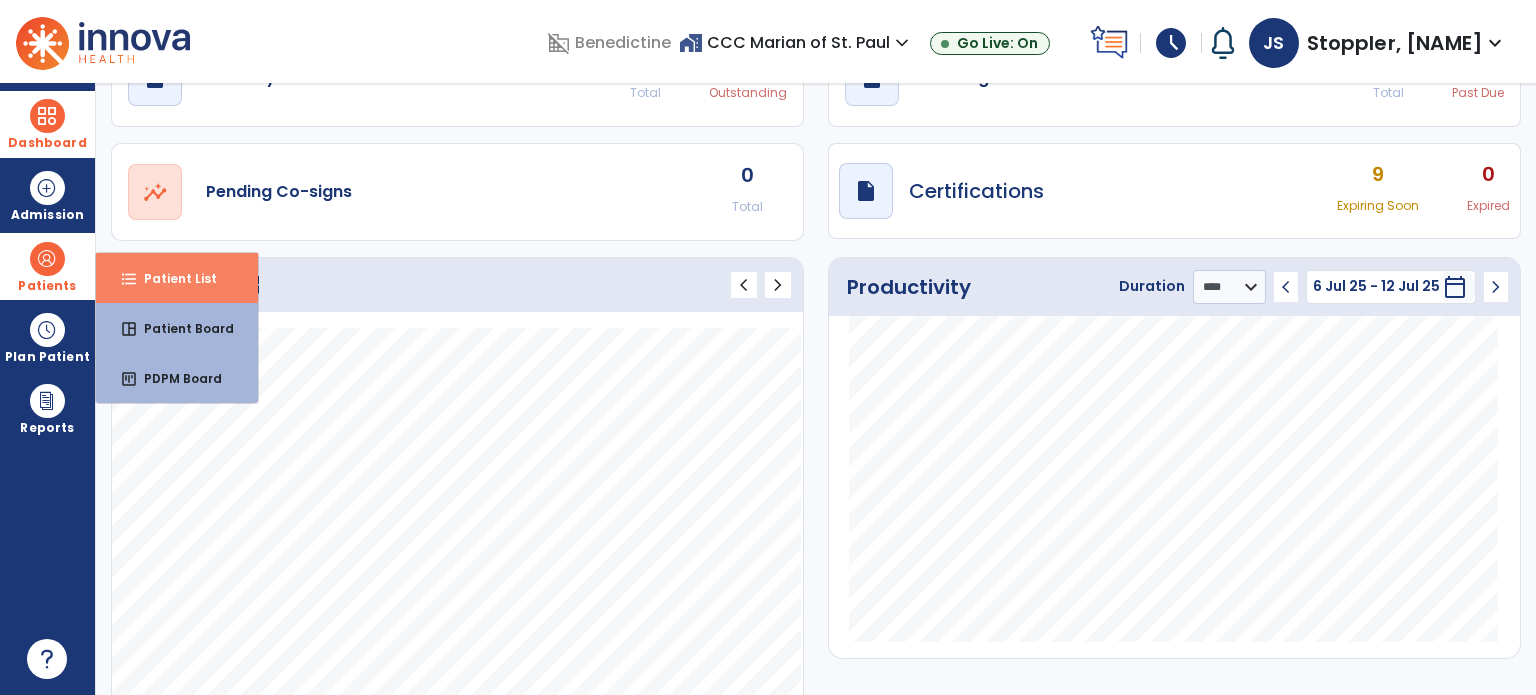 click on "Patient List" at bounding box center (172, 278) 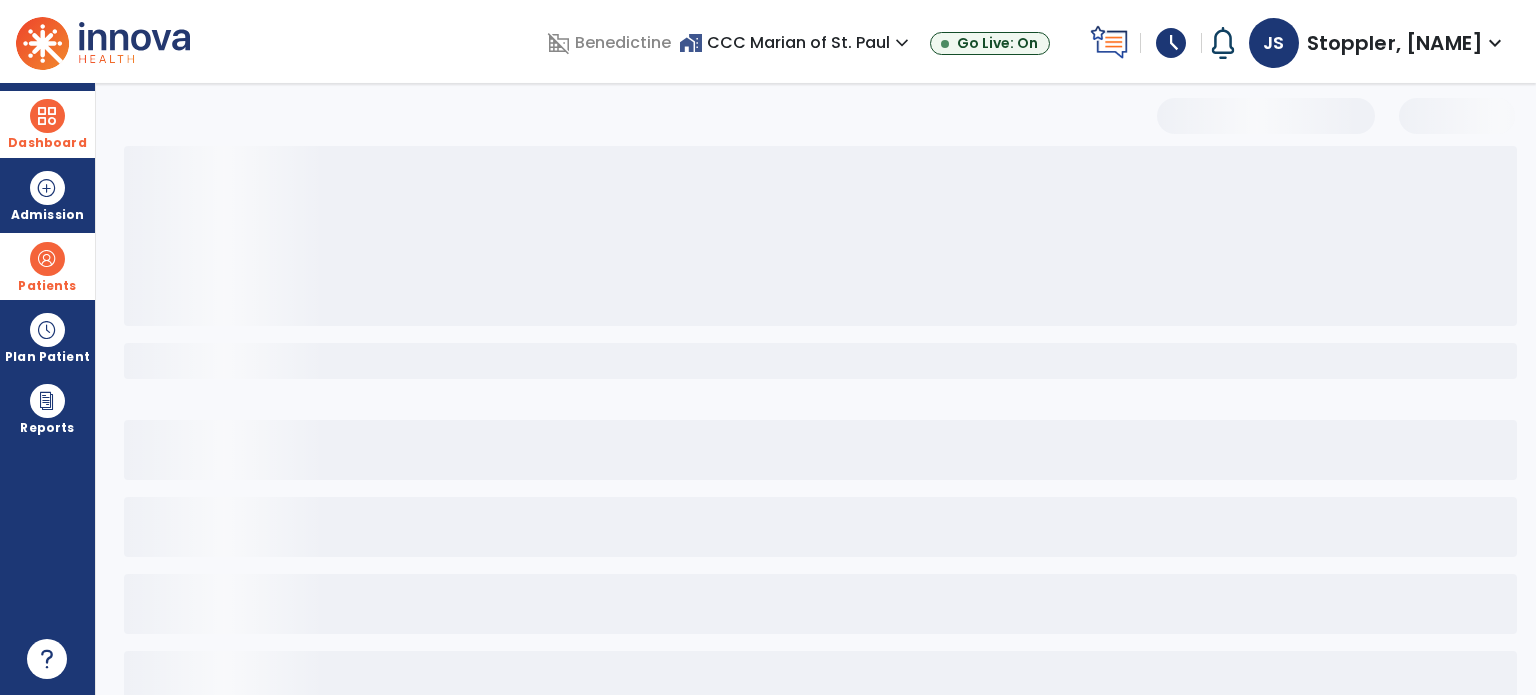 scroll, scrollTop: 46, scrollLeft: 0, axis: vertical 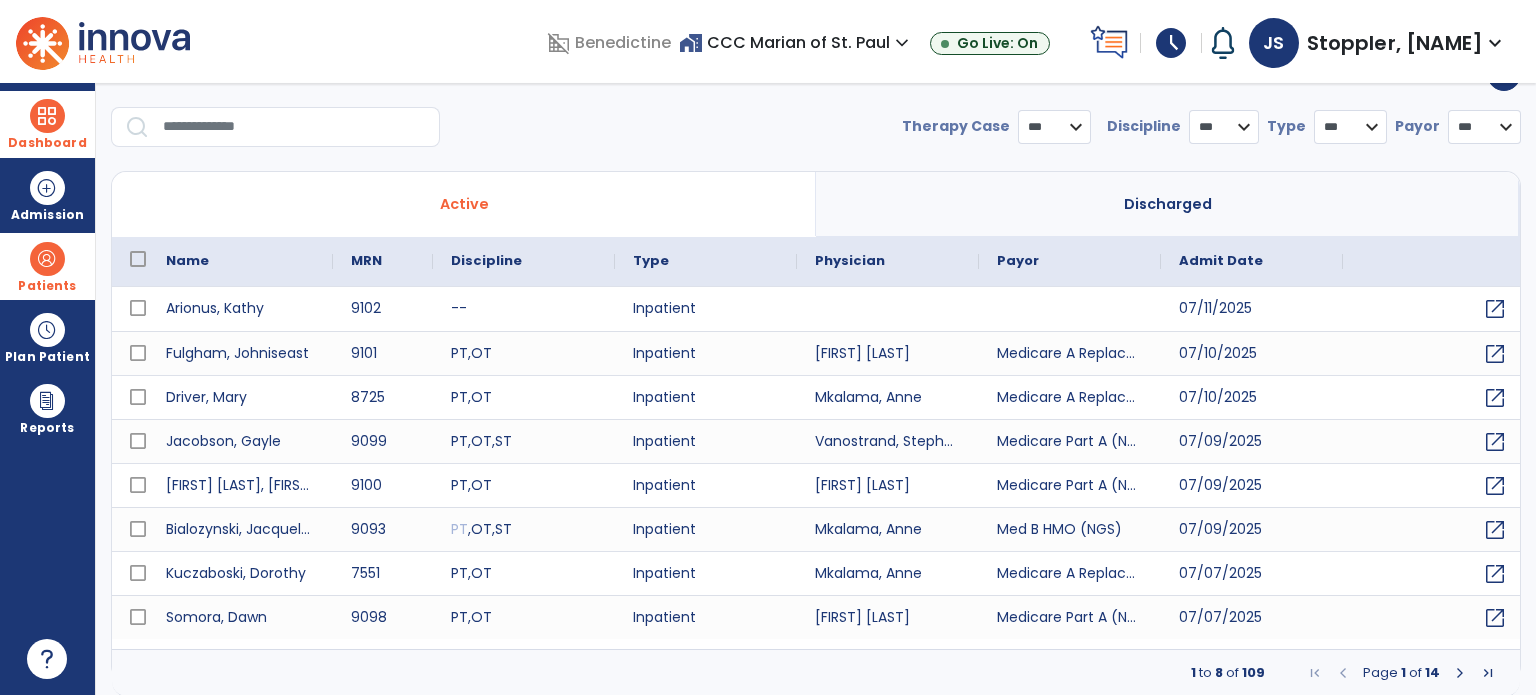select on "***" 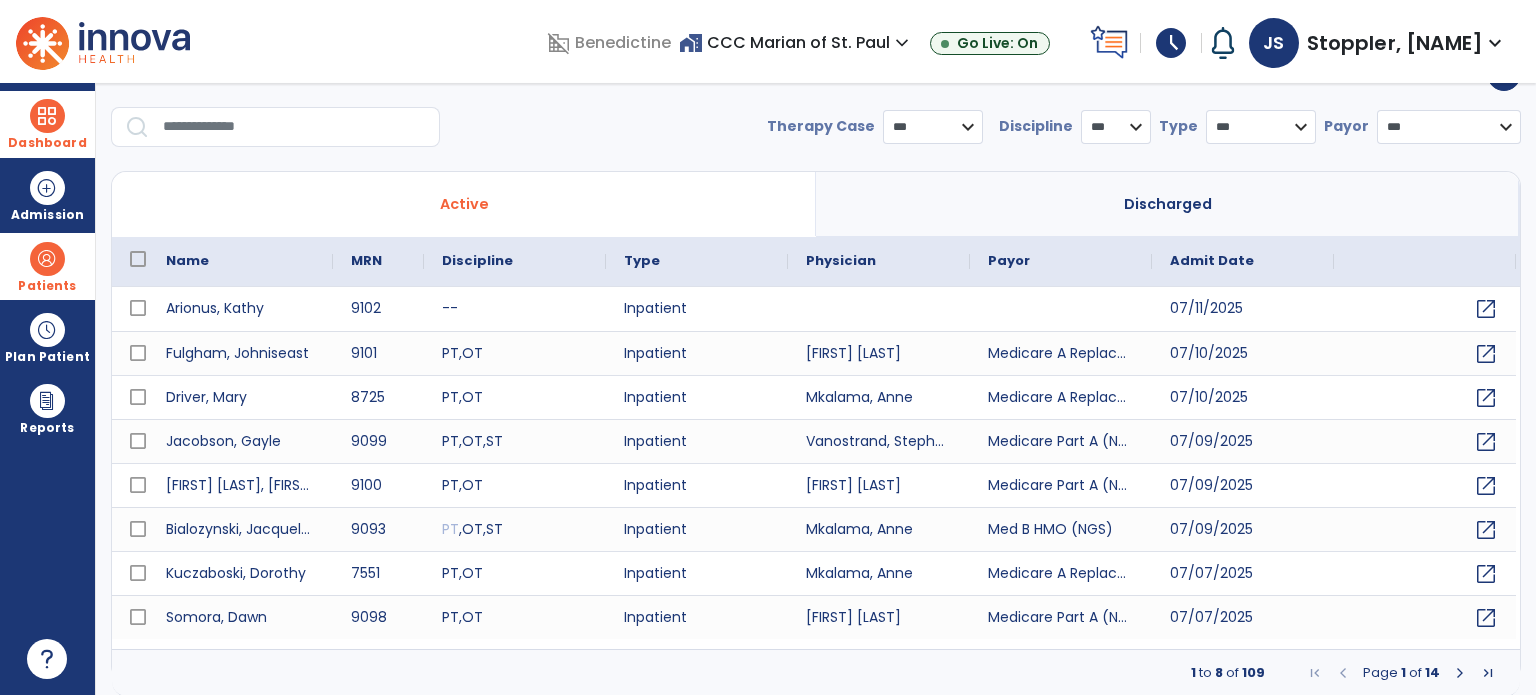 click at bounding box center (294, 127) 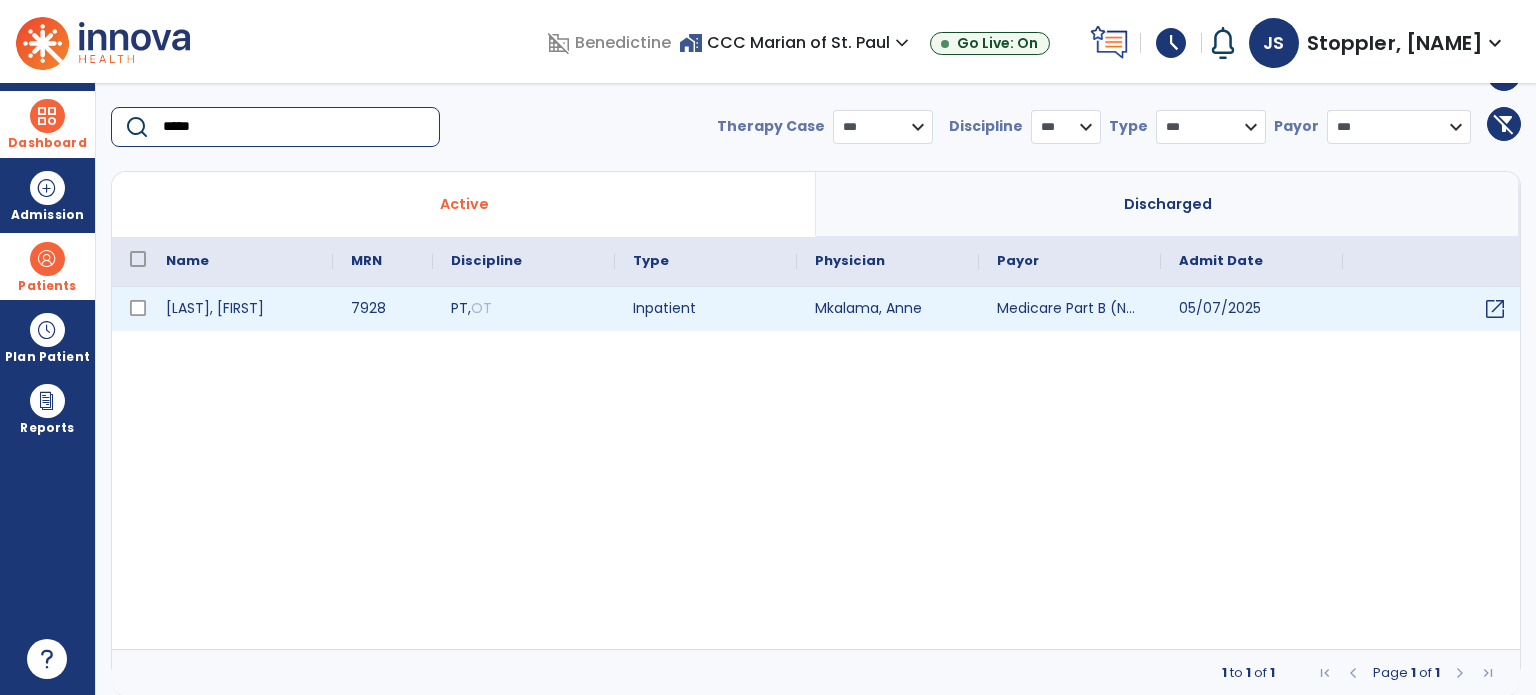type on "*****" 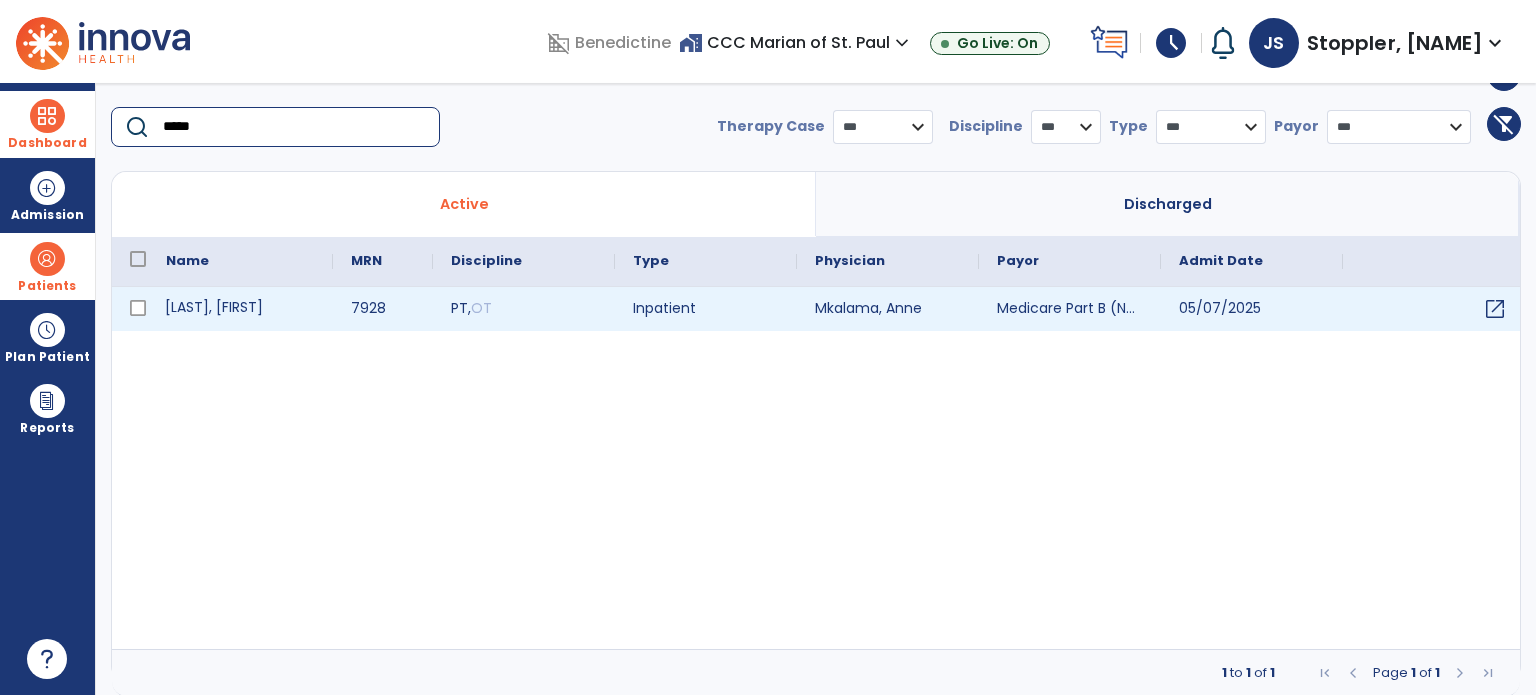 click on "[LAST], [FIRST]" at bounding box center (240, 309) 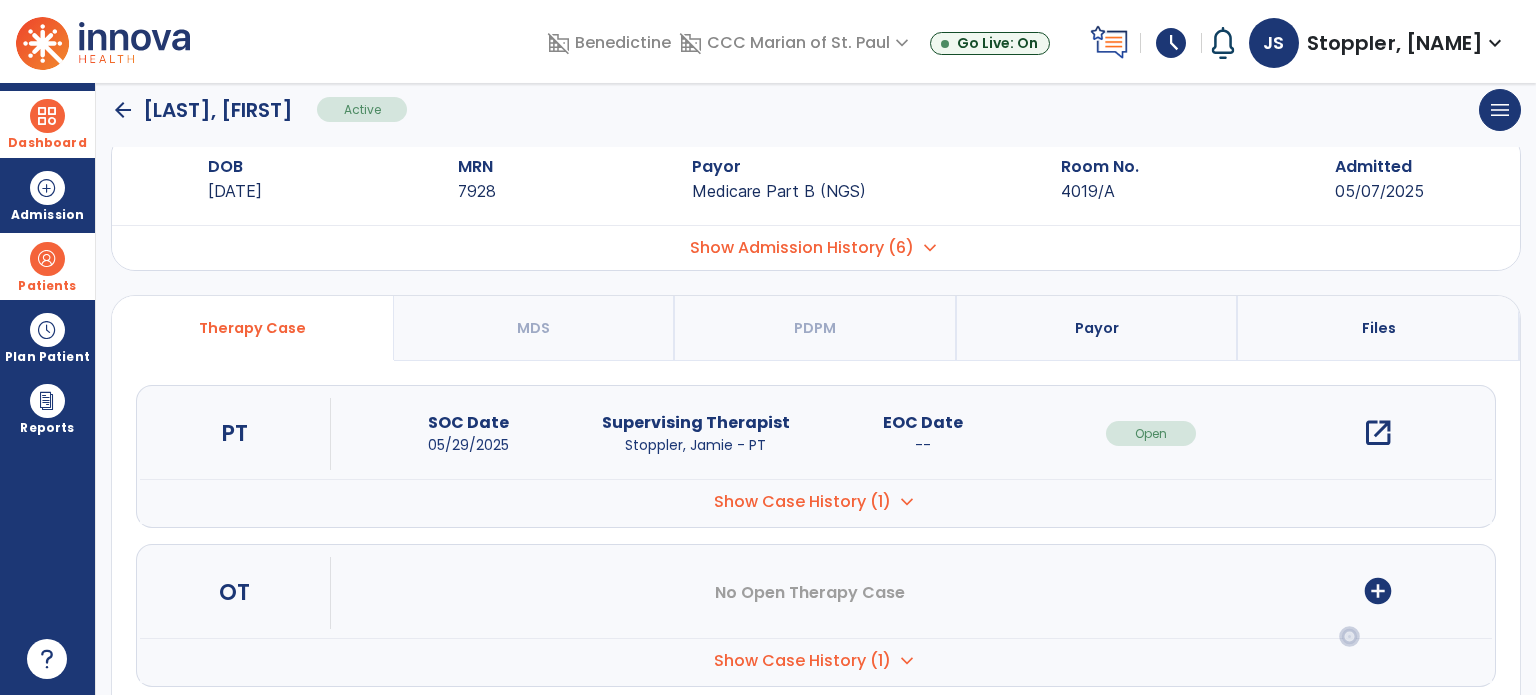 scroll, scrollTop: 0, scrollLeft: 0, axis: both 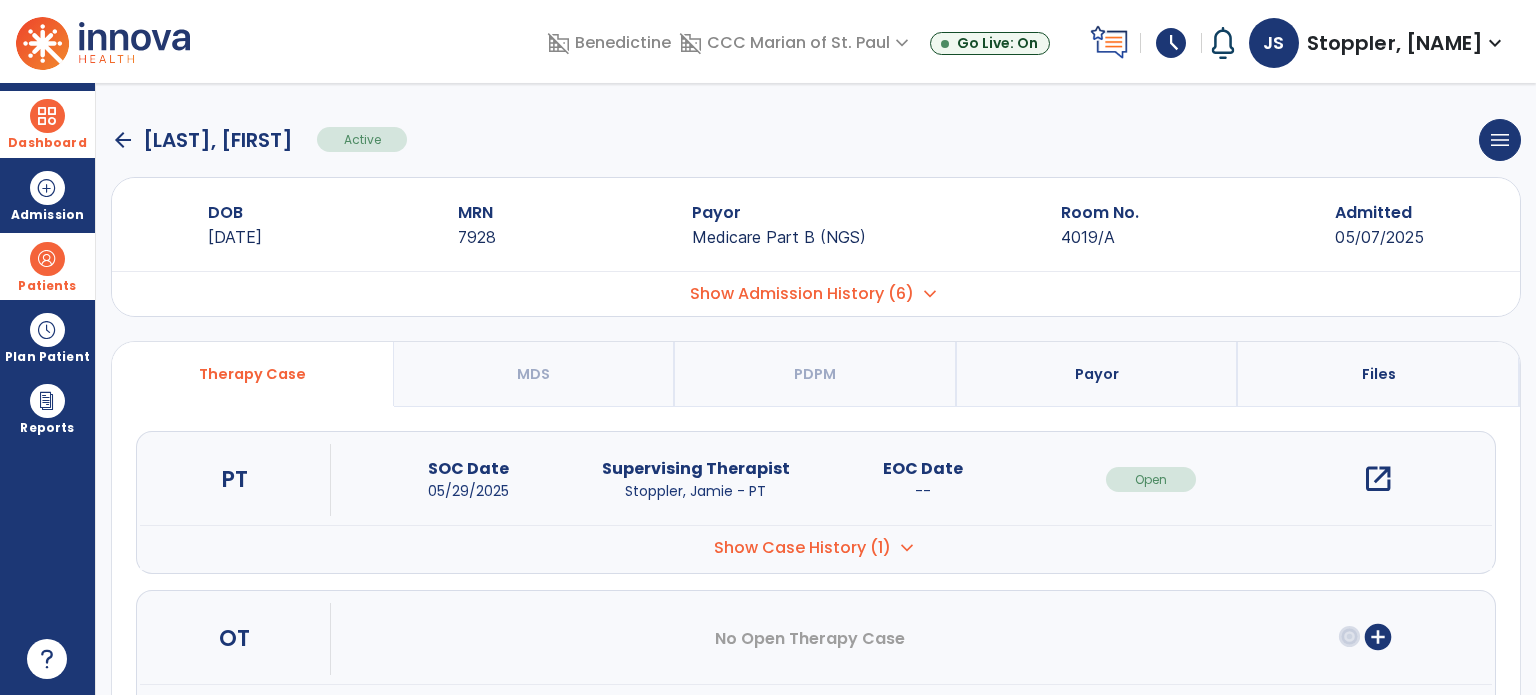 click on "open_in_new" at bounding box center (1378, 479) 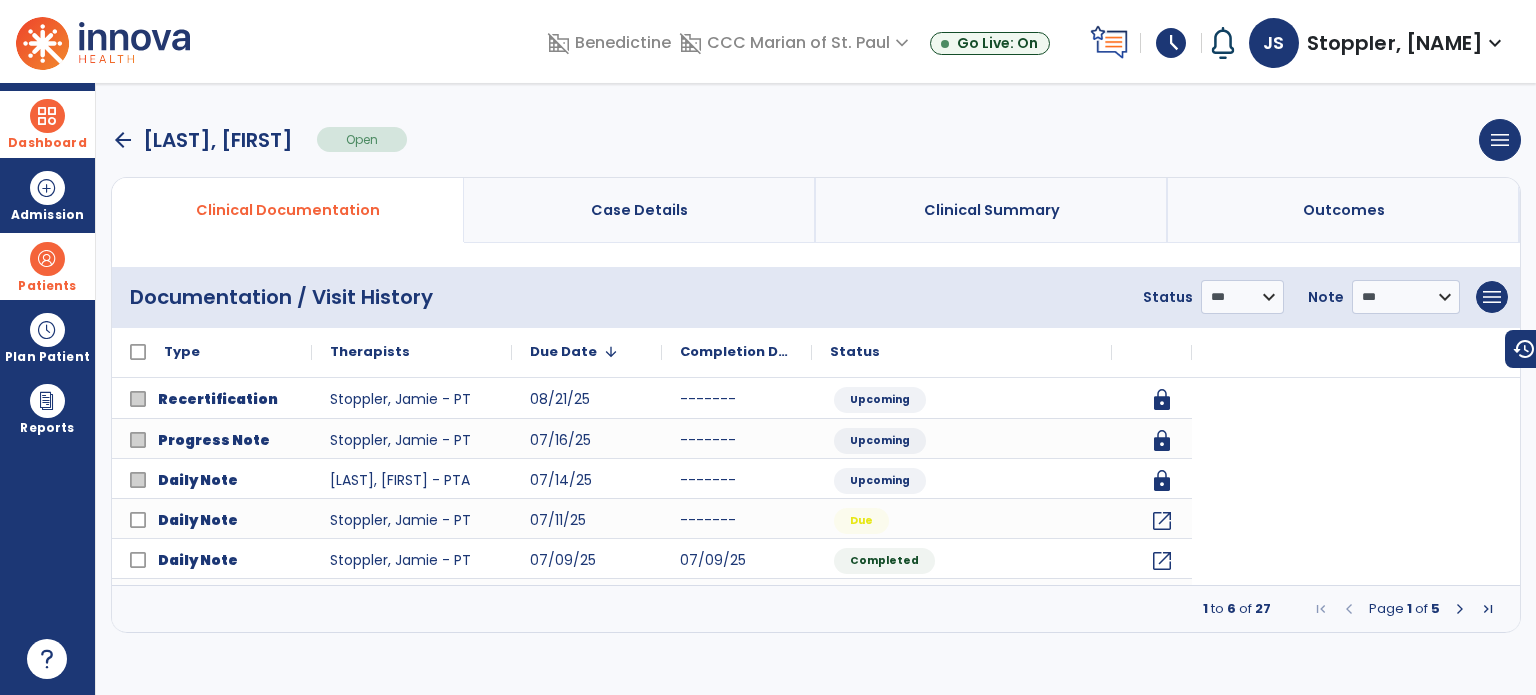 scroll, scrollTop: 0, scrollLeft: 0, axis: both 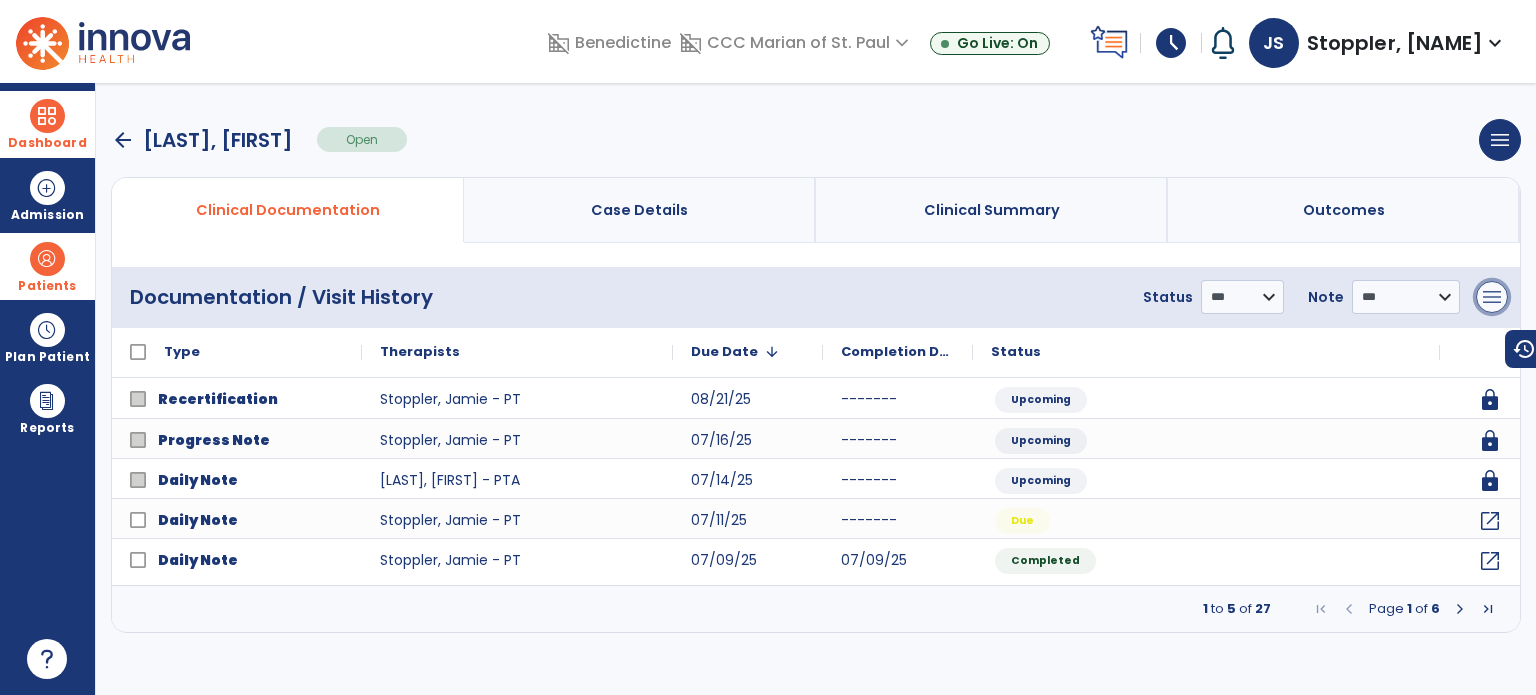 click on "menu" at bounding box center (1492, 297) 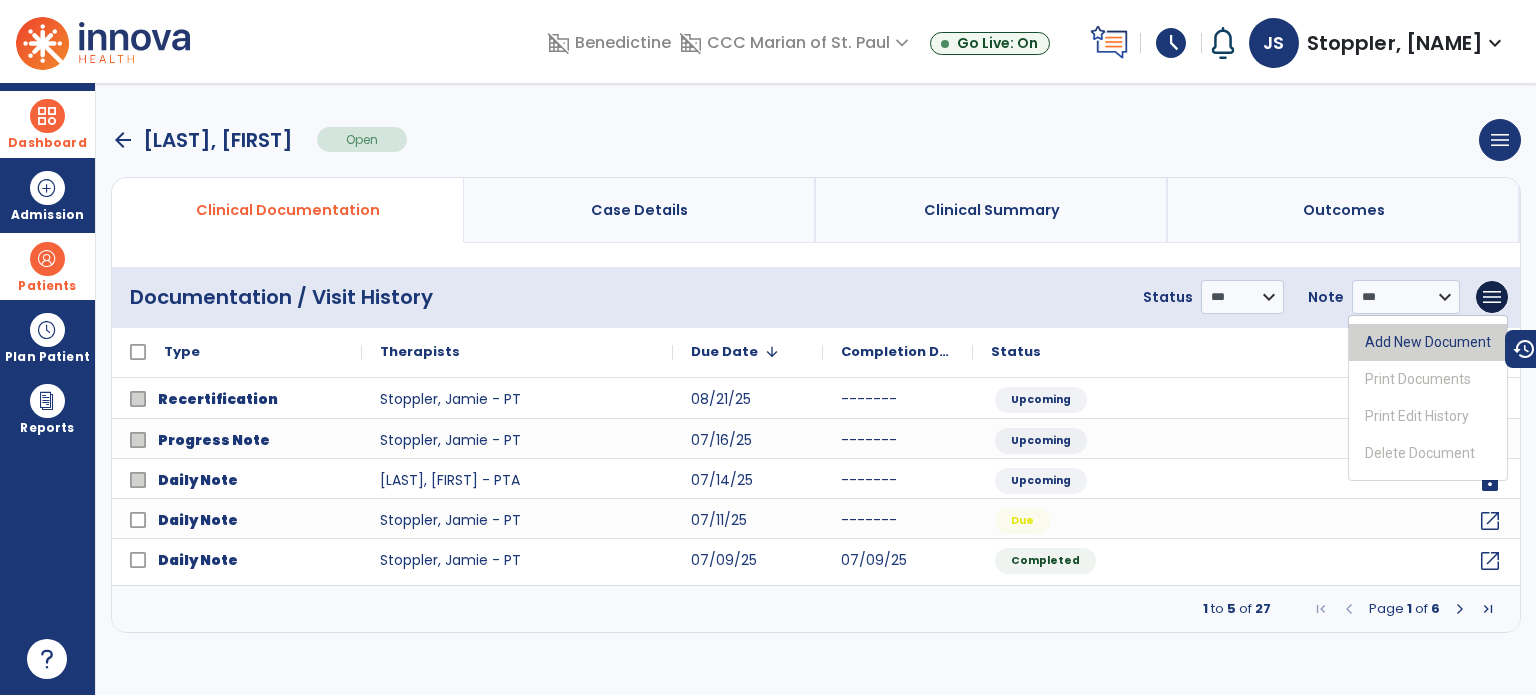 click on "Add New Document" at bounding box center (1428, 342) 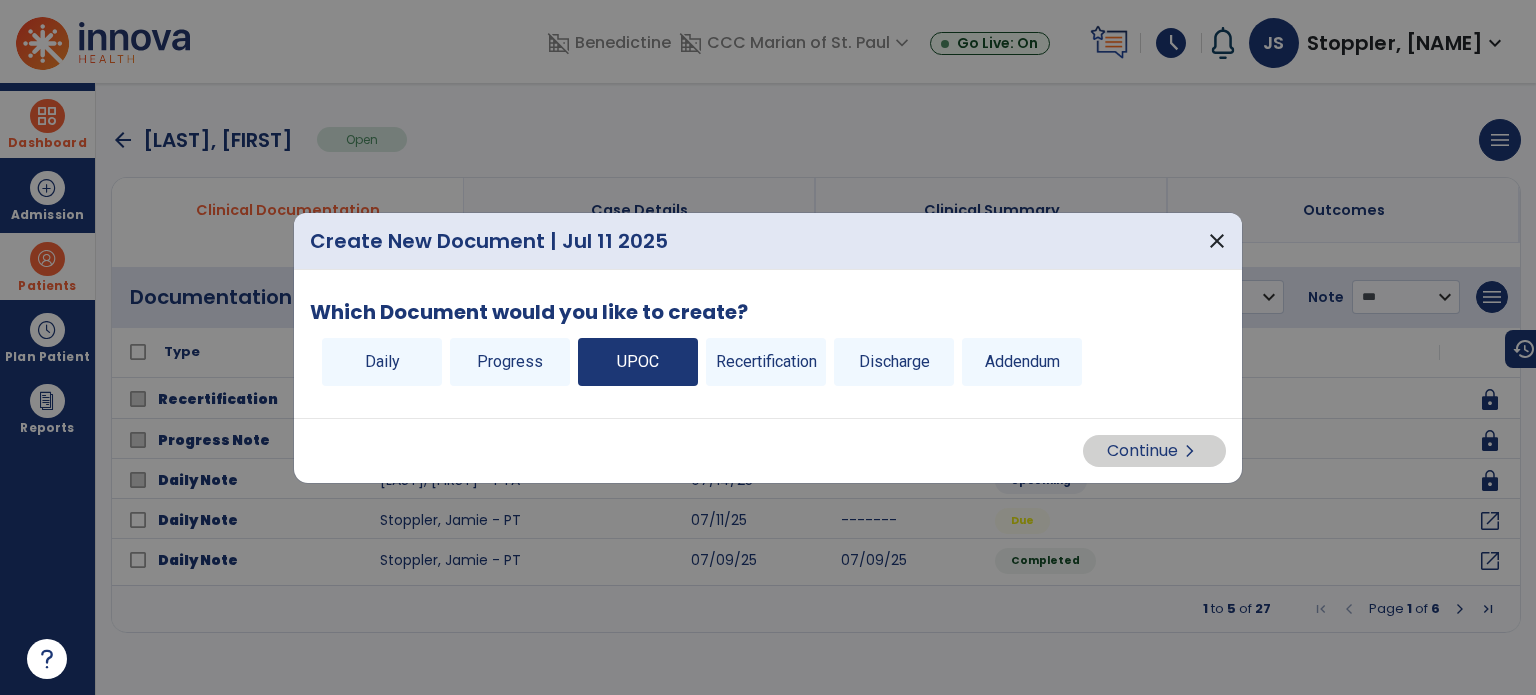 click on "UPOC" at bounding box center [638, 362] 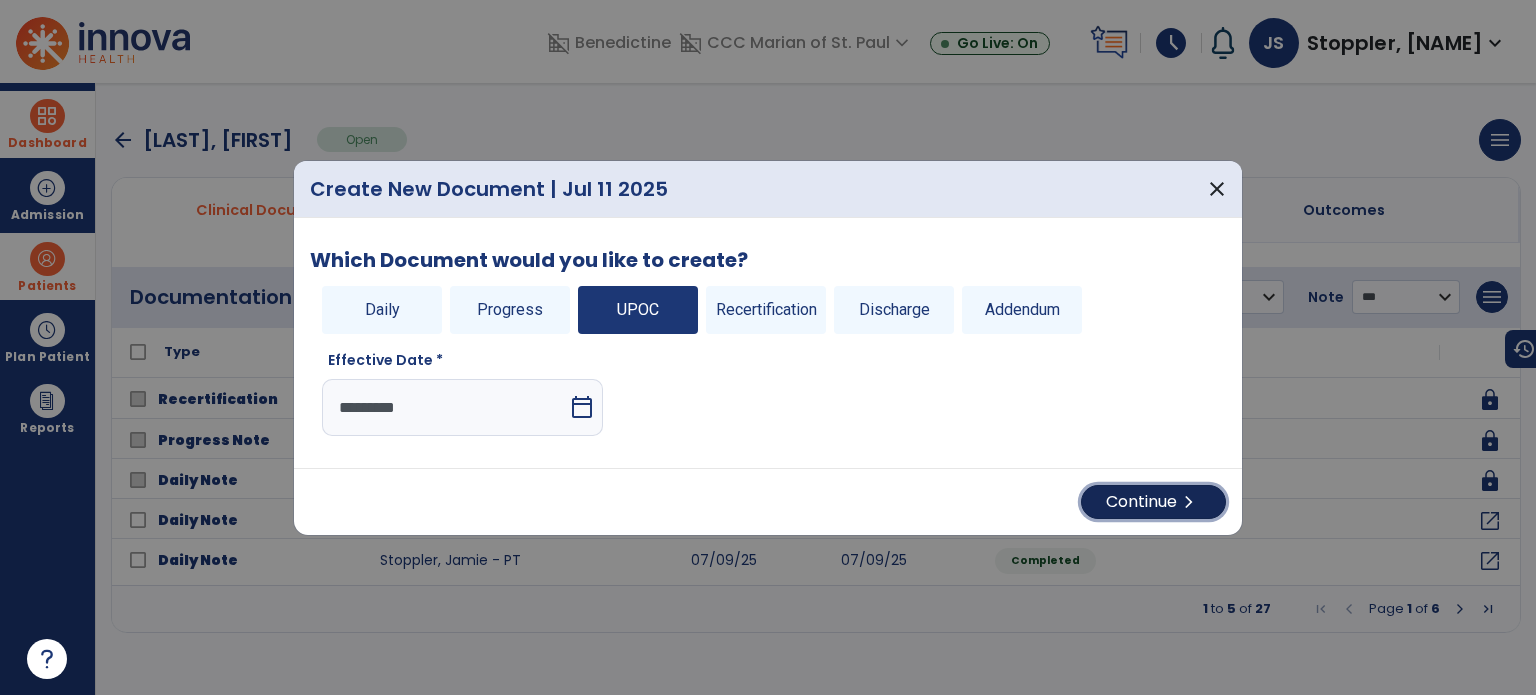click on "Continue   chevron_right" at bounding box center (1153, 502) 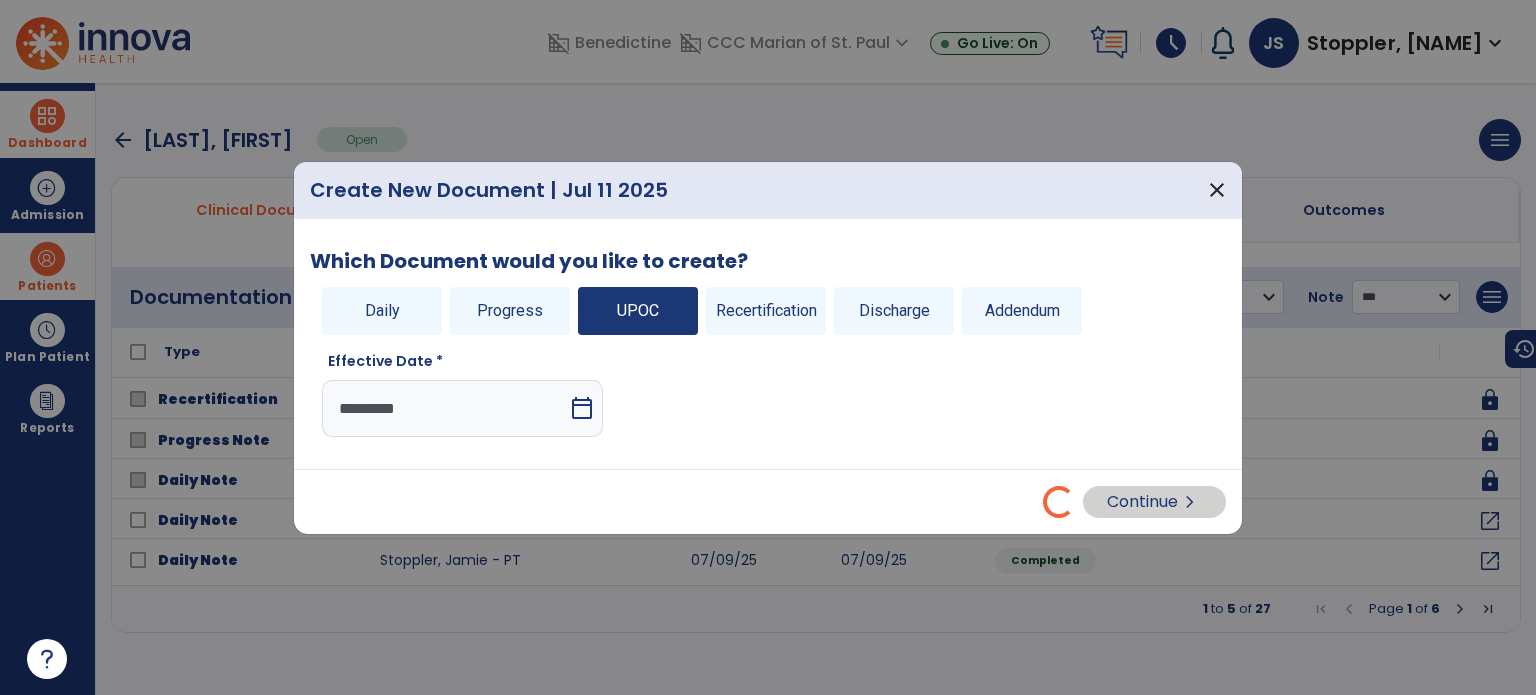 select on "**" 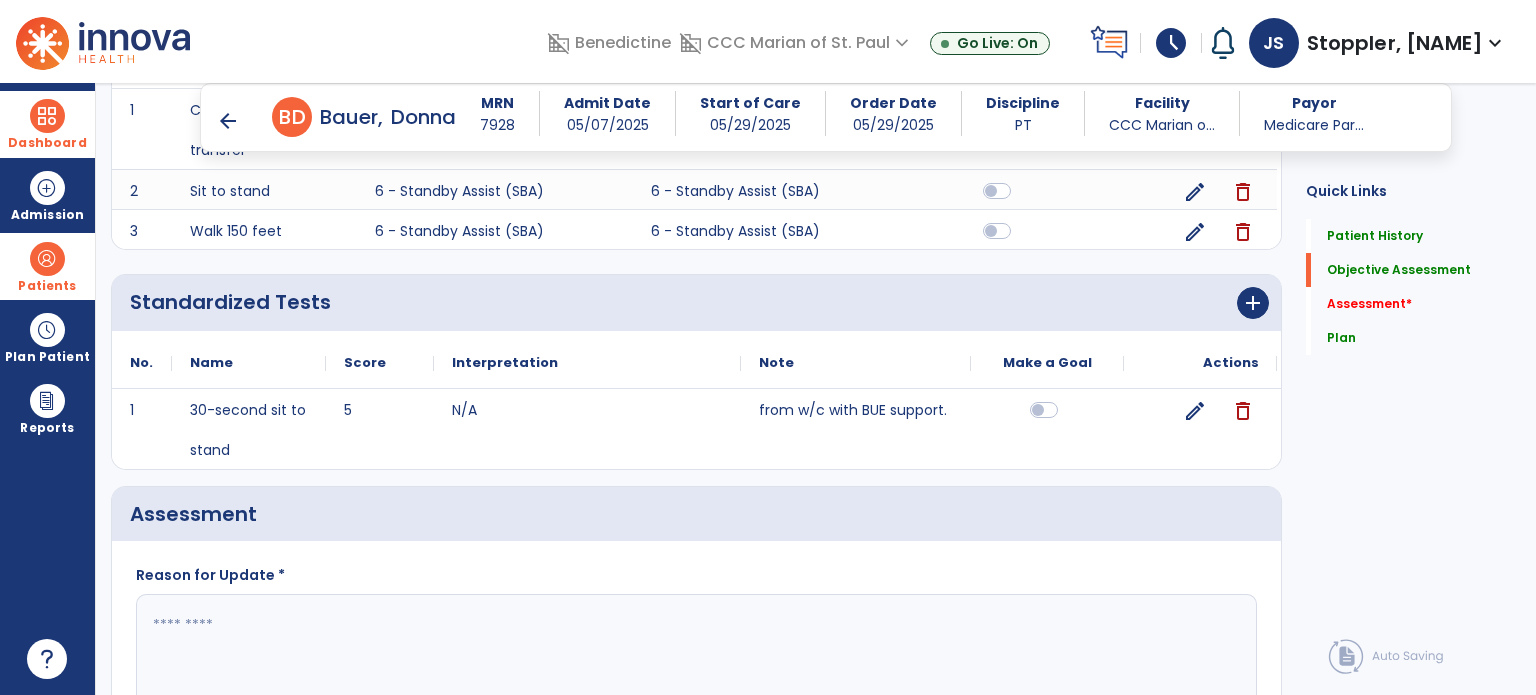 scroll, scrollTop: 1266, scrollLeft: 0, axis: vertical 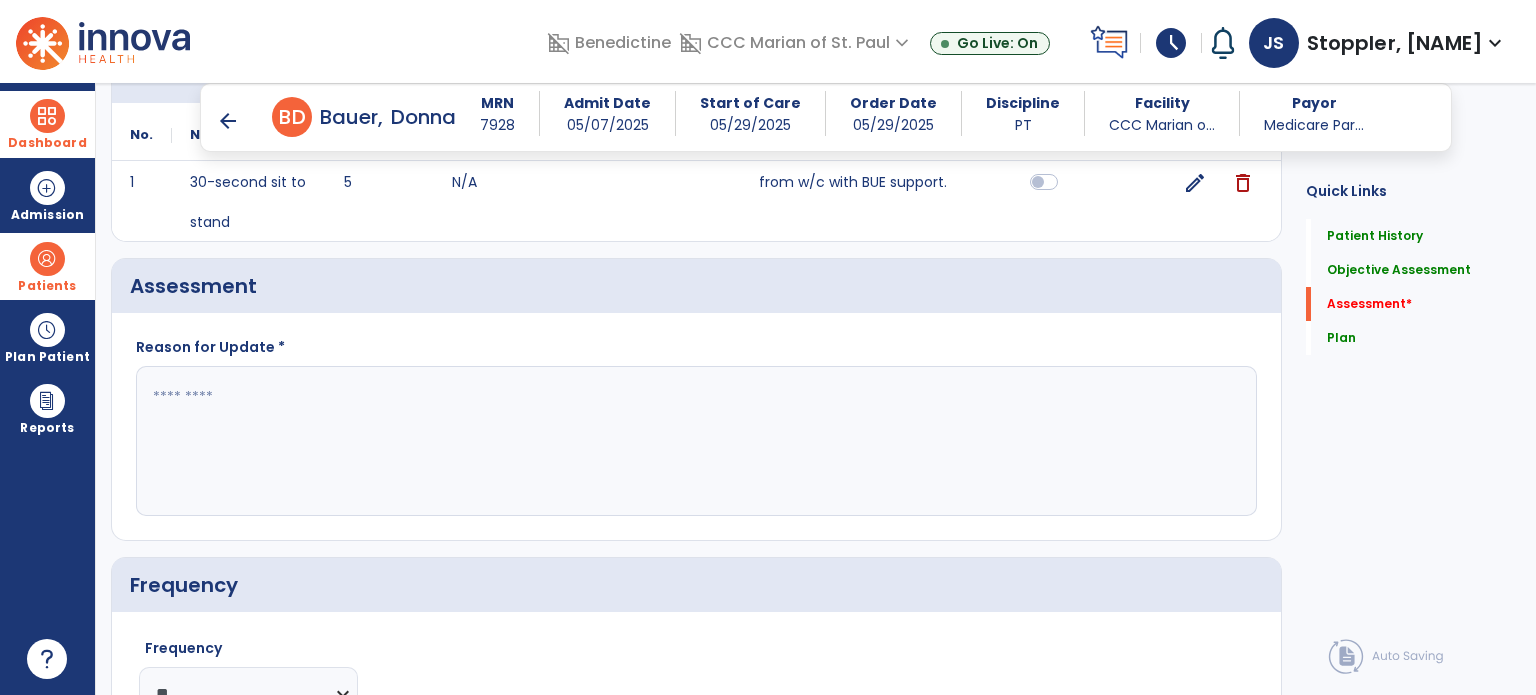 click 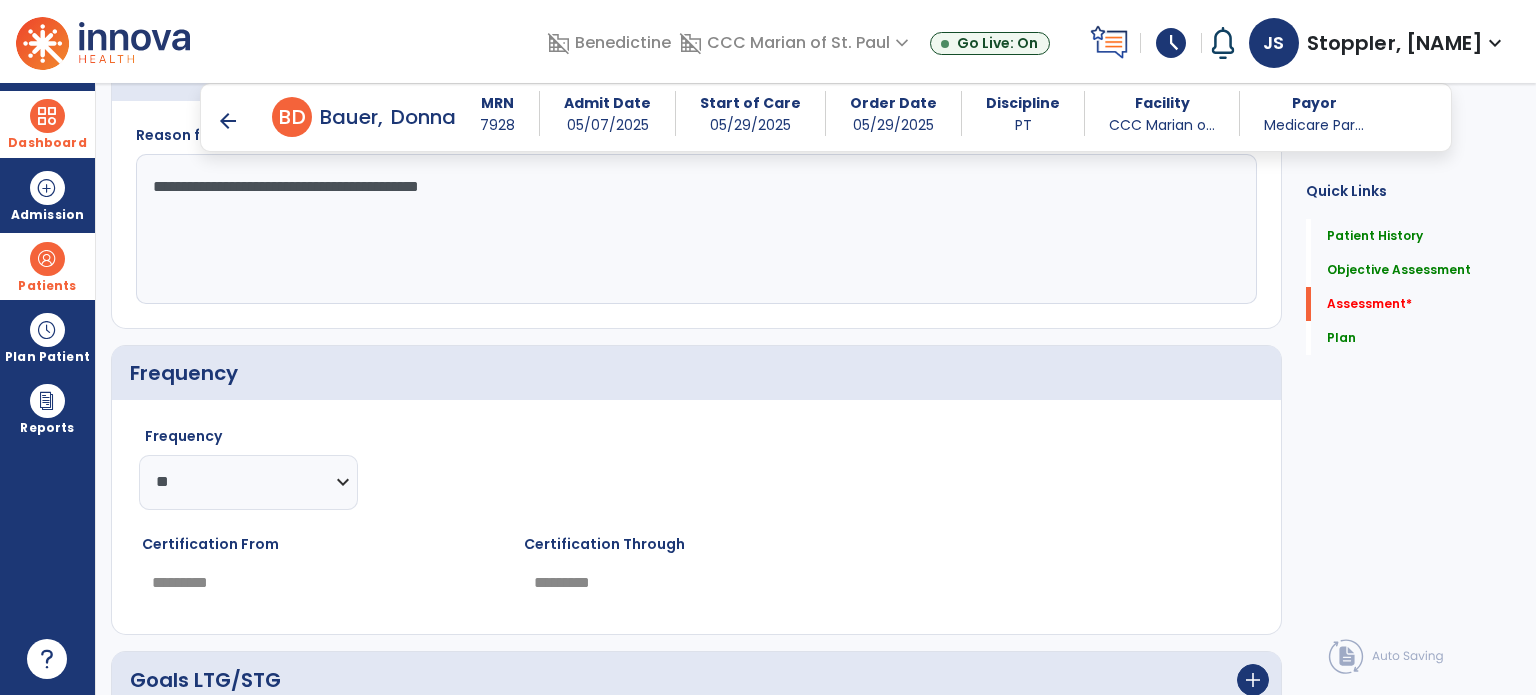 scroll, scrollTop: 1480, scrollLeft: 0, axis: vertical 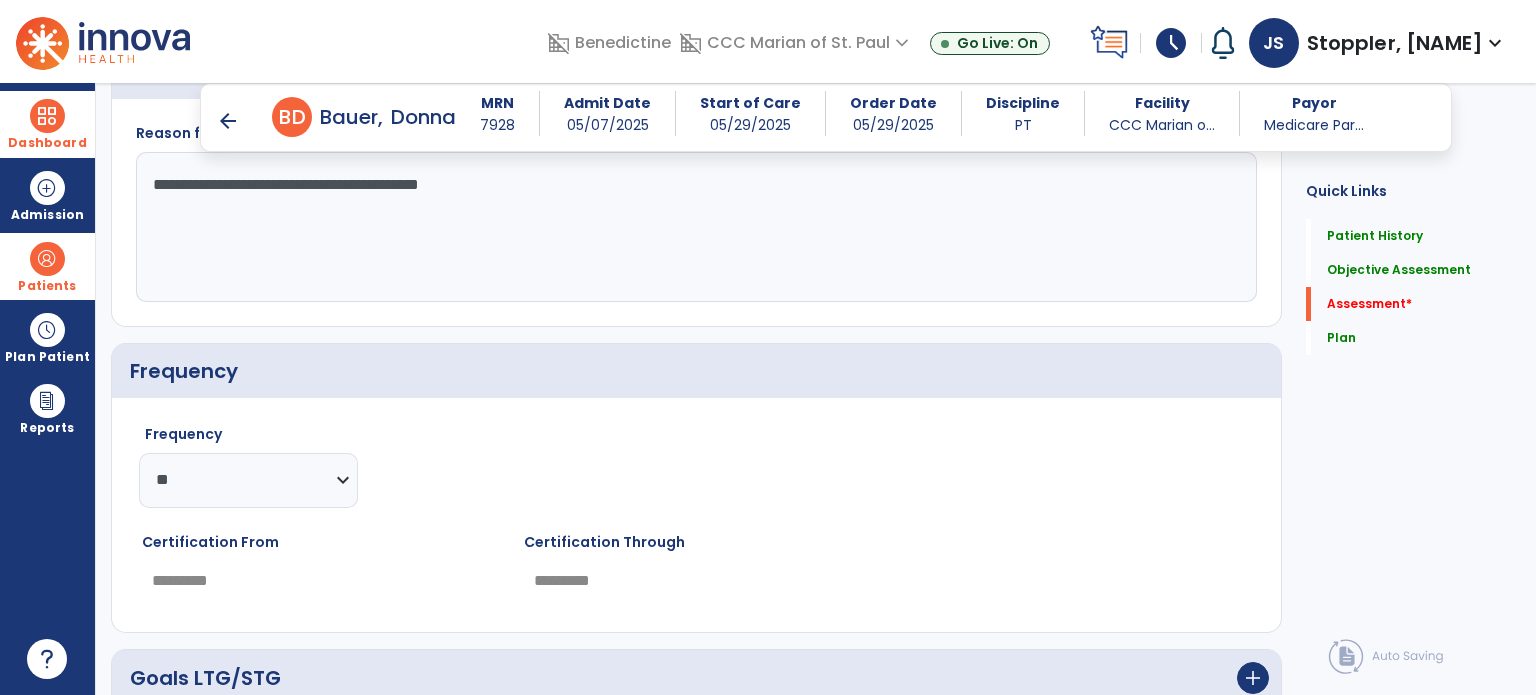 type on "**********" 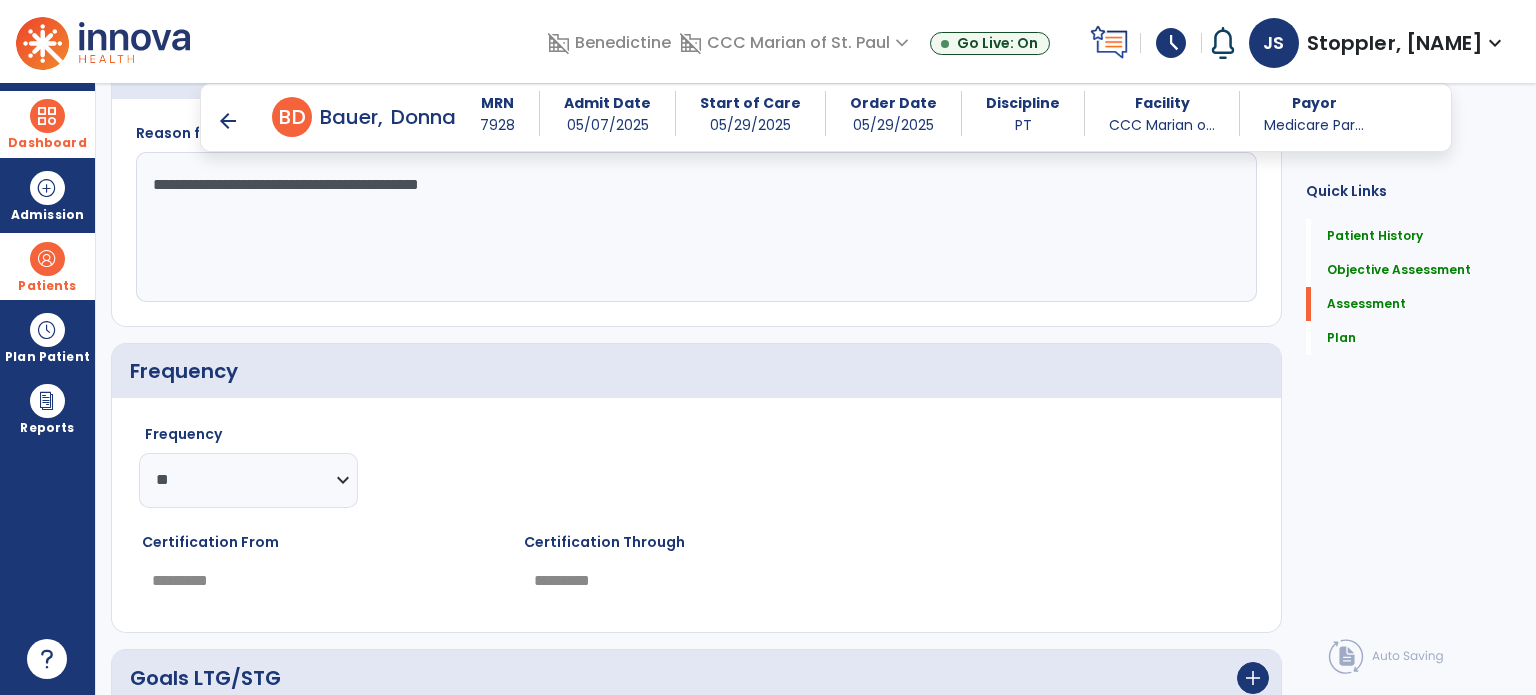 select on "**" 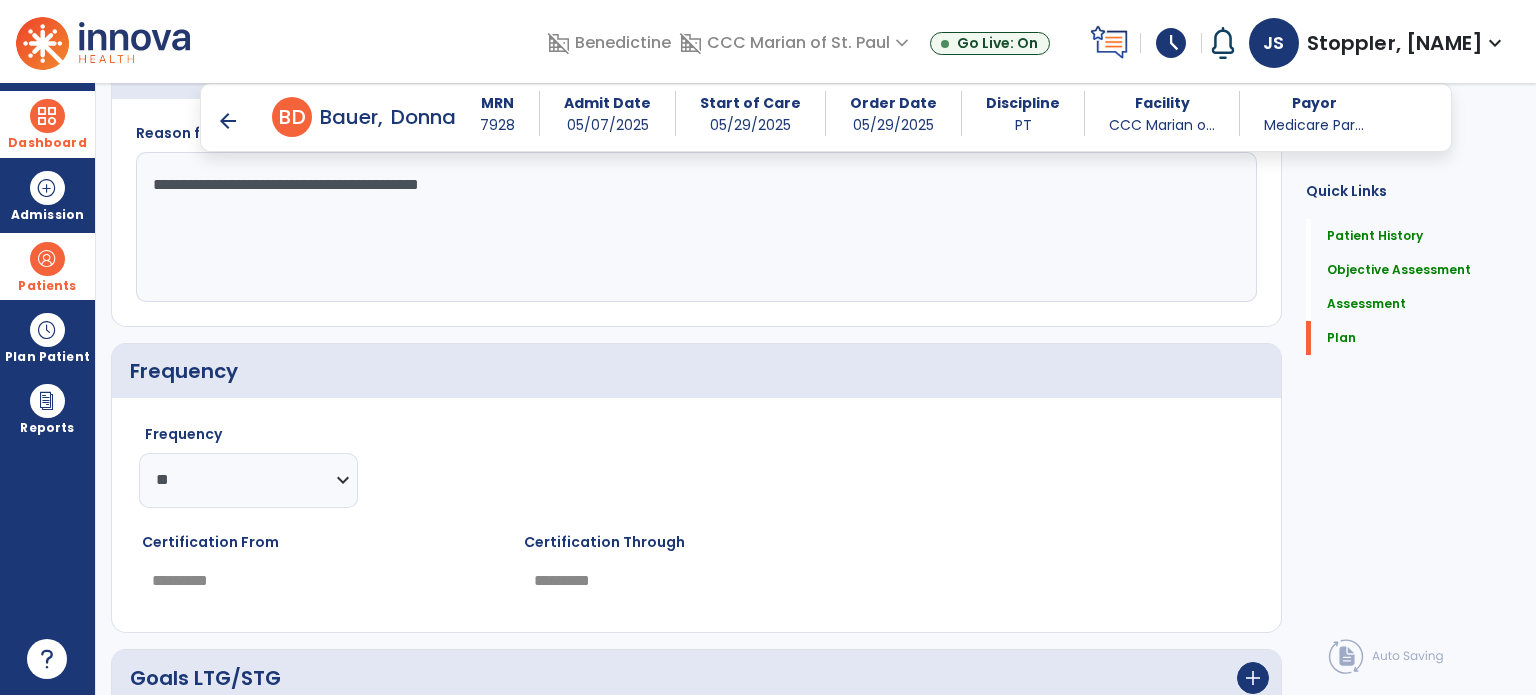 scroll, scrollTop: 1975, scrollLeft: 0, axis: vertical 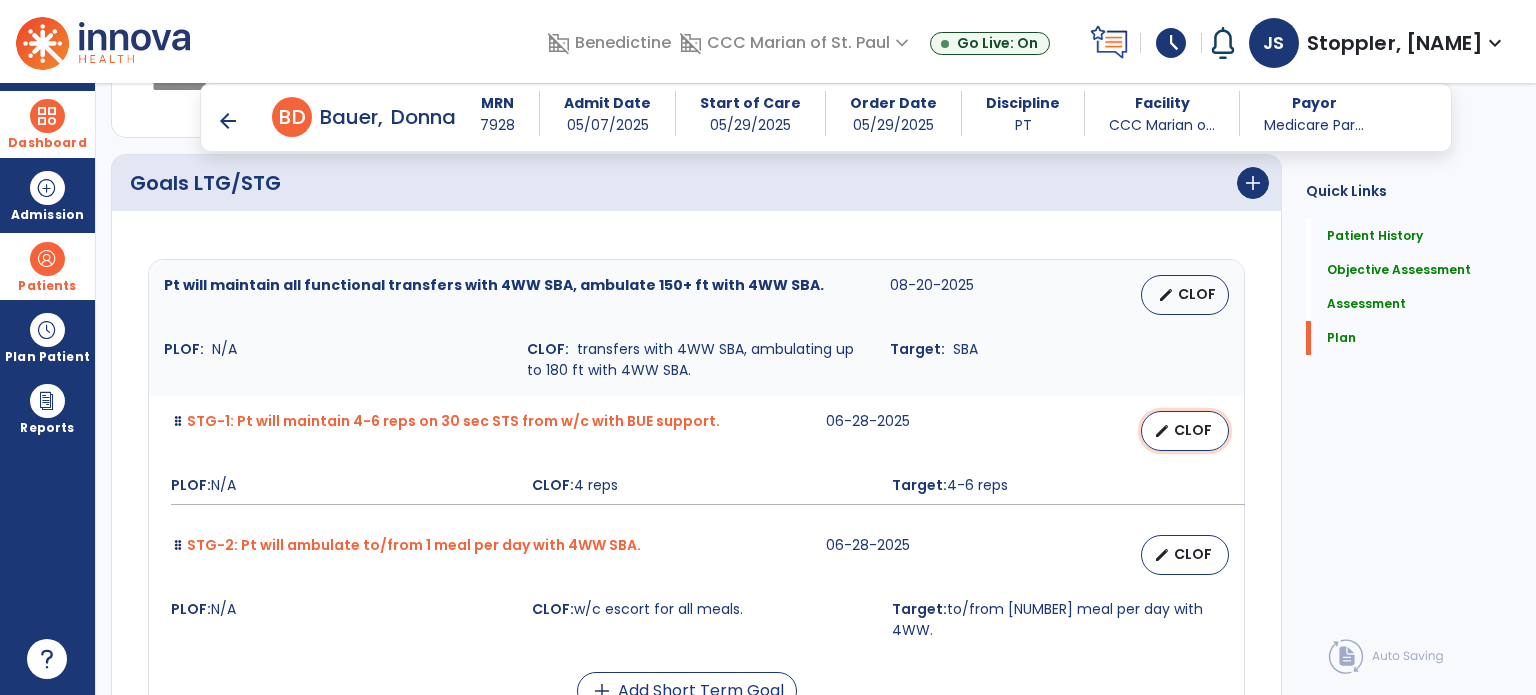 click on "CLOF" at bounding box center [1193, 430] 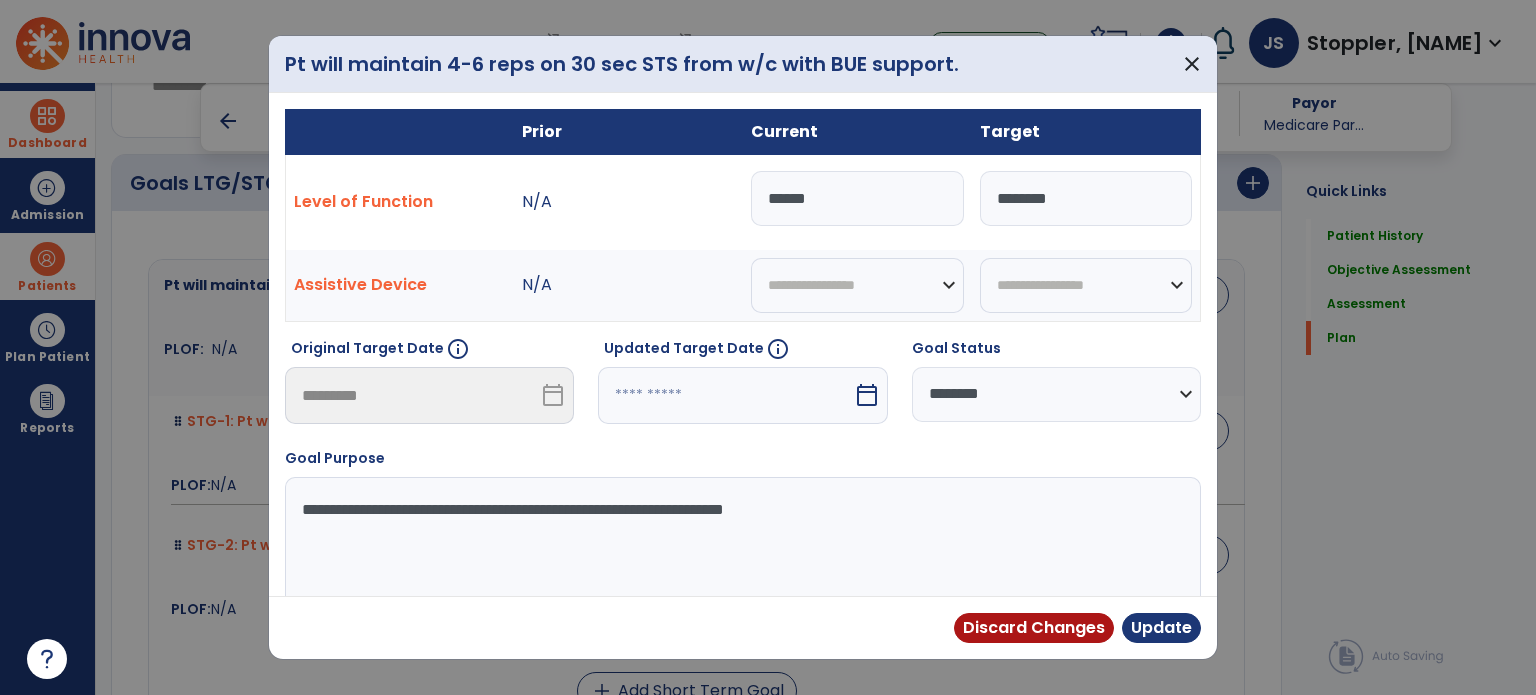 click on "******" at bounding box center (857, 198) 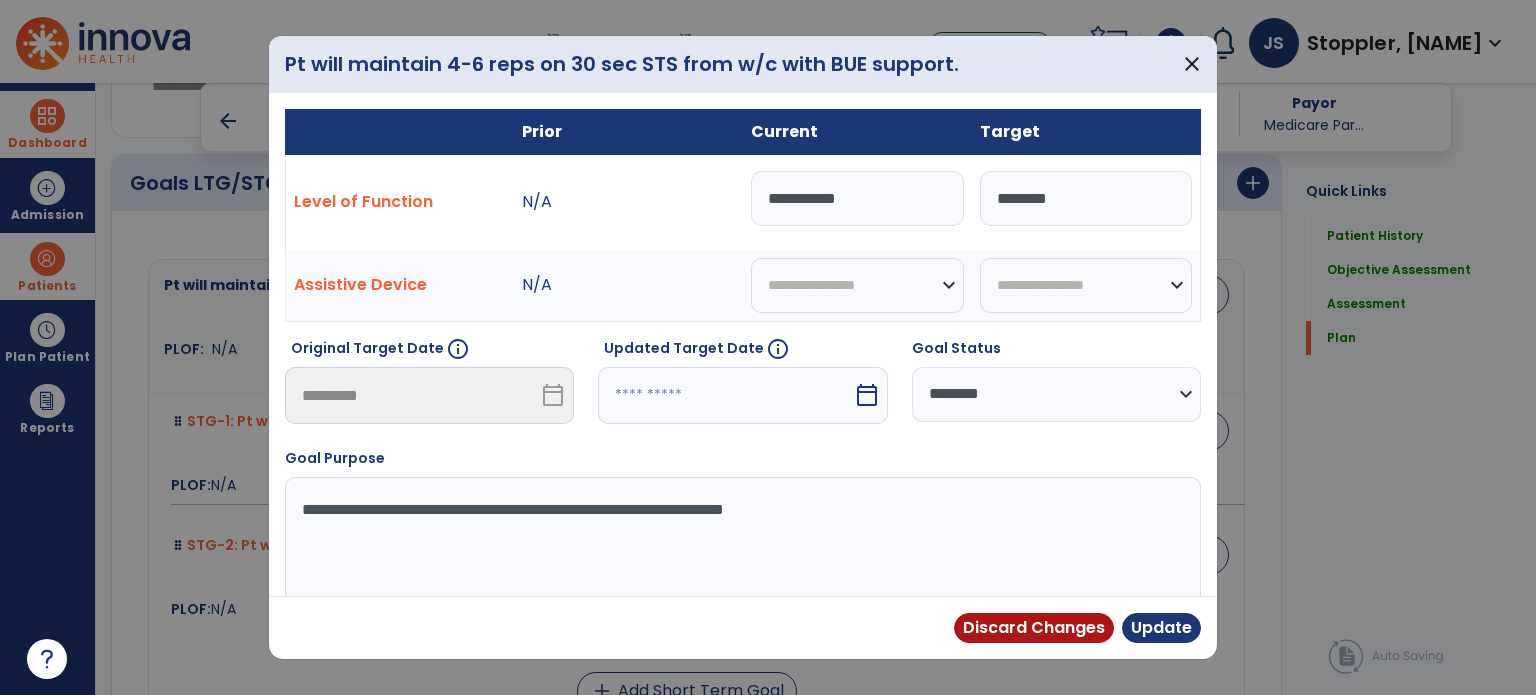 type on "**********" 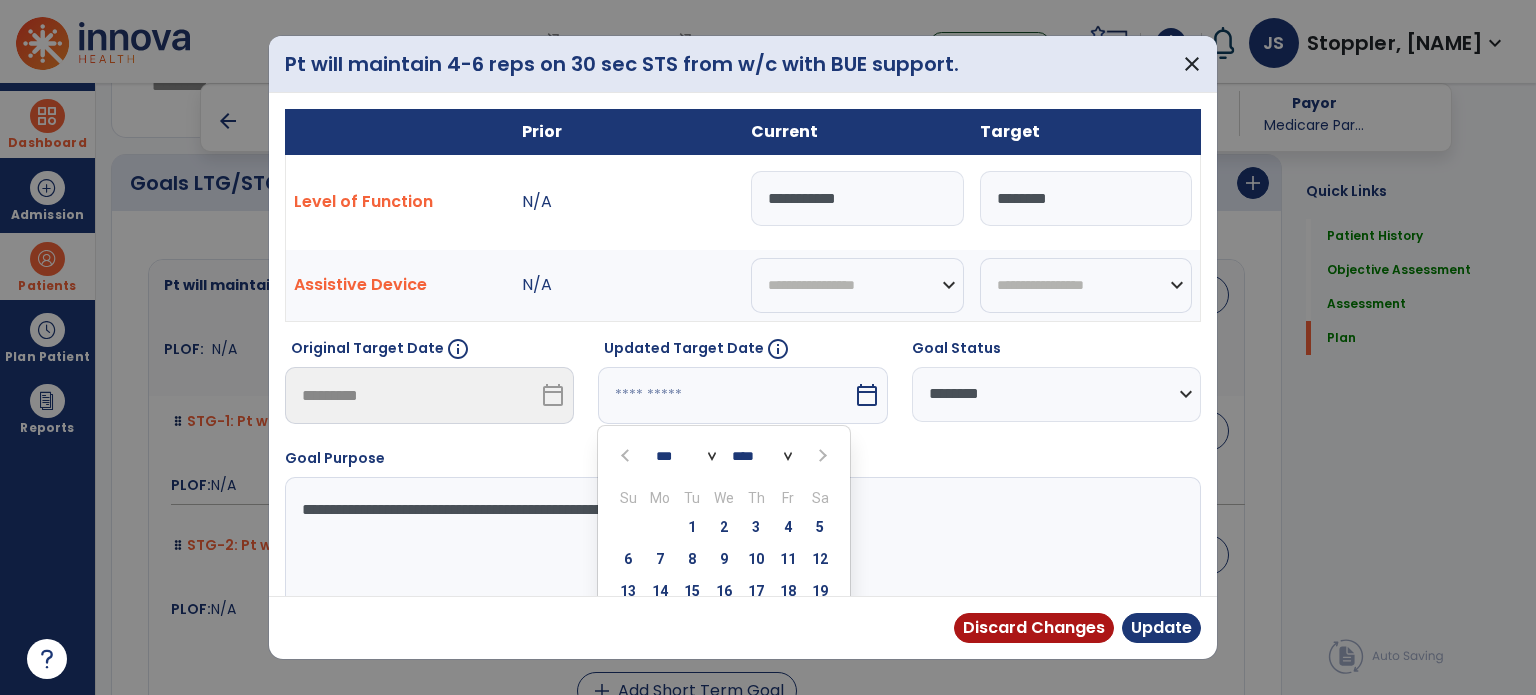 click at bounding box center (822, 456) 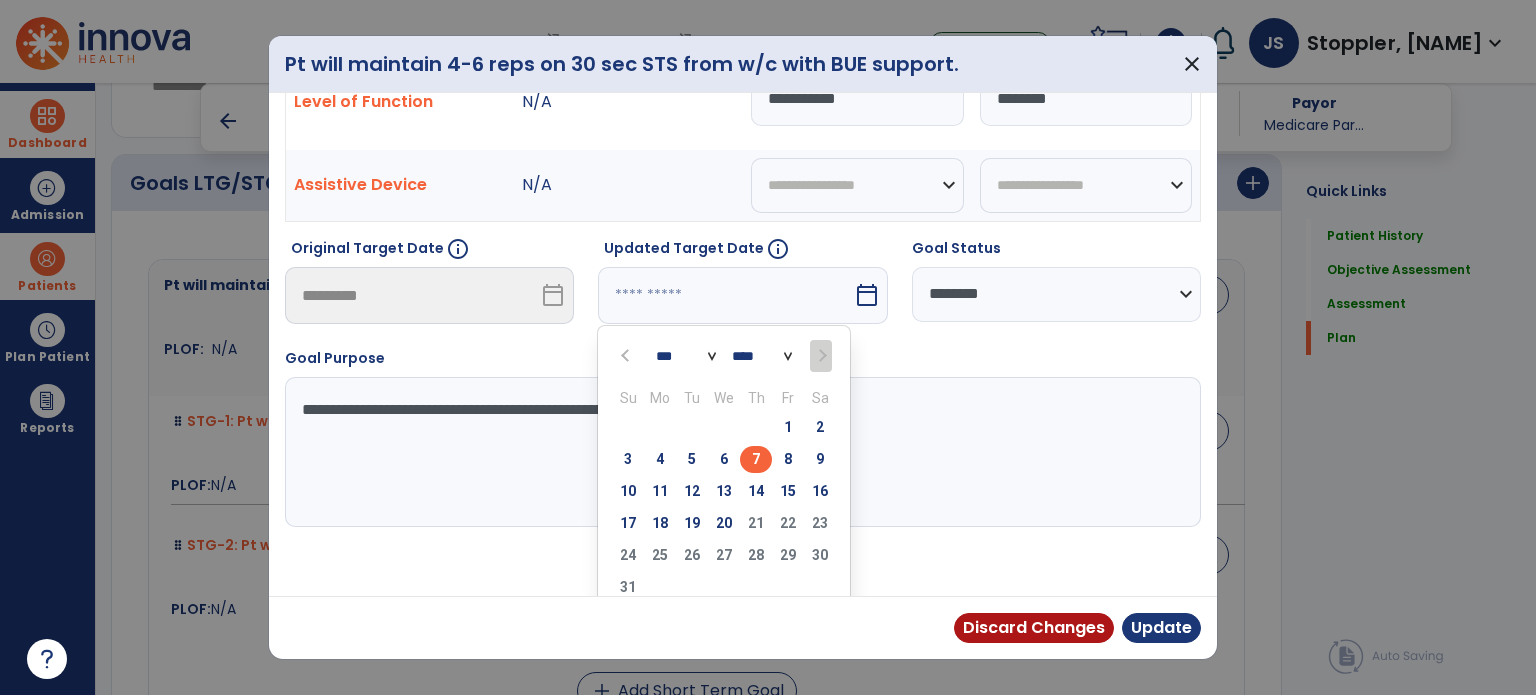 scroll, scrollTop: 102, scrollLeft: 0, axis: vertical 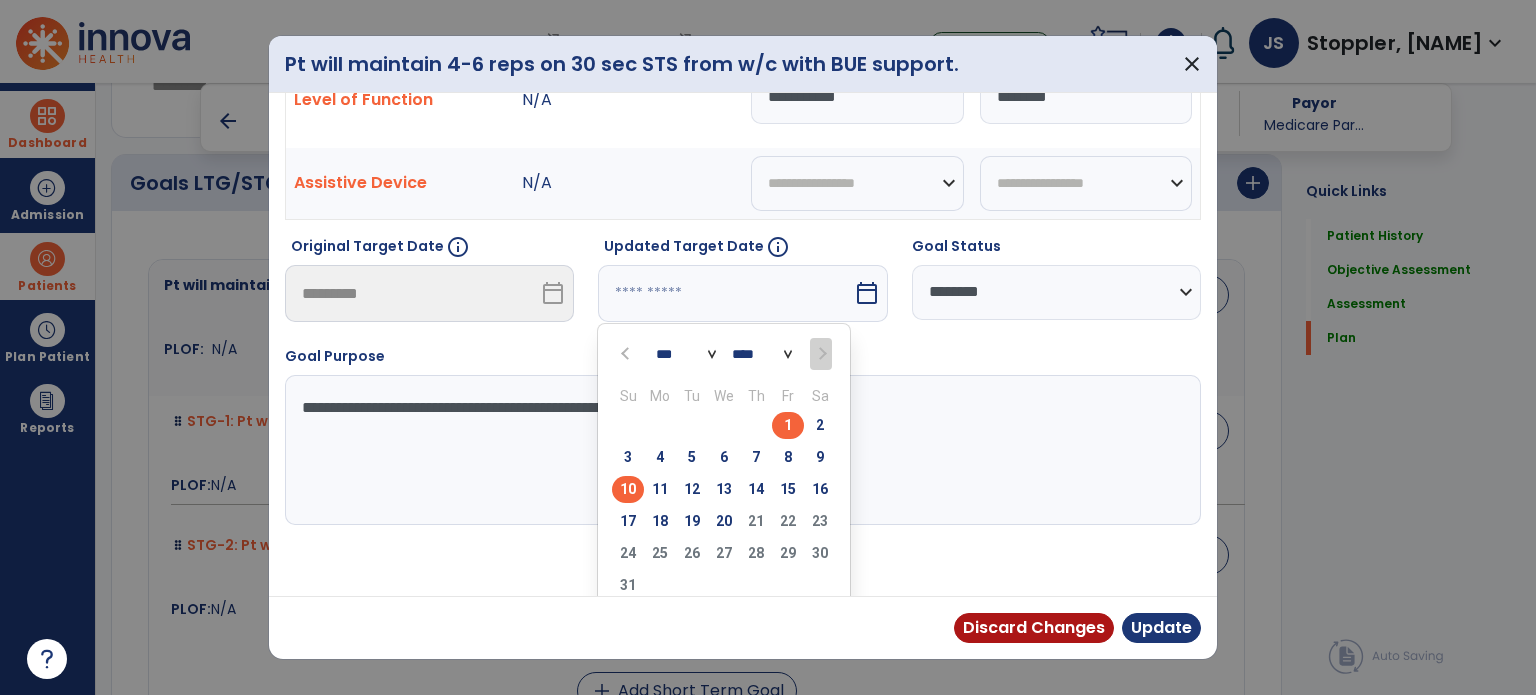 click on "10" at bounding box center [628, 489] 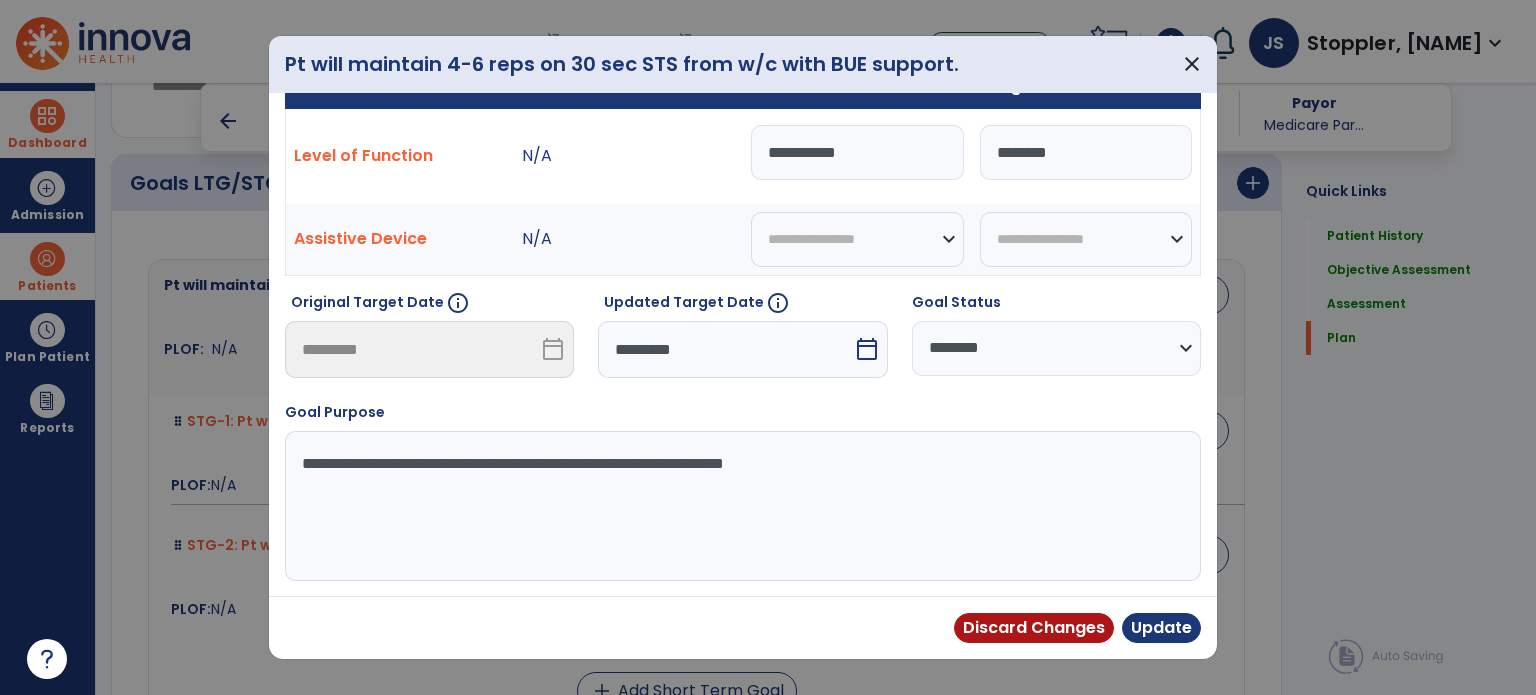 scroll, scrollTop: 44, scrollLeft: 0, axis: vertical 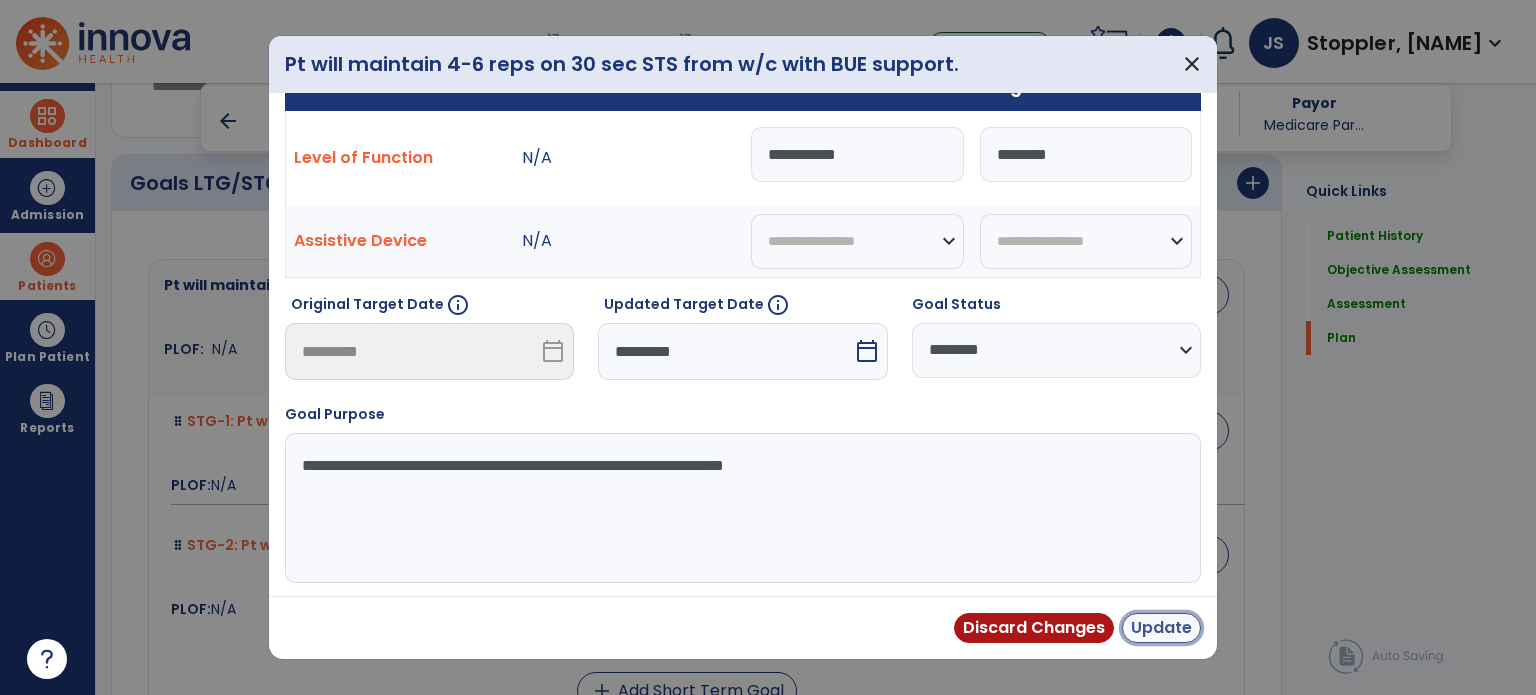 click on "Update" at bounding box center [1161, 628] 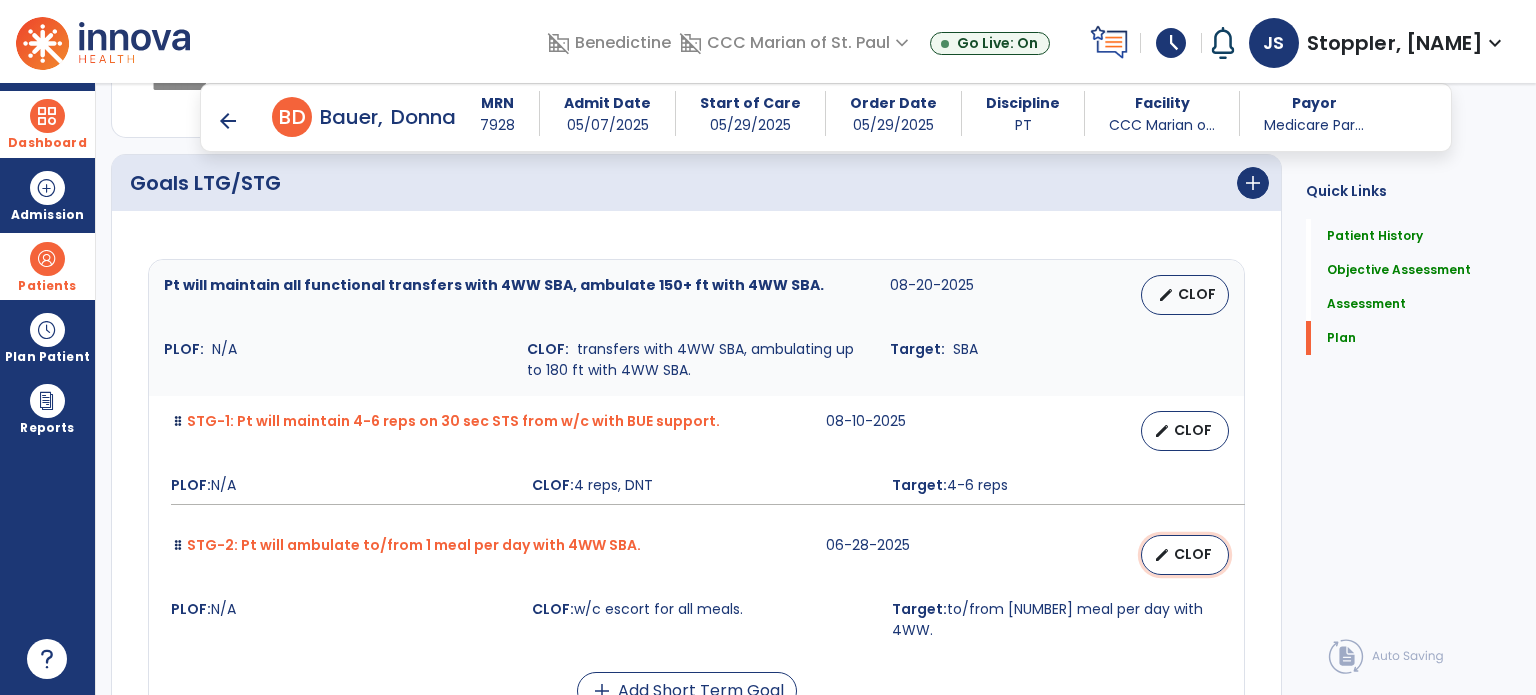click on "CLOF" at bounding box center [1193, 554] 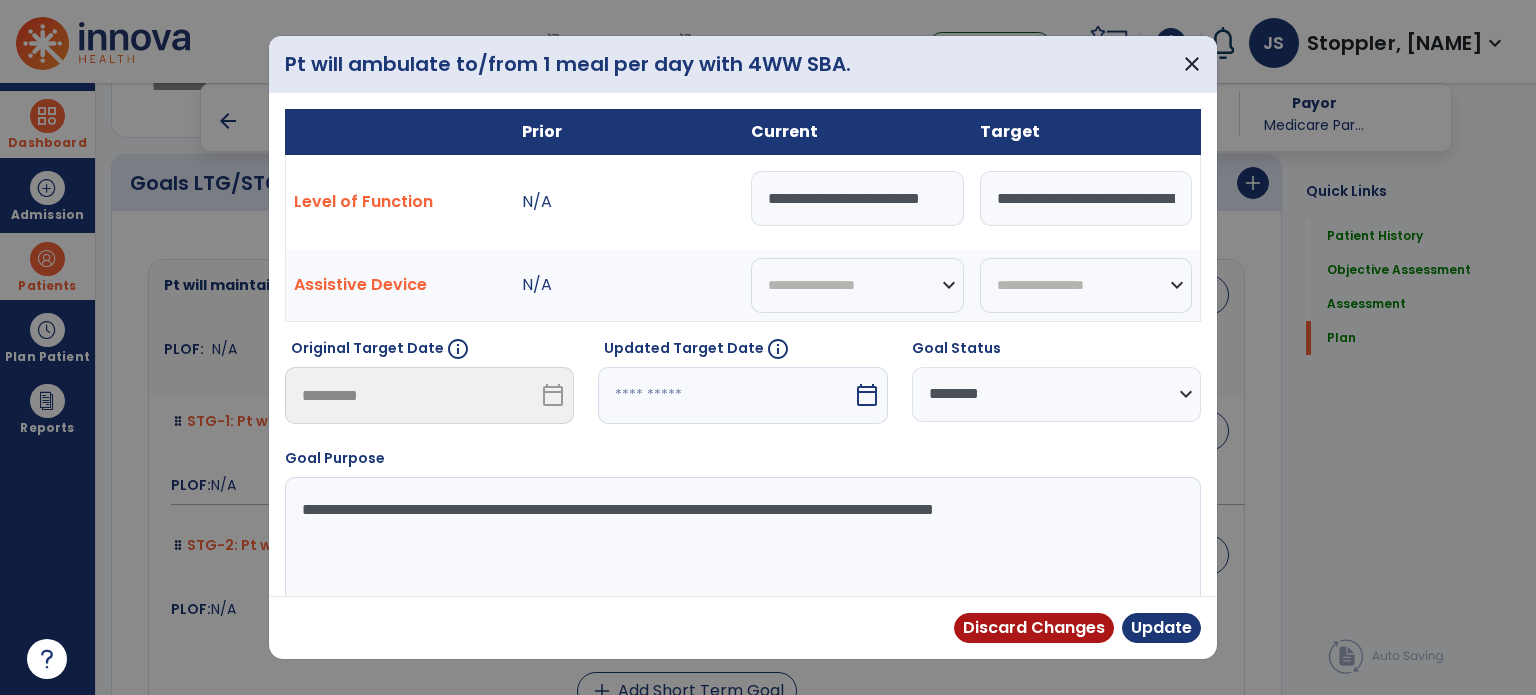 click at bounding box center (725, 395) 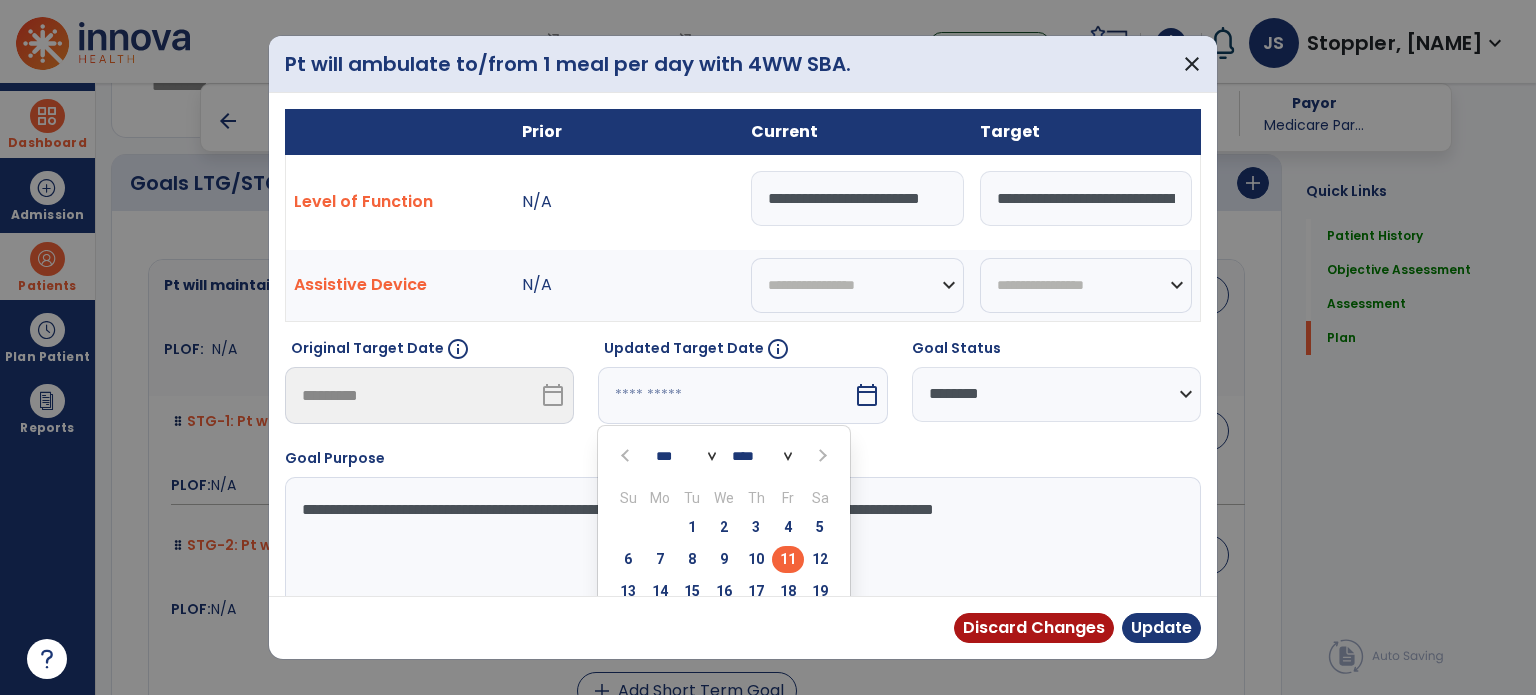 click at bounding box center (820, 455) 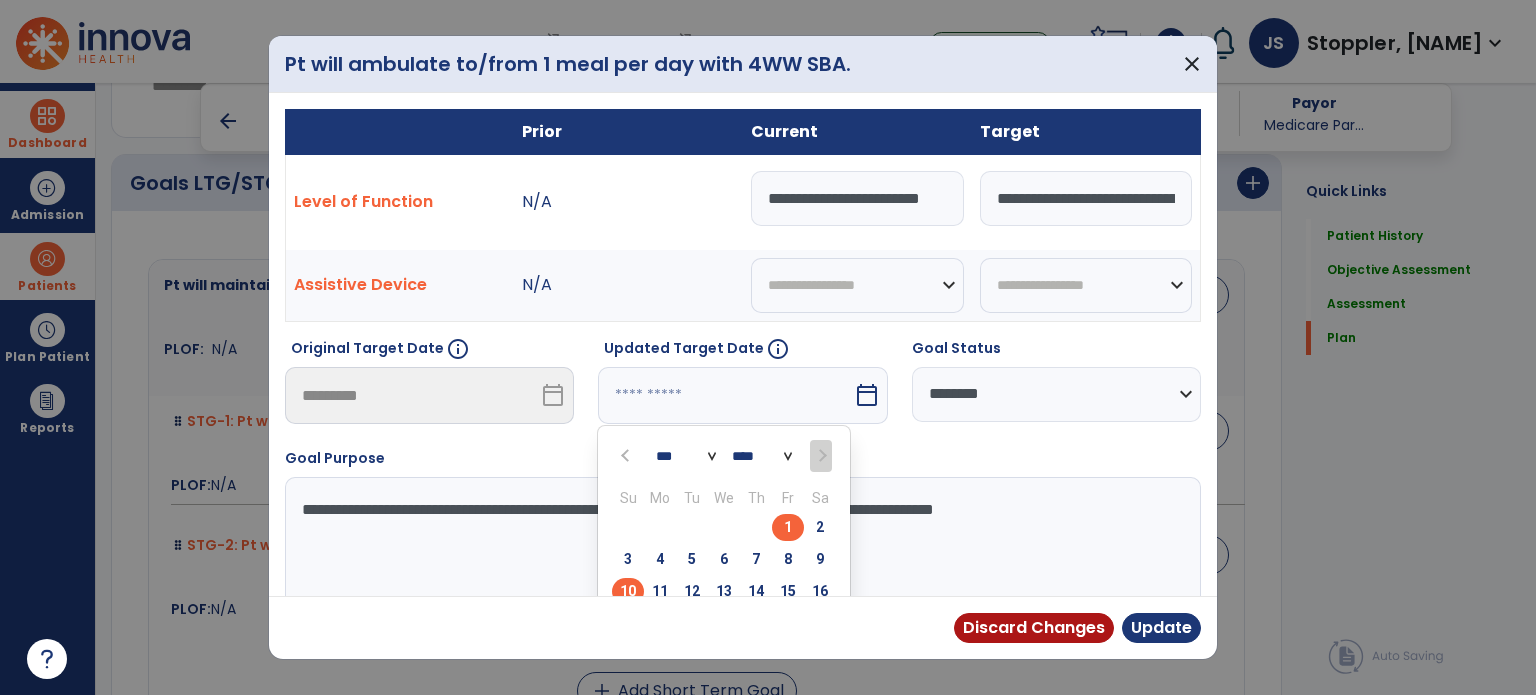 click on "10" at bounding box center (628, 591) 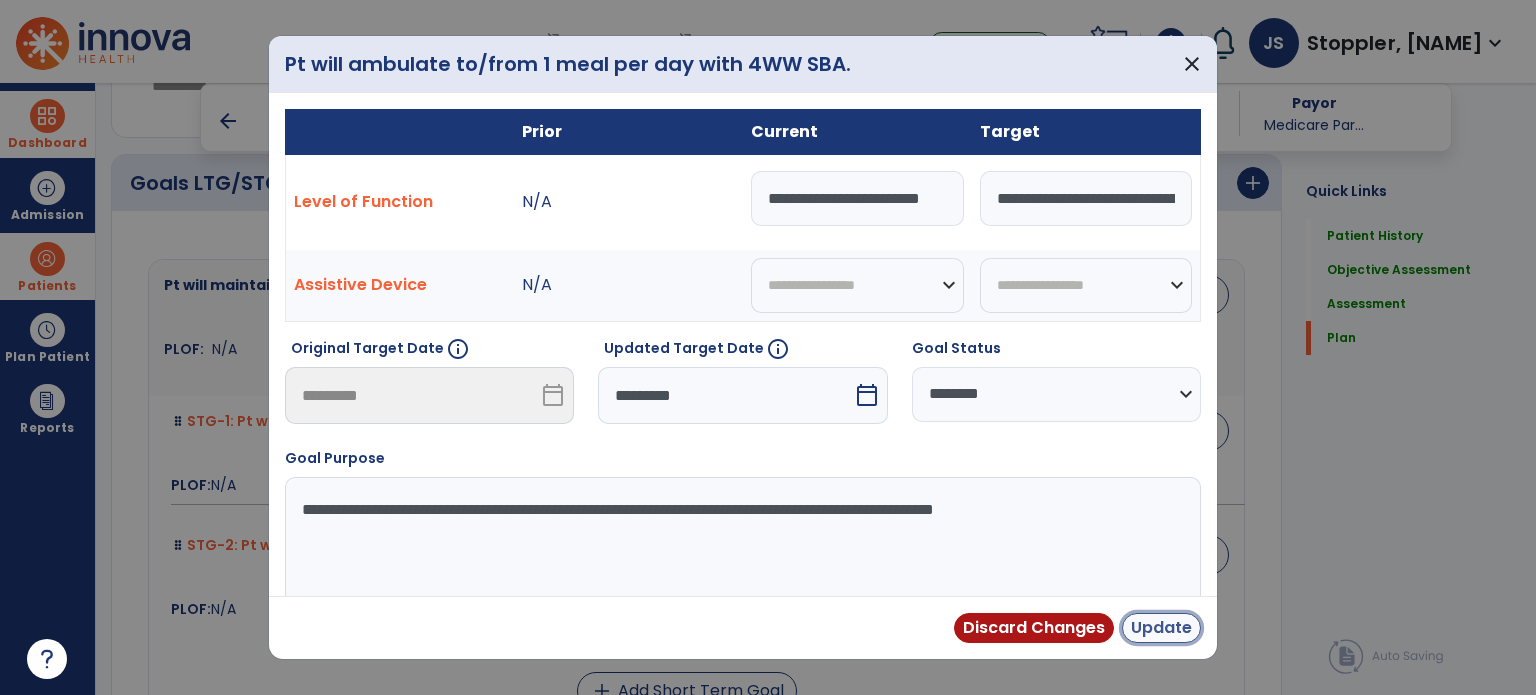 click on "Update" at bounding box center (1161, 628) 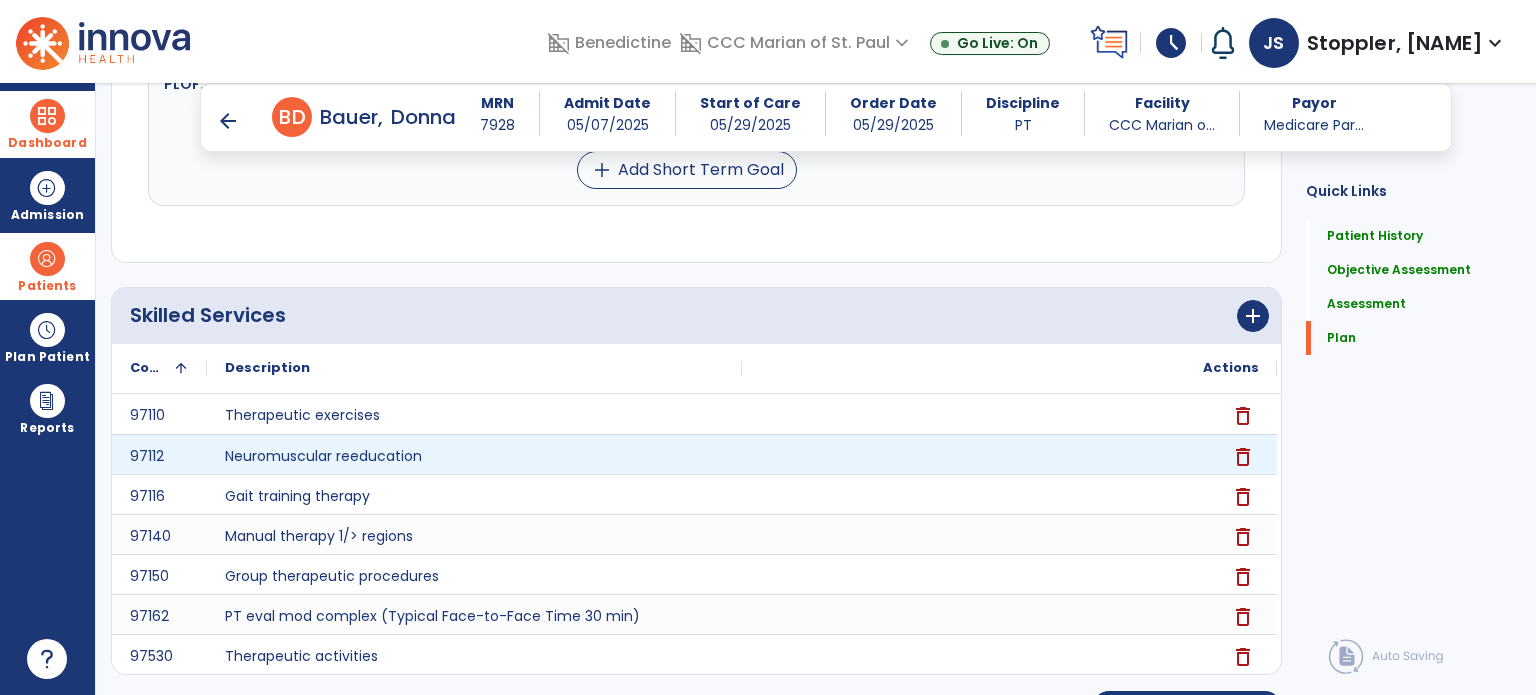 scroll, scrollTop: 2743, scrollLeft: 0, axis: vertical 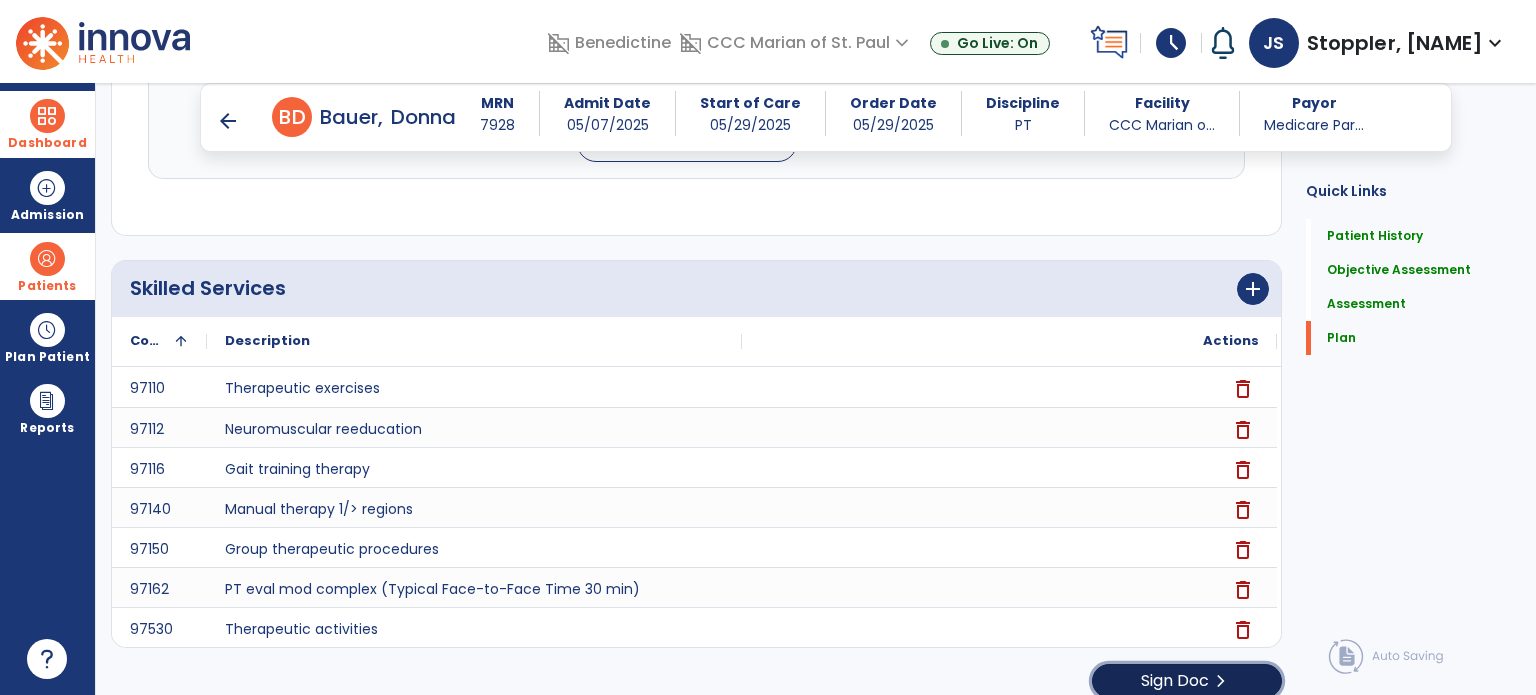 click on "Sign Doc" 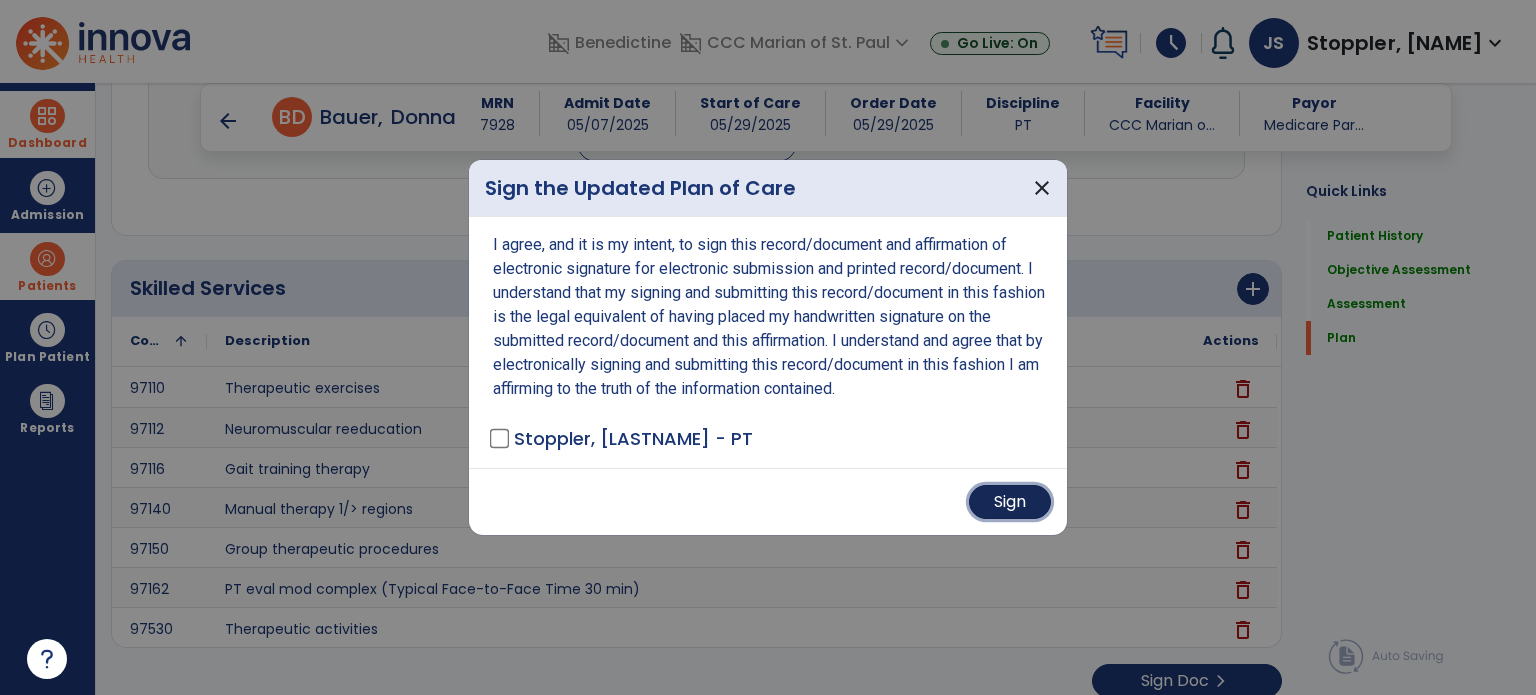 click on "Sign" at bounding box center (1010, 502) 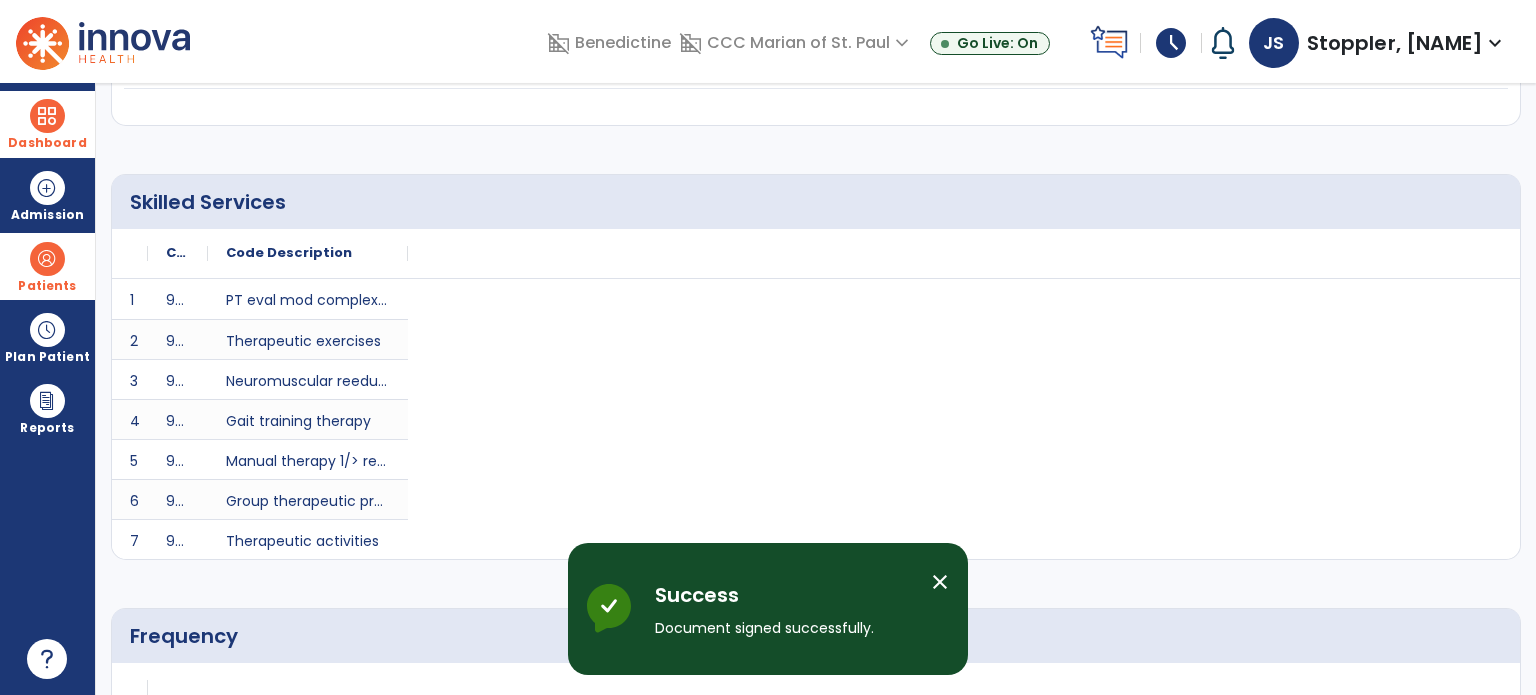scroll, scrollTop: 0, scrollLeft: 0, axis: both 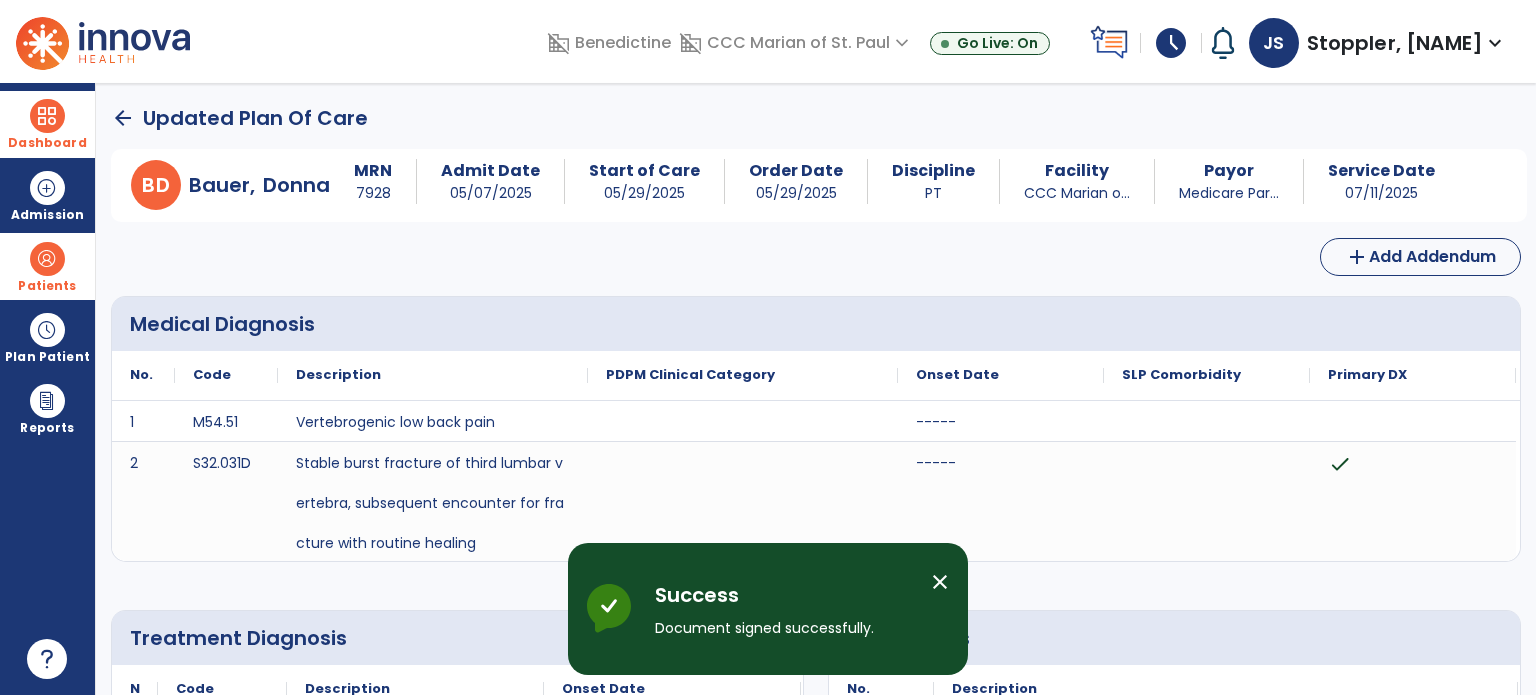 click on "arrow_back" 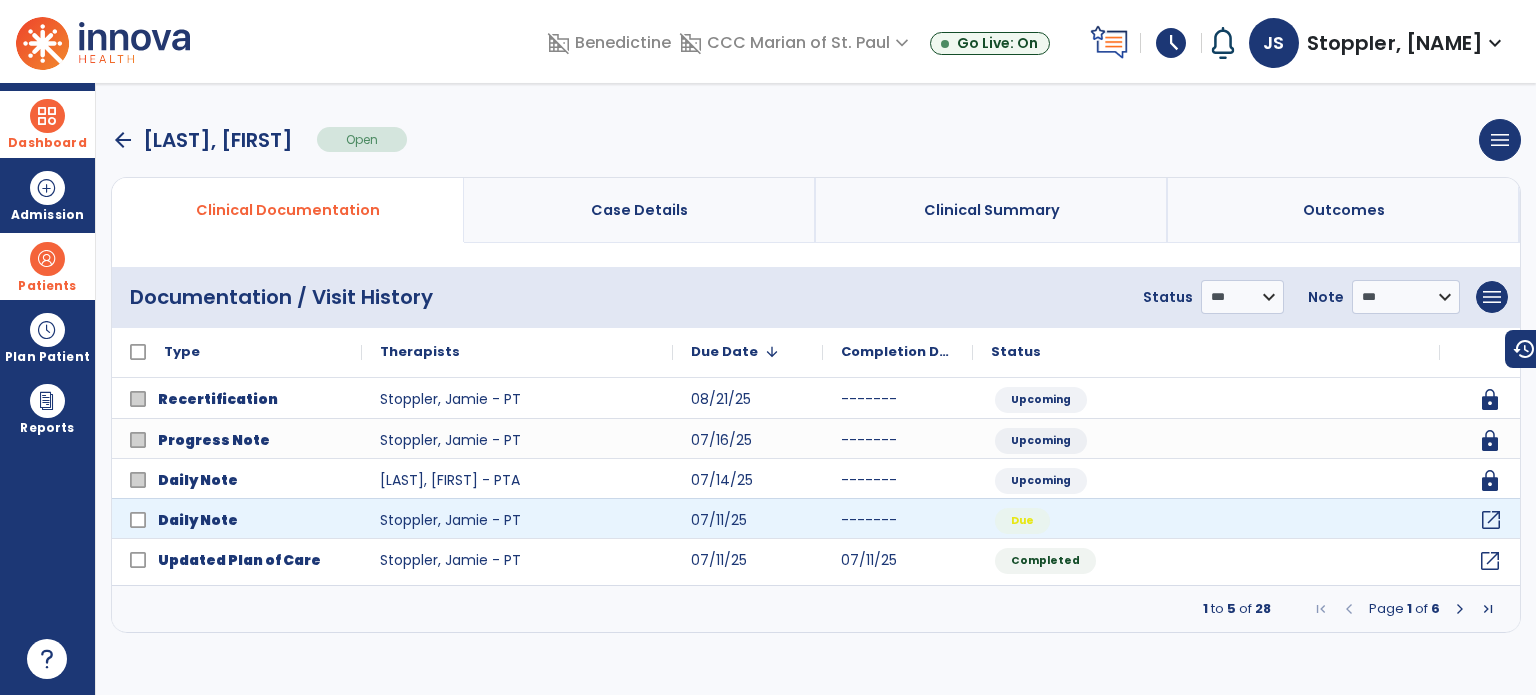click on "open_in_new" 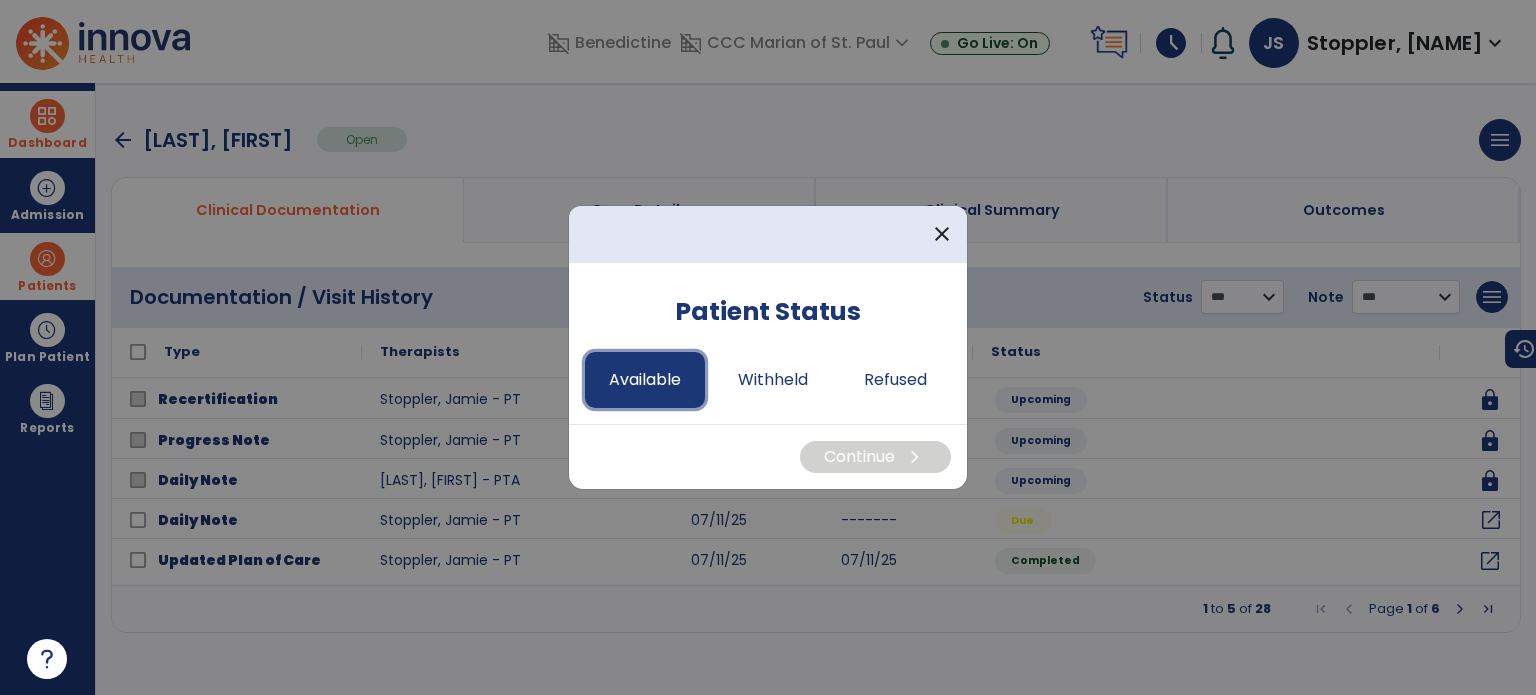 click on "Available" at bounding box center (645, 380) 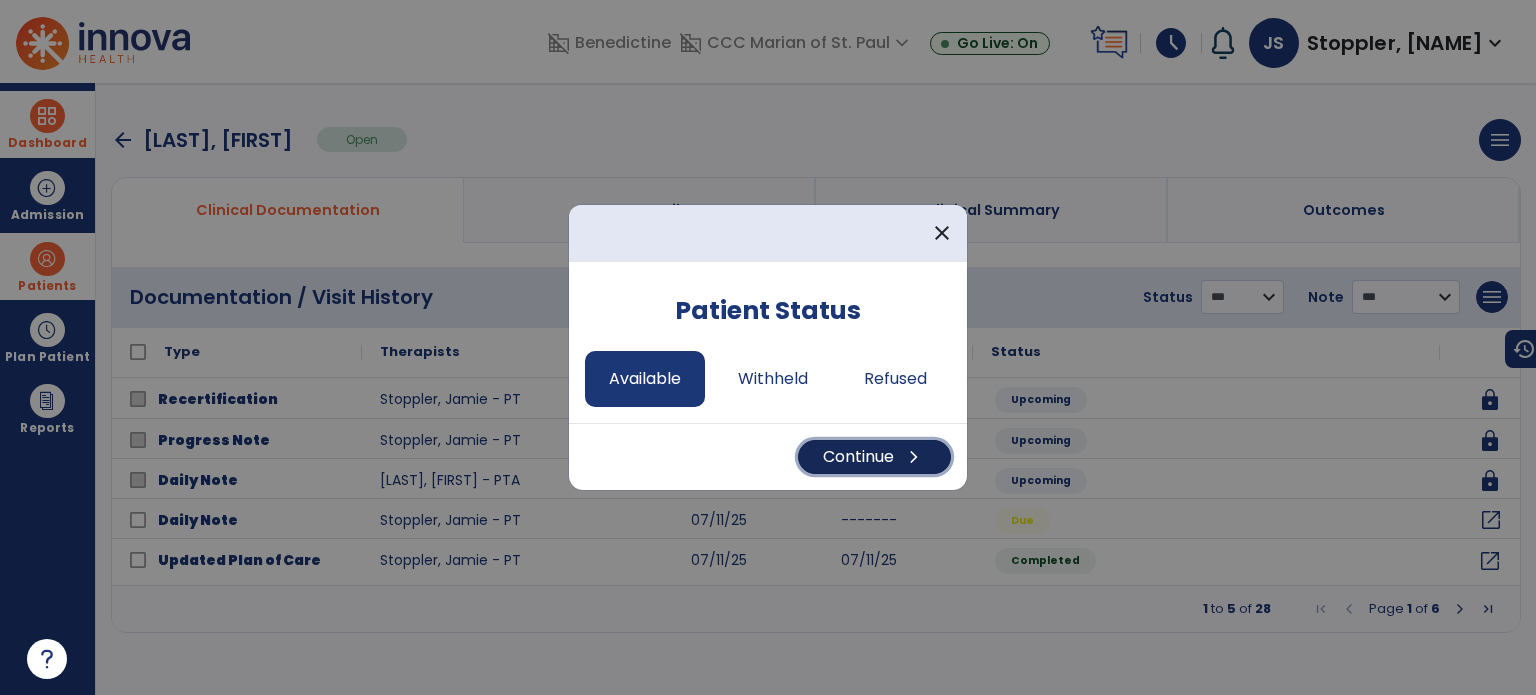 click on "Continue   chevron_right" at bounding box center [874, 457] 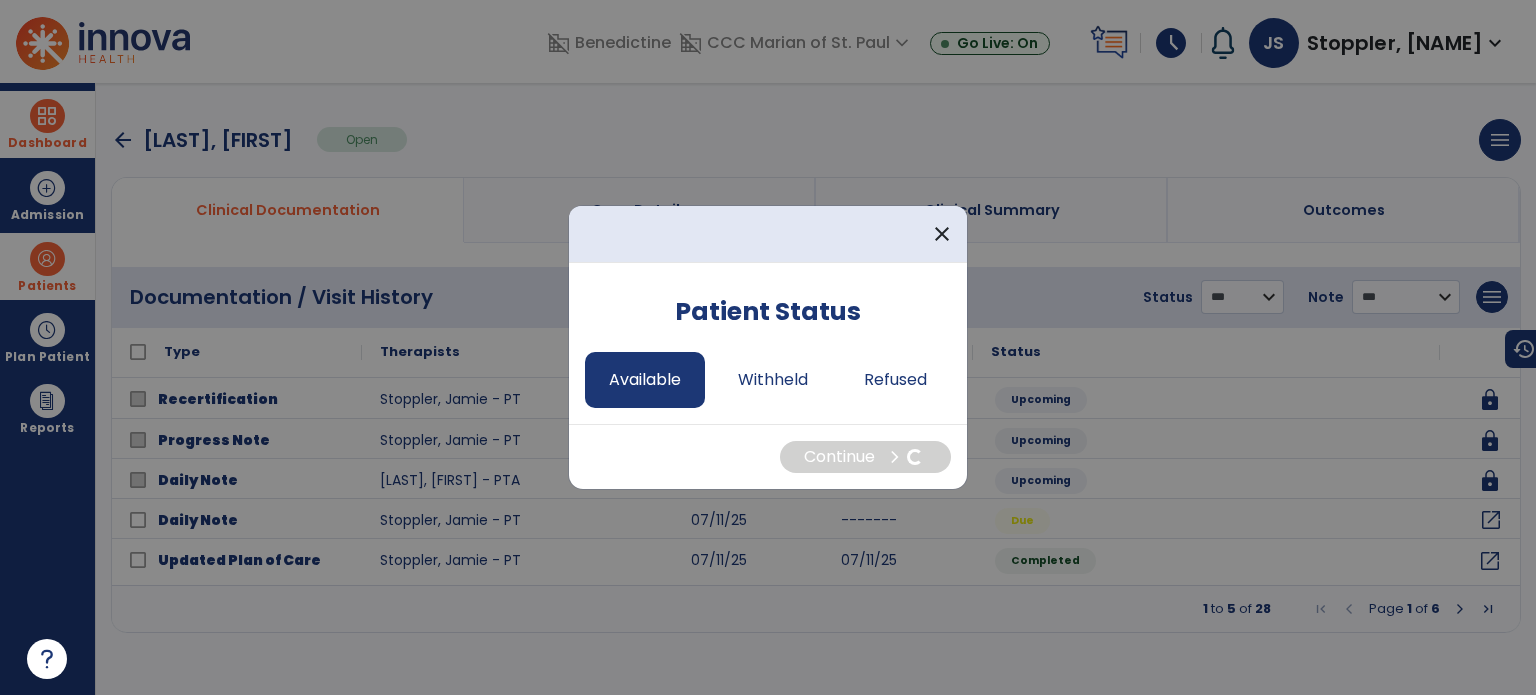 select on "*" 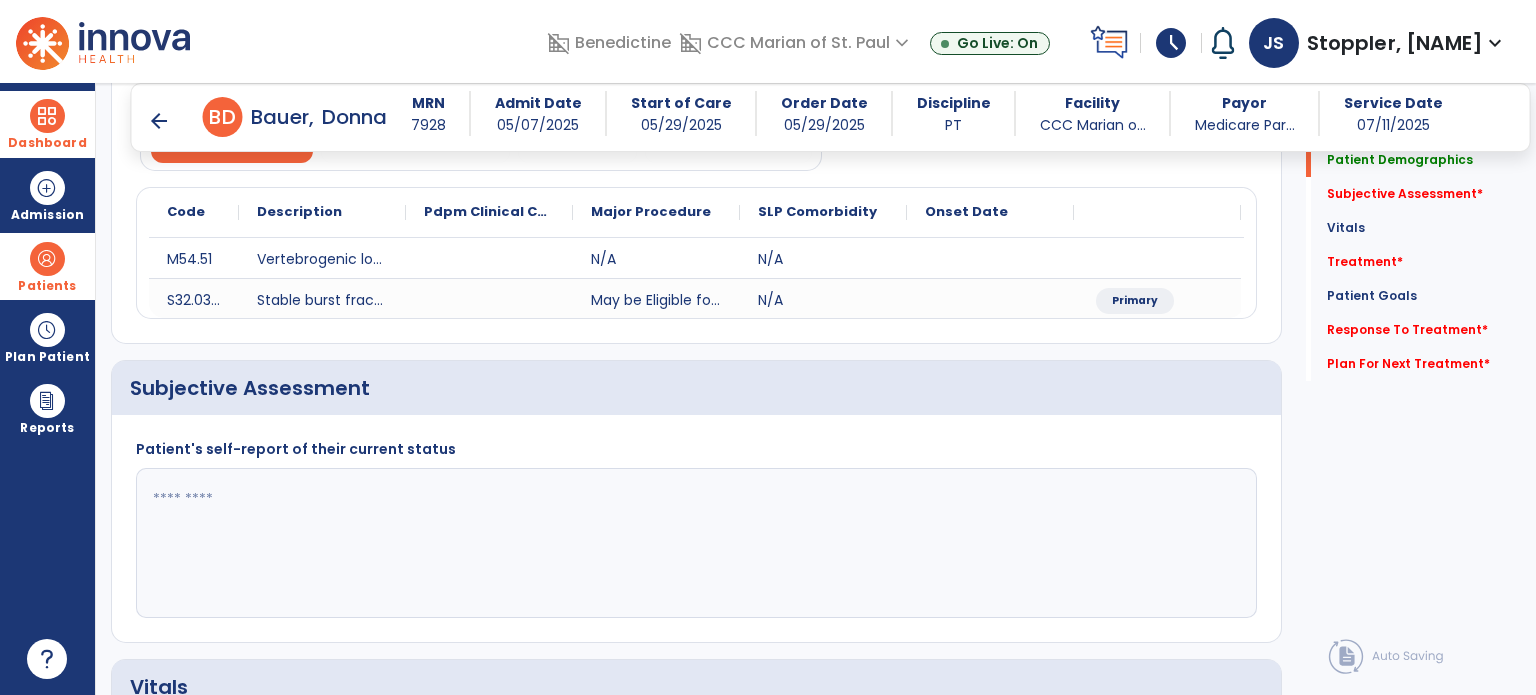 scroll, scrollTop: 222, scrollLeft: 0, axis: vertical 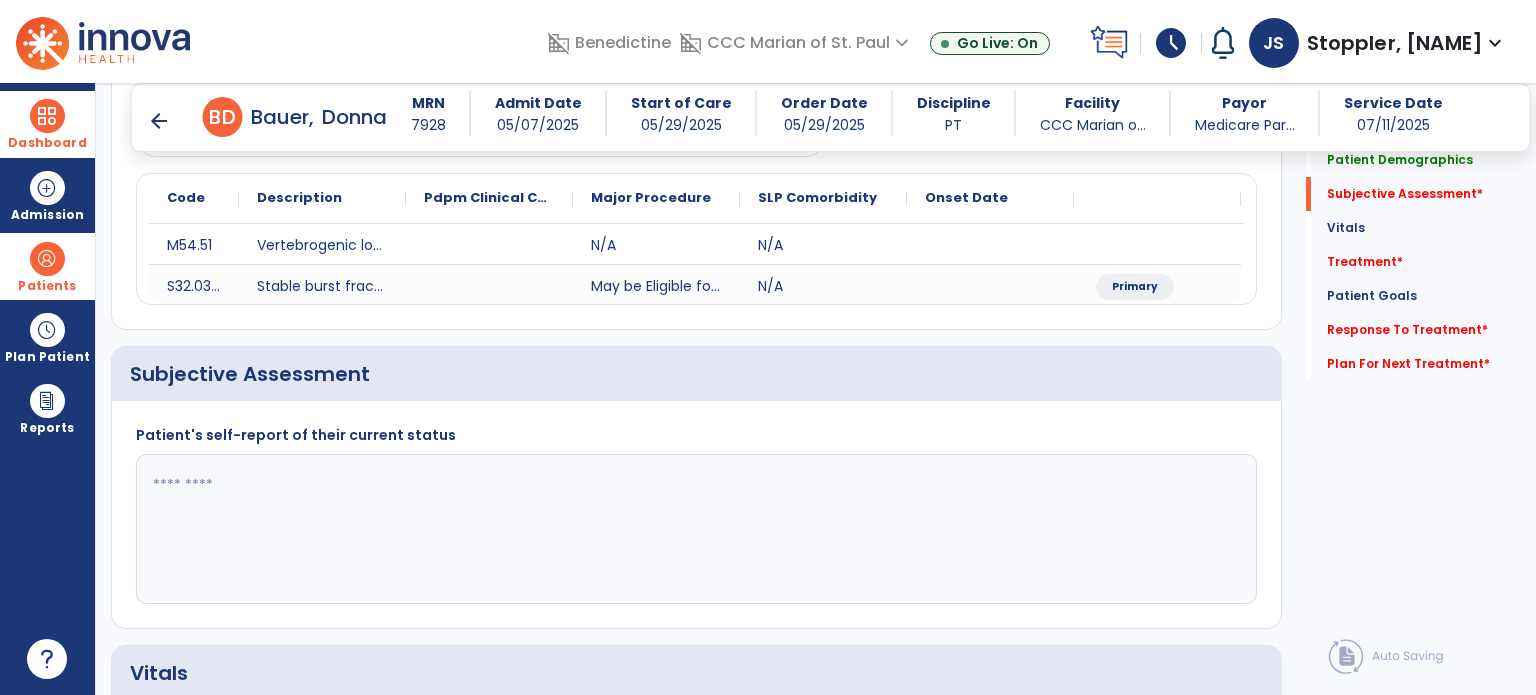 click 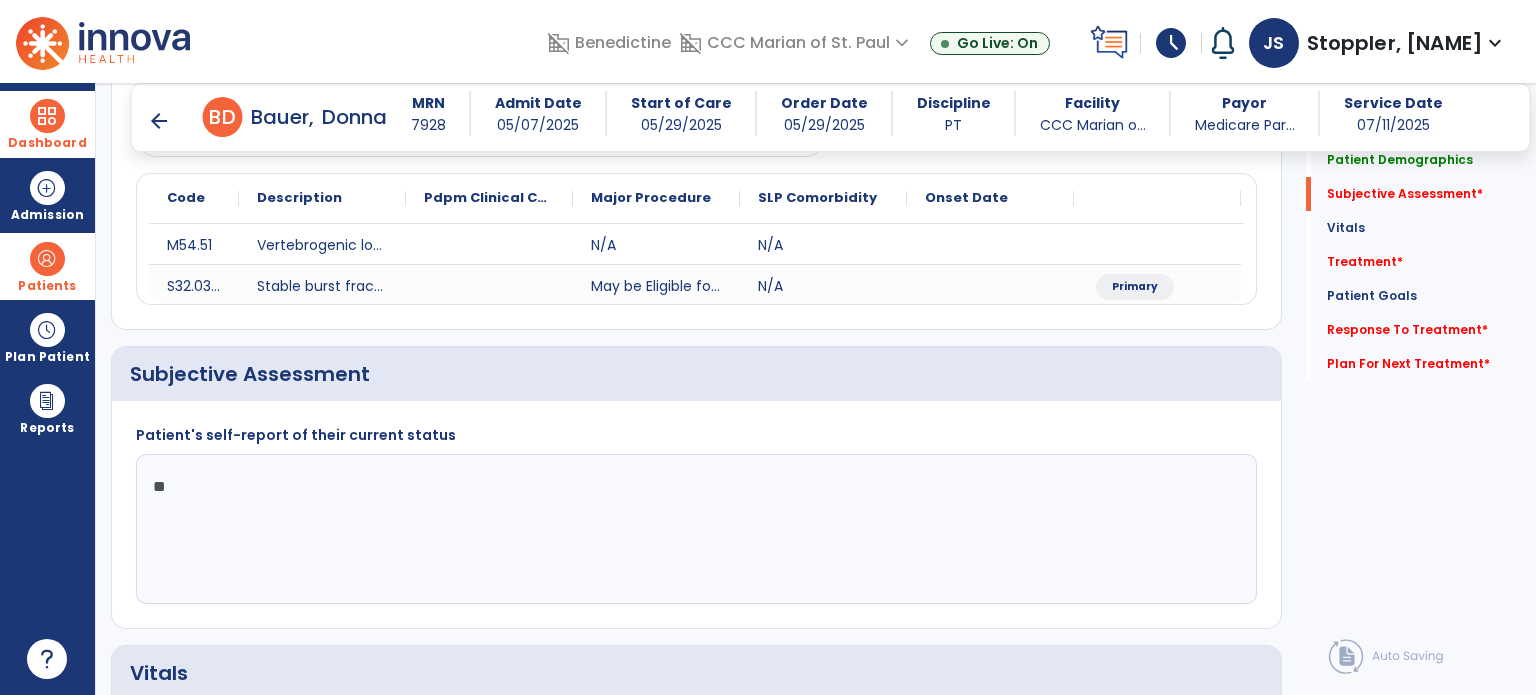 type on "*" 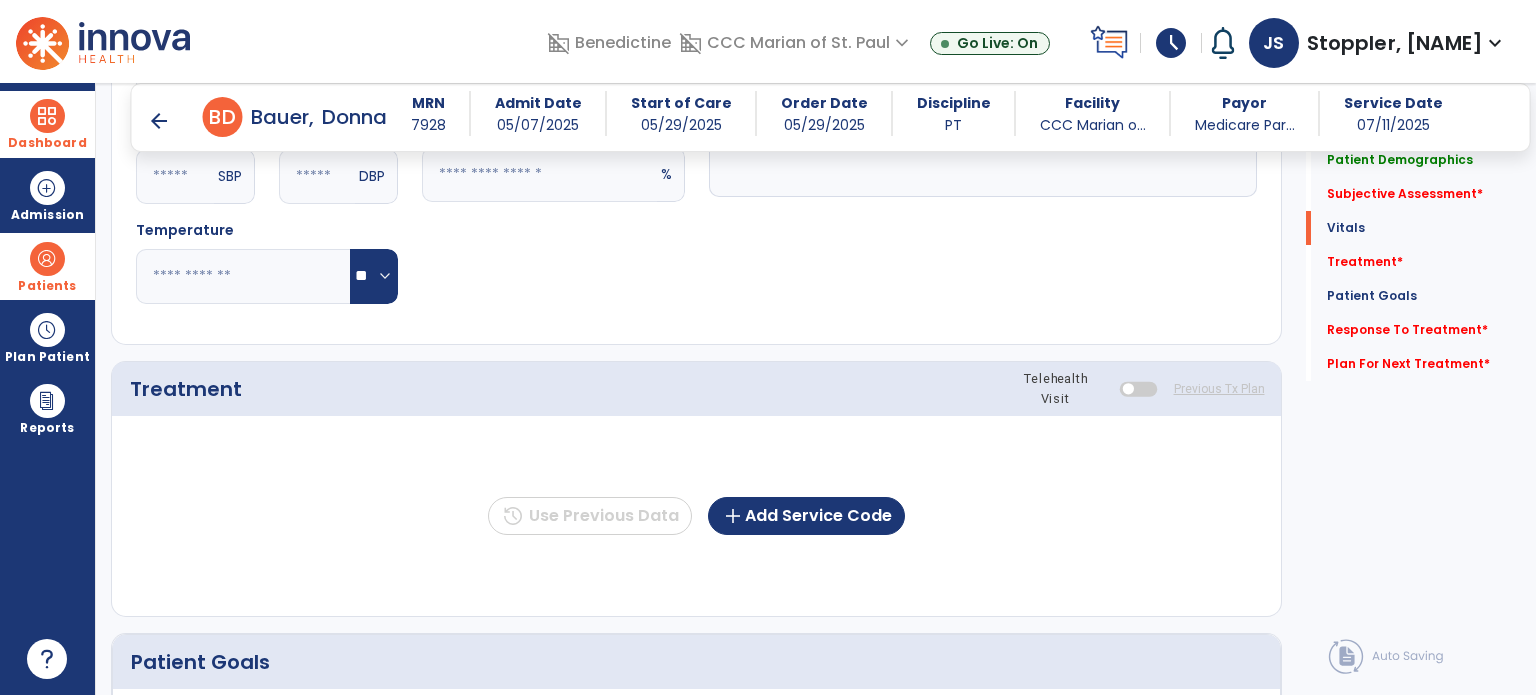 scroll, scrollTop: 930, scrollLeft: 0, axis: vertical 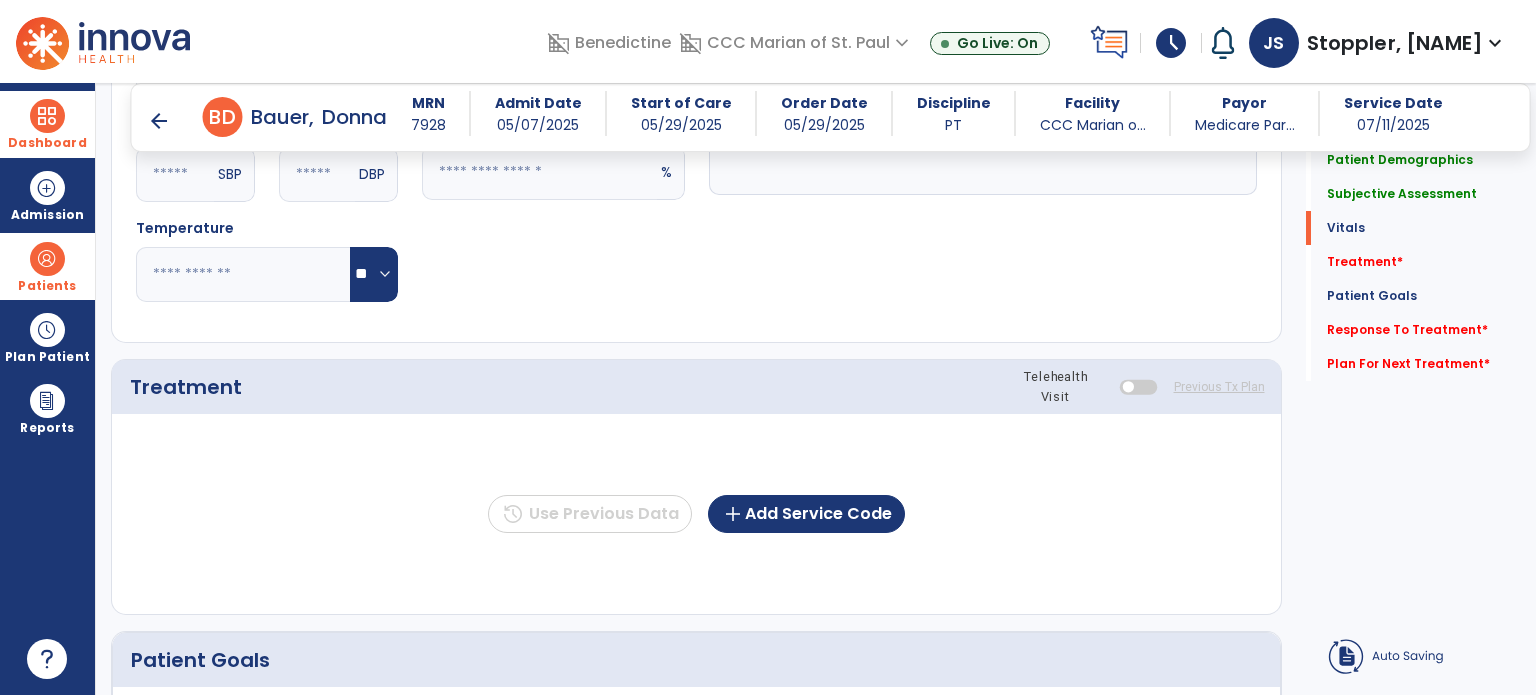type on "**********" 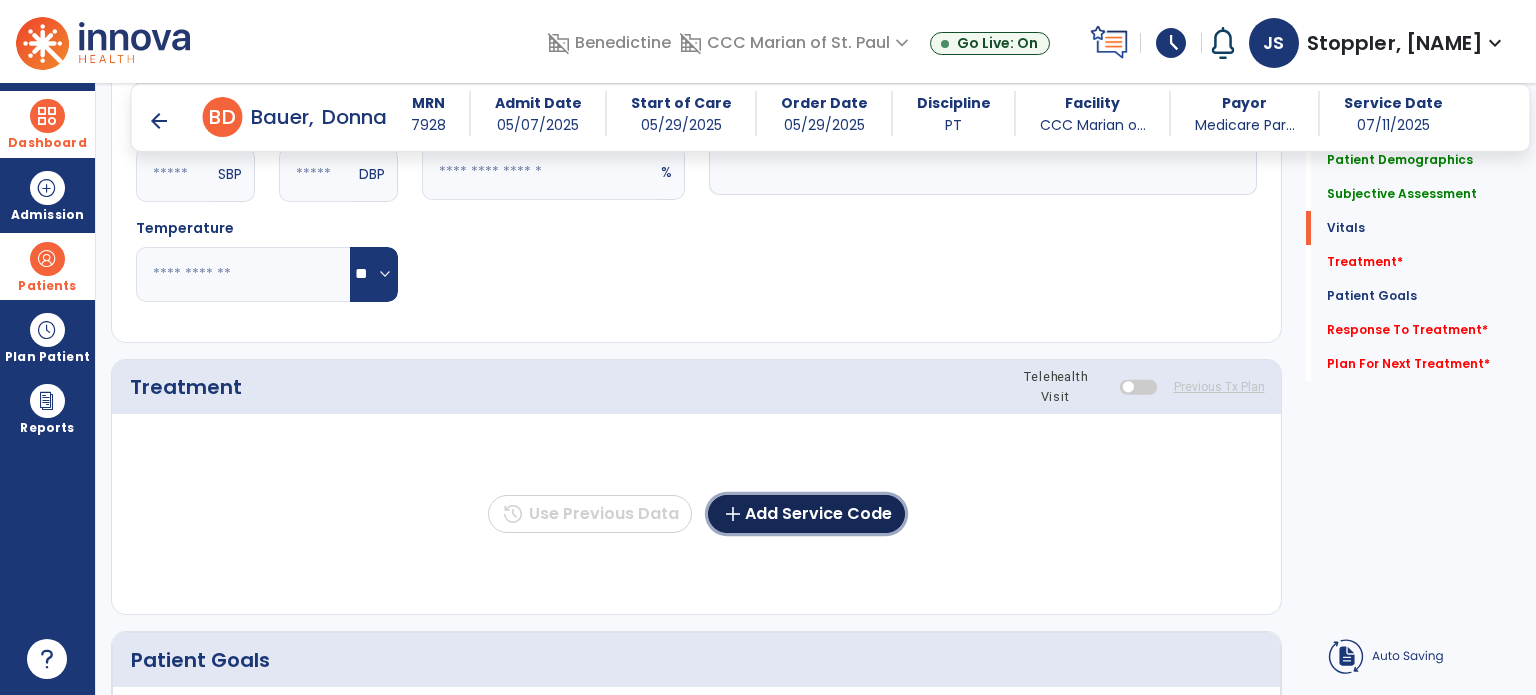 click on "add  Add Service Code" 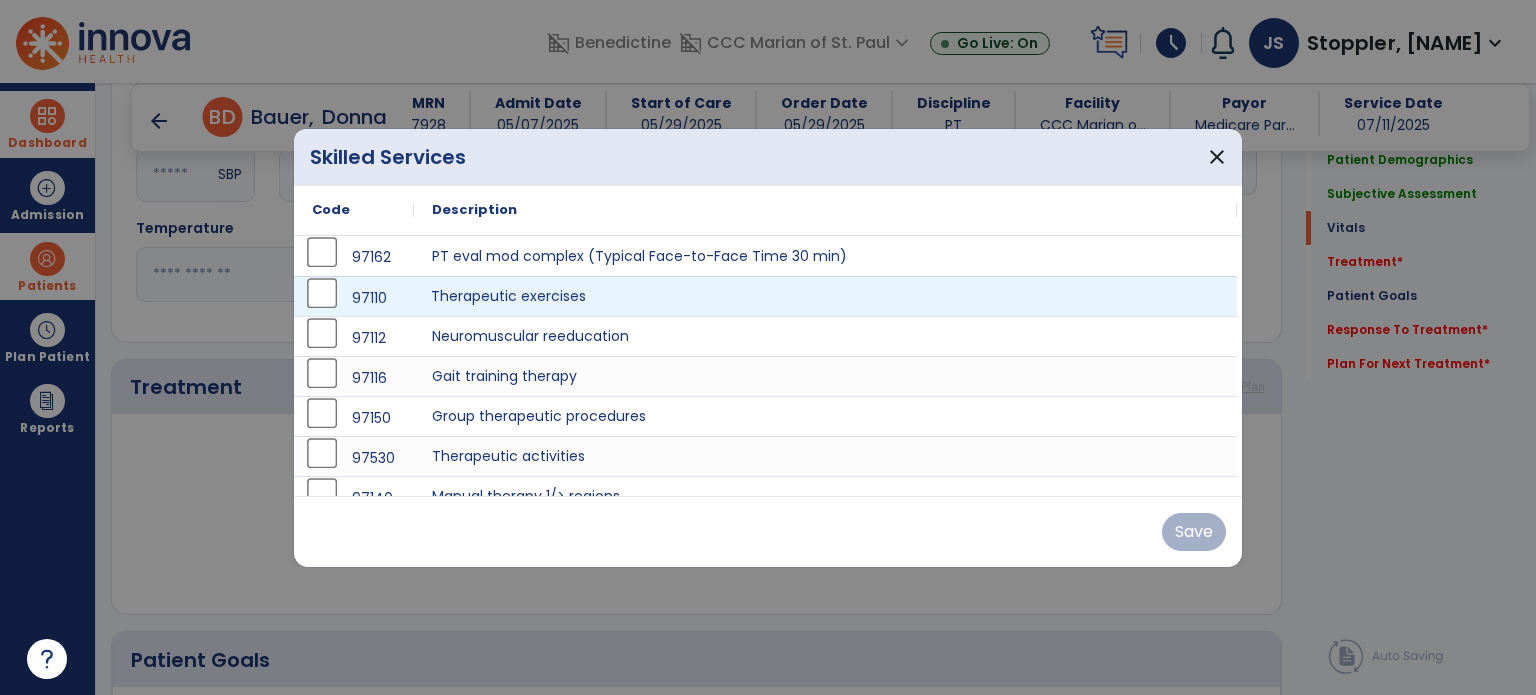 click on "Therapeutic exercises" at bounding box center (825, 296) 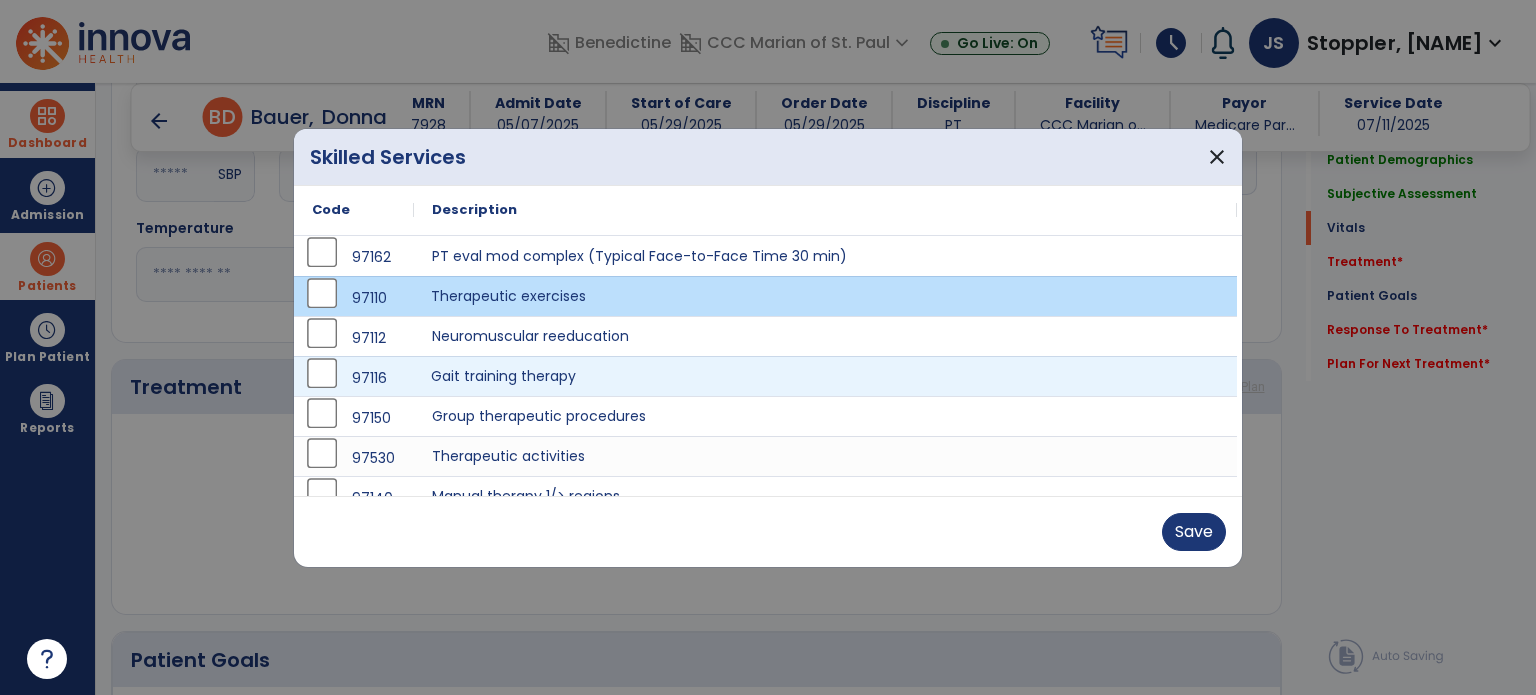 click on "Gait training therapy" at bounding box center (825, 376) 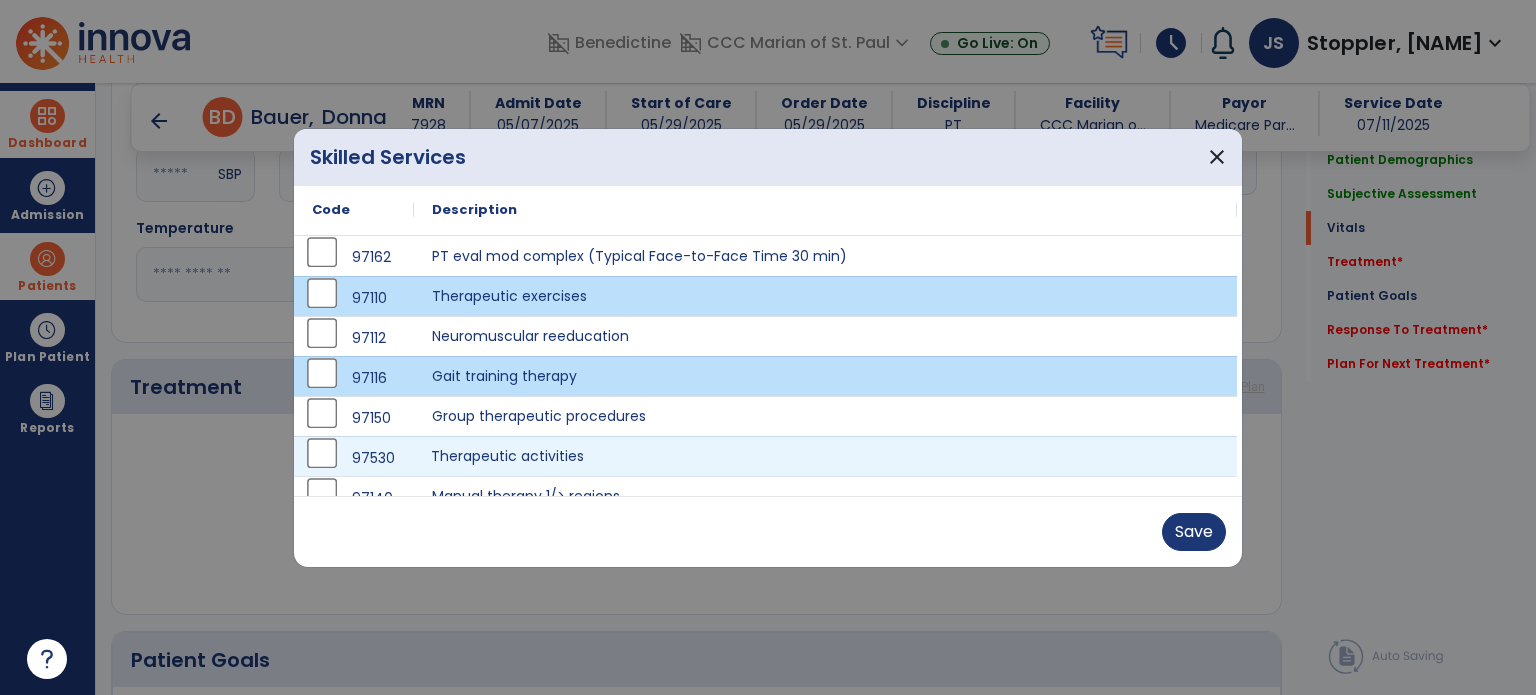 click on "Therapeutic activities" at bounding box center [825, 456] 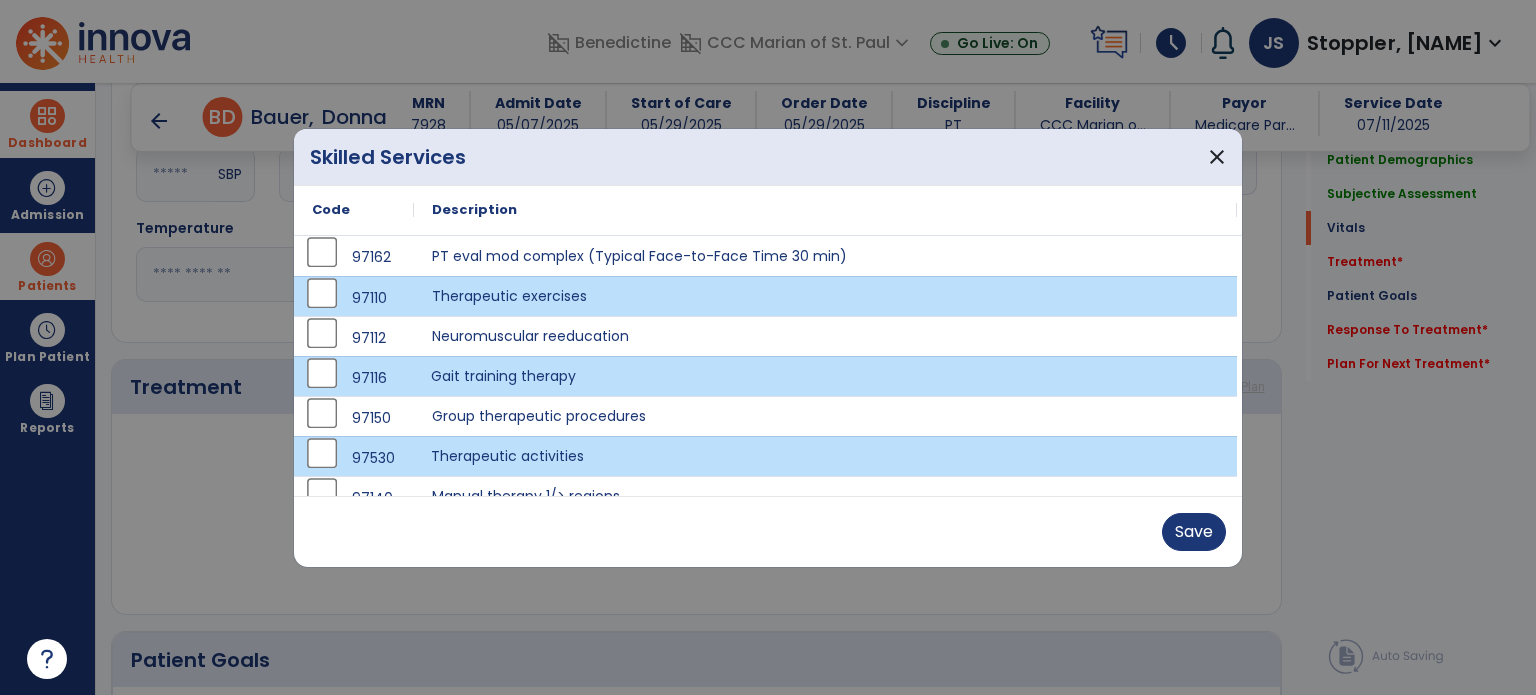 click on "Gait training therapy" at bounding box center (825, 376) 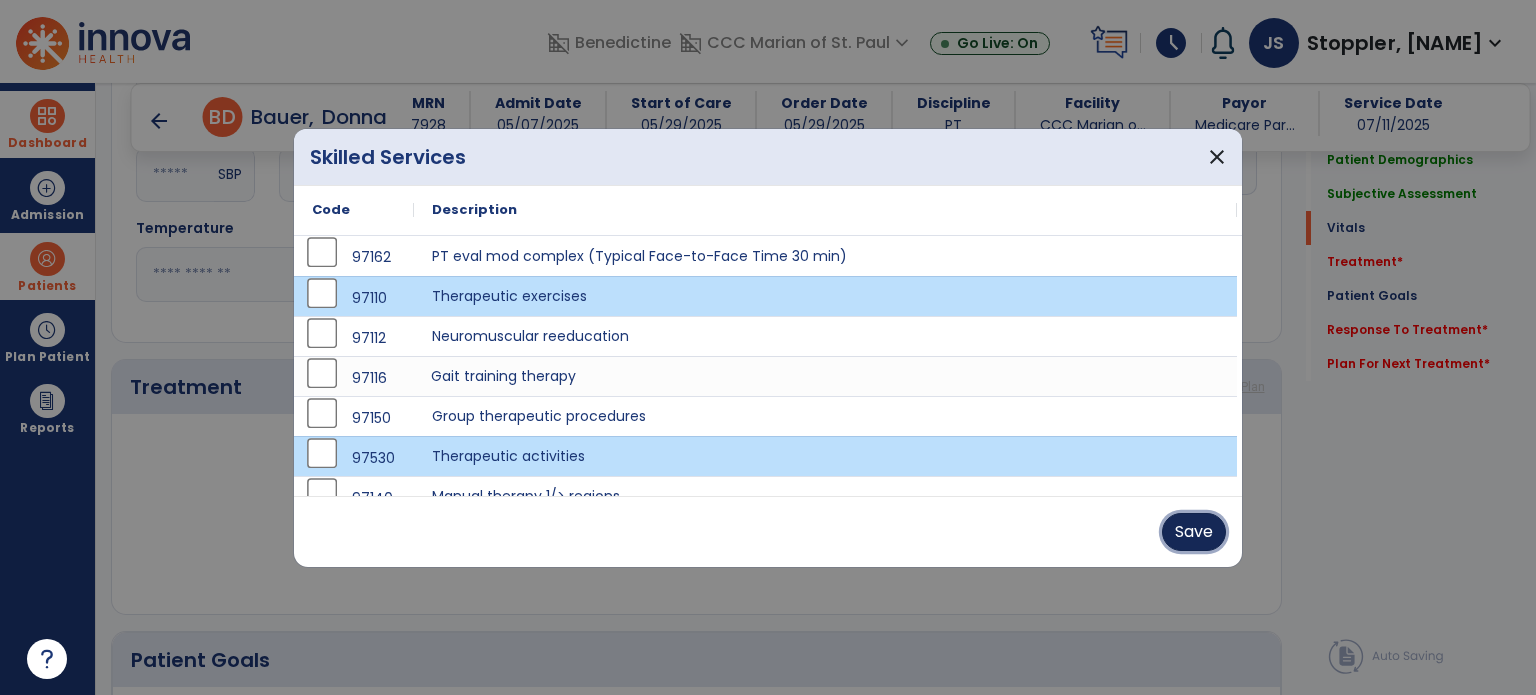 click on "Save" at bounding box center (1194, 532) 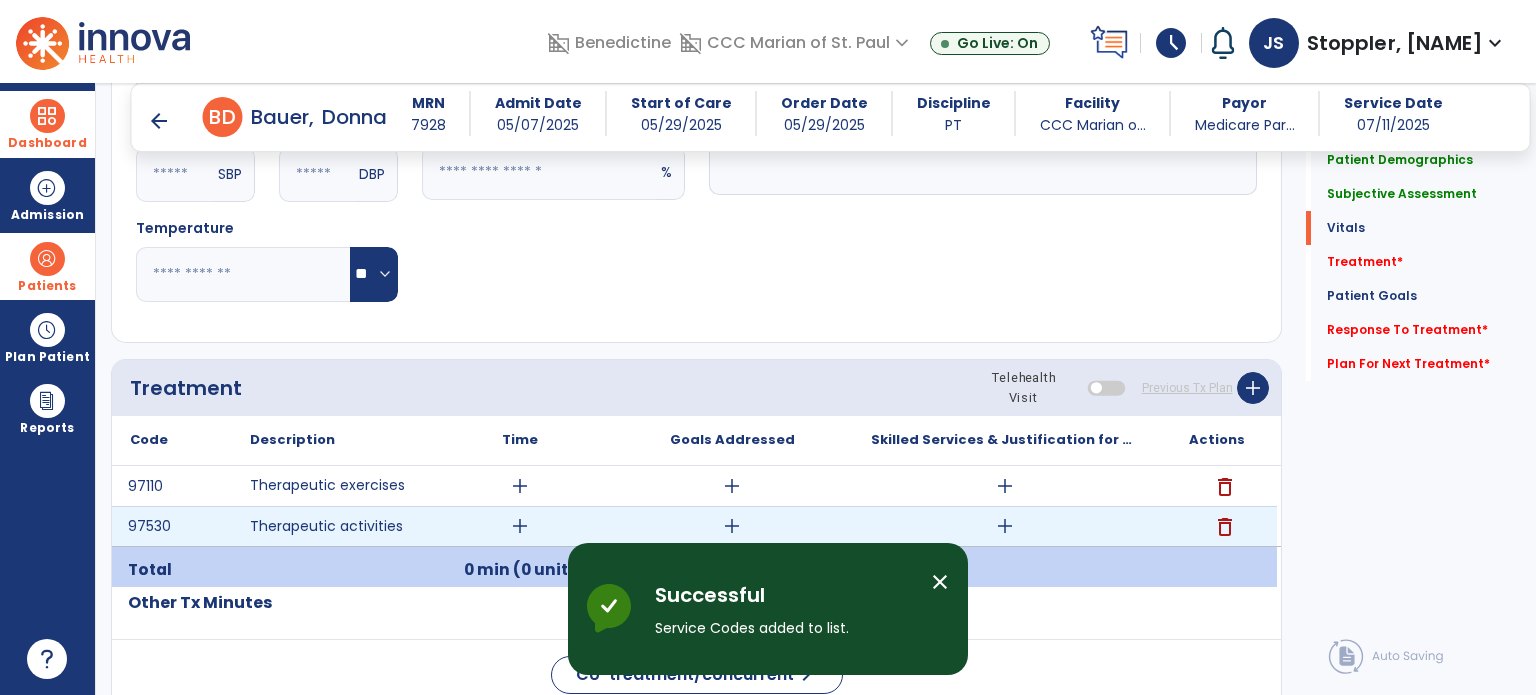 click on "add" at bounding box center (1005, 526) 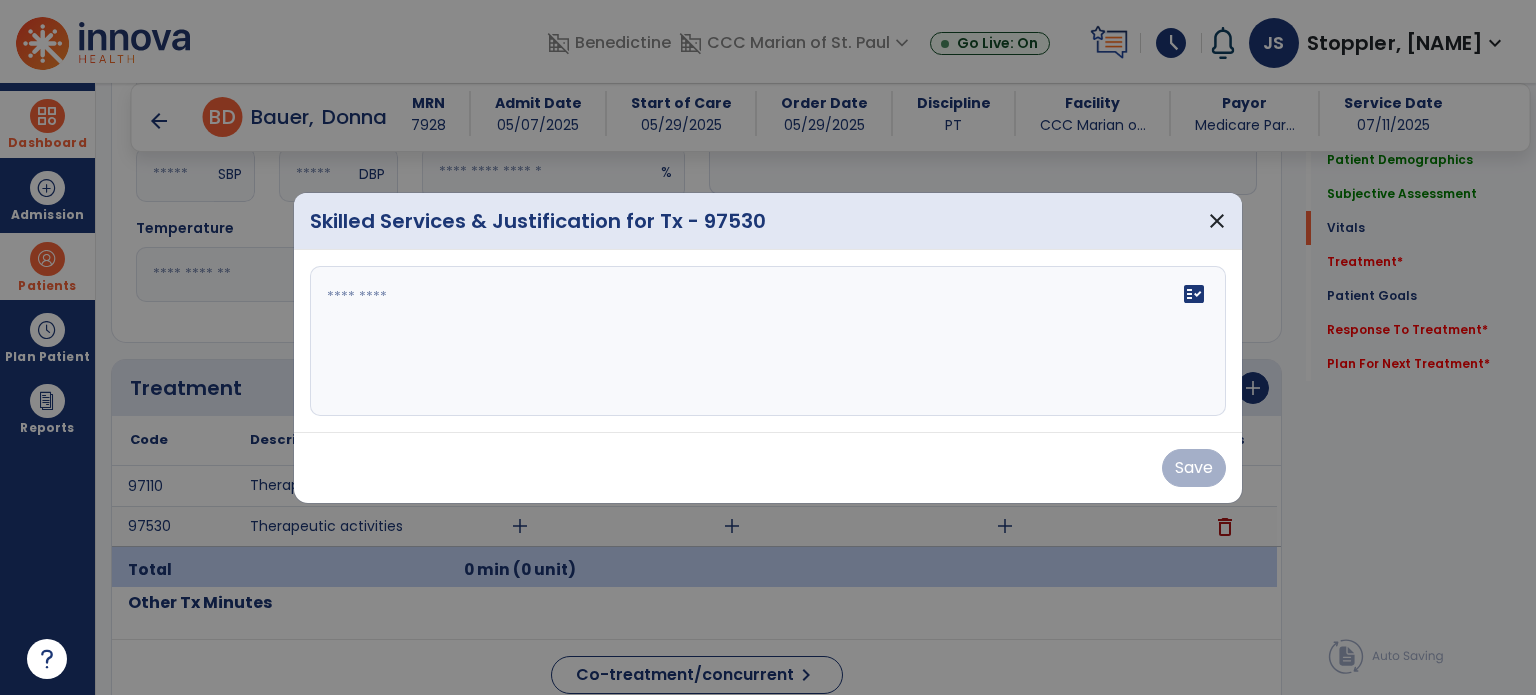 click on "fact_check" at bounding box center [768, 341] 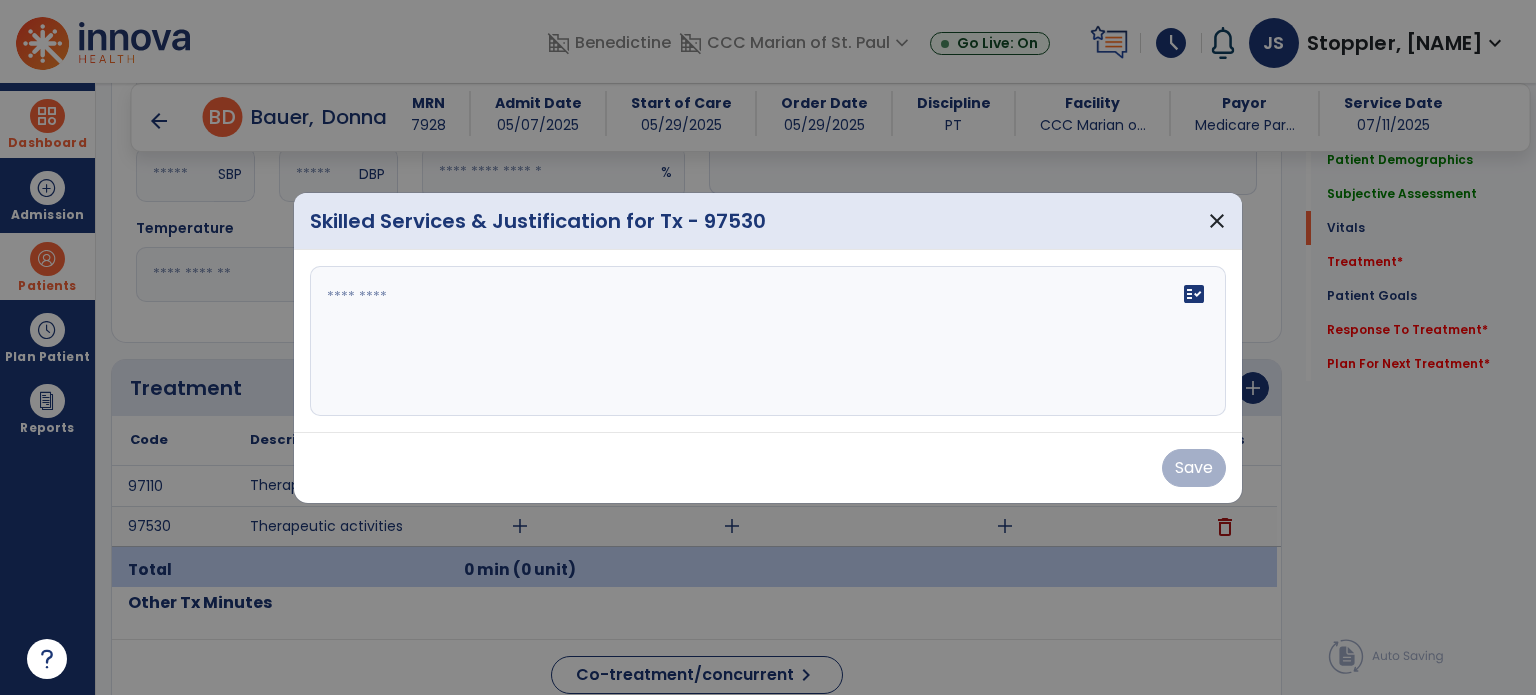 click on "fact_check" at bounding box center [768, 341] 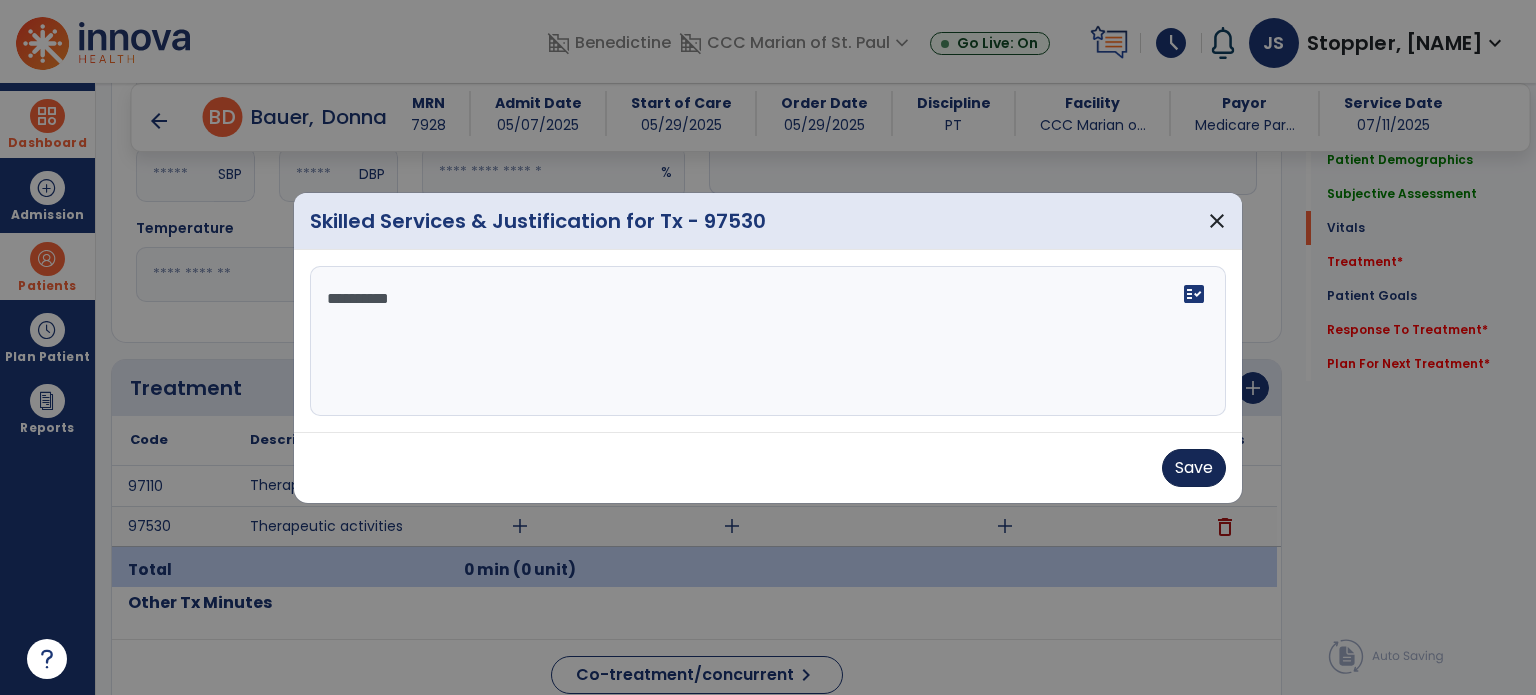 type on "**********" 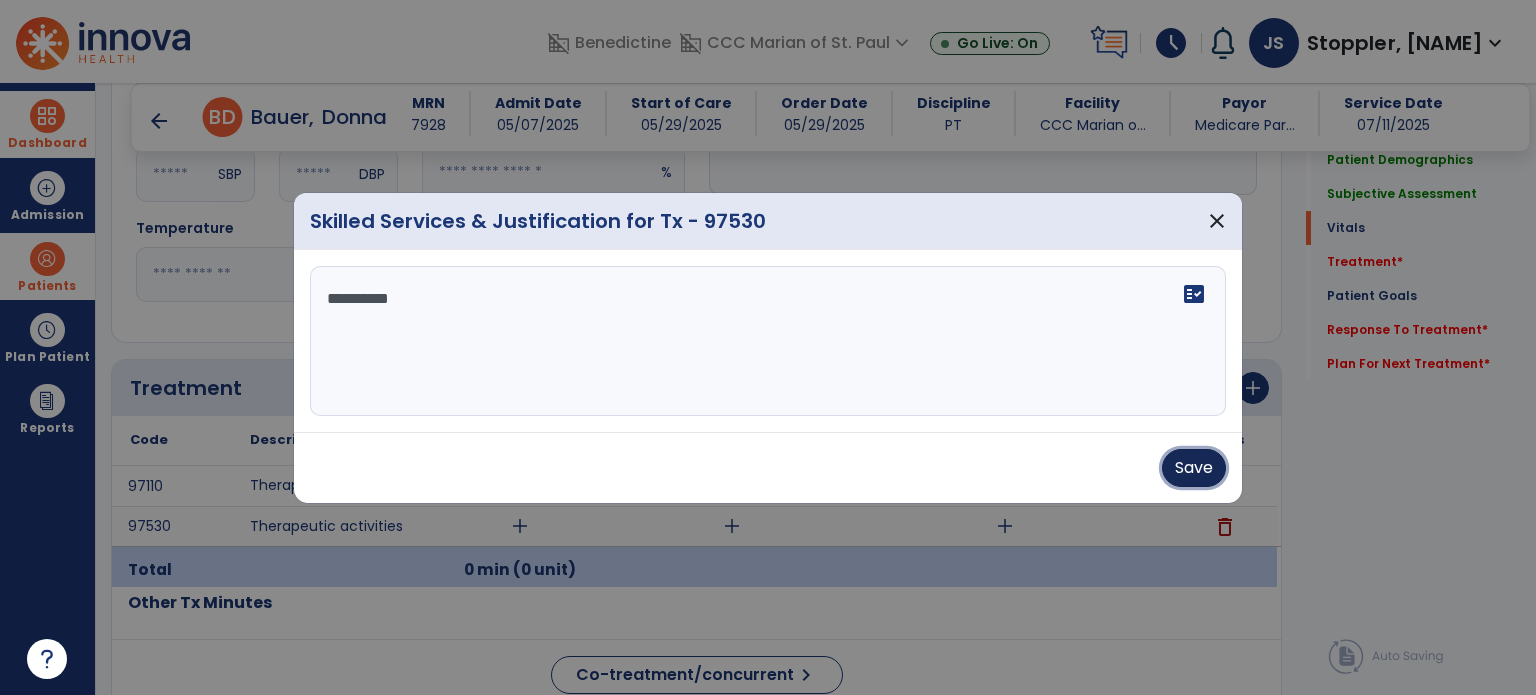 click on "Save" at bounding box center [1194, 468] 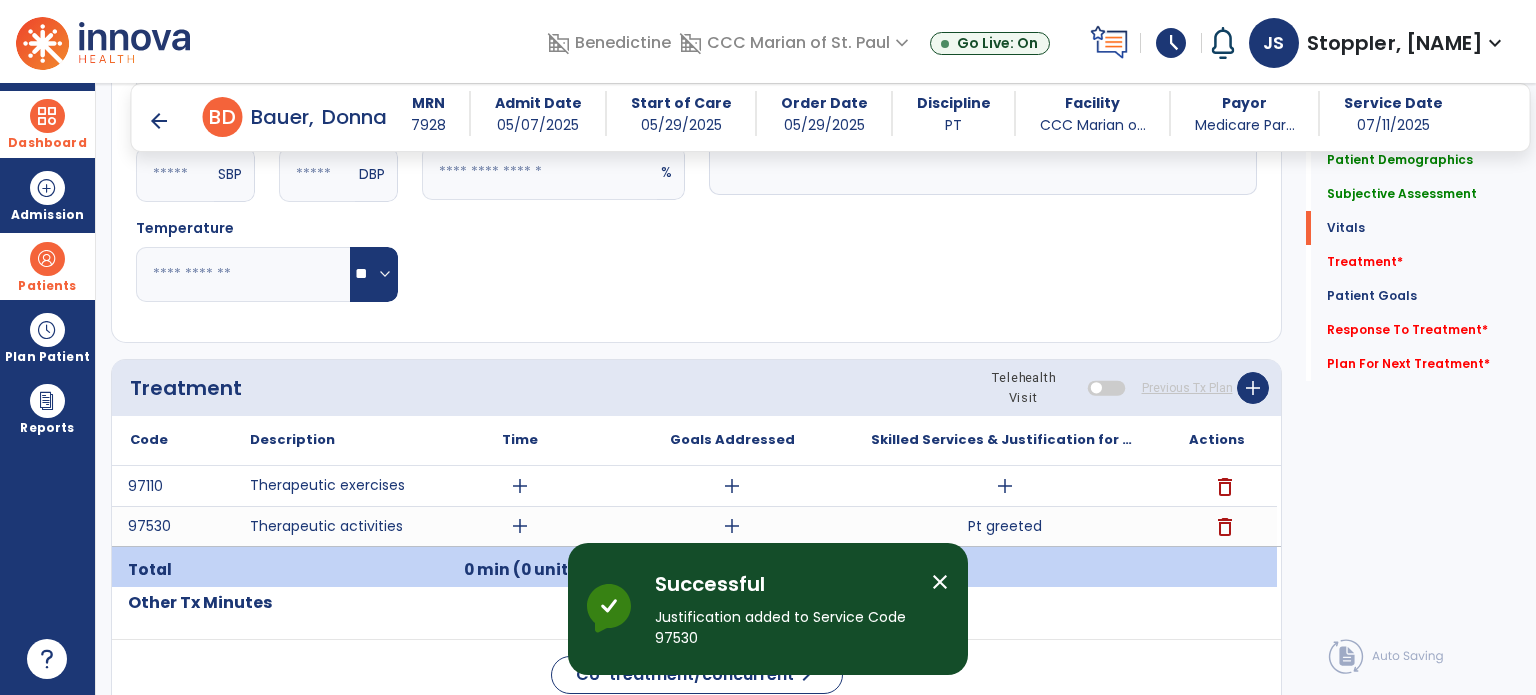 scroll, scrollTop: 0, scrollLeft: 0, axis: both 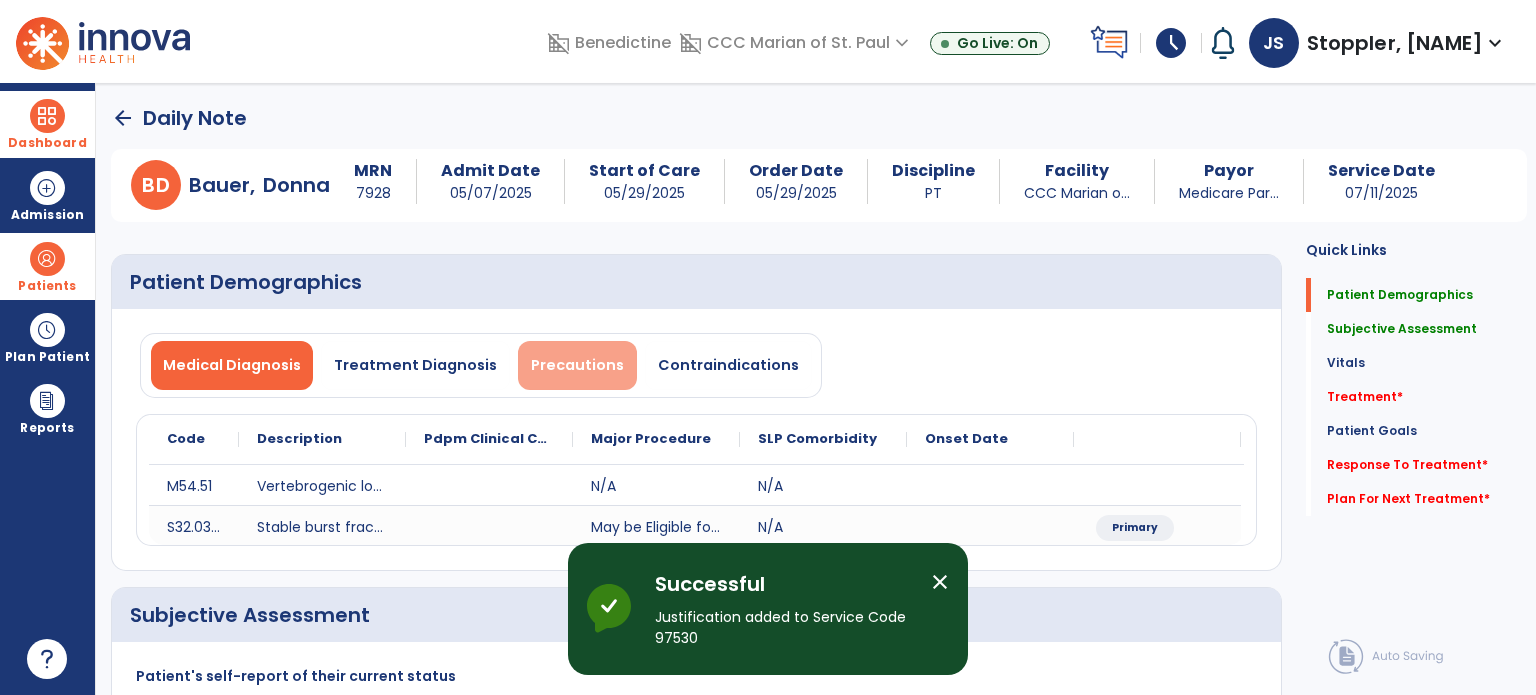 click on "Precautions" at bounding box center (577, 365) 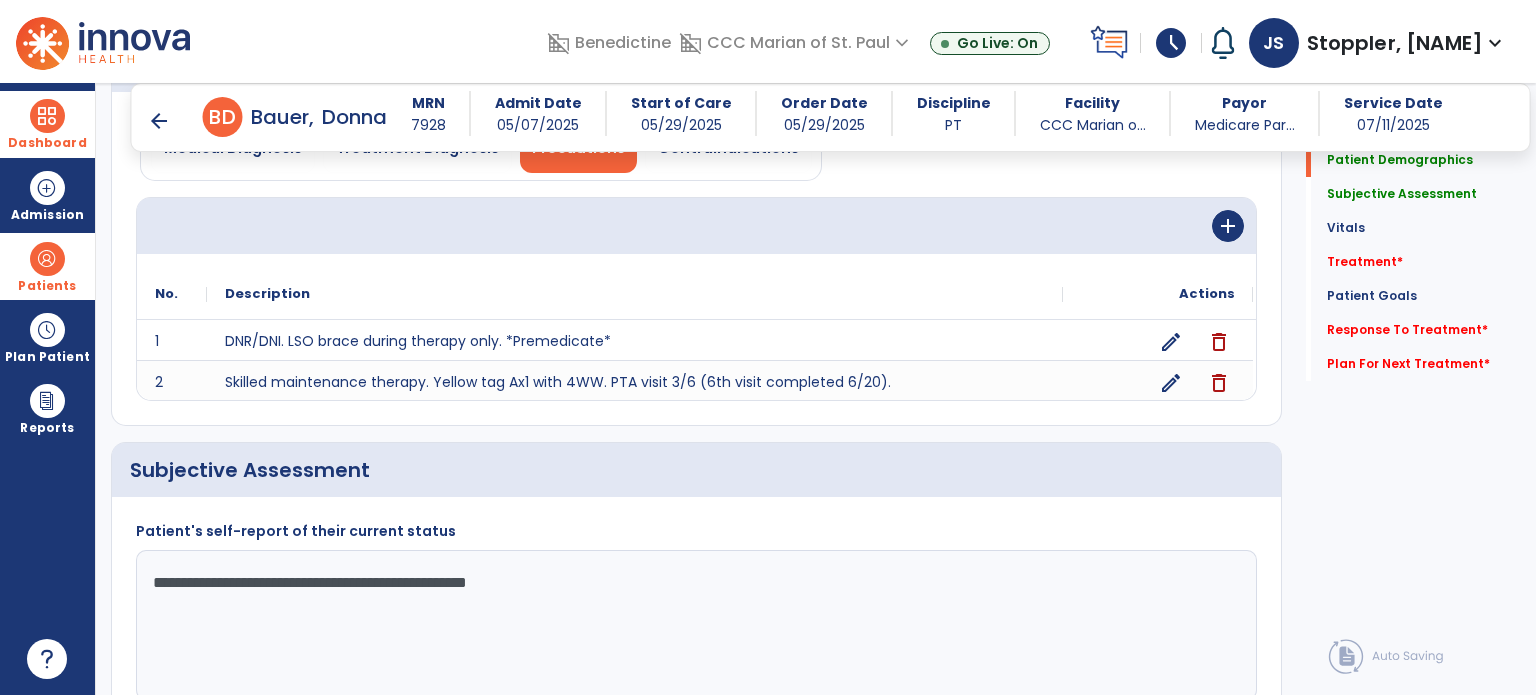 scroll, scrollTop: 200, scrollLeft: 0, axis: vertical 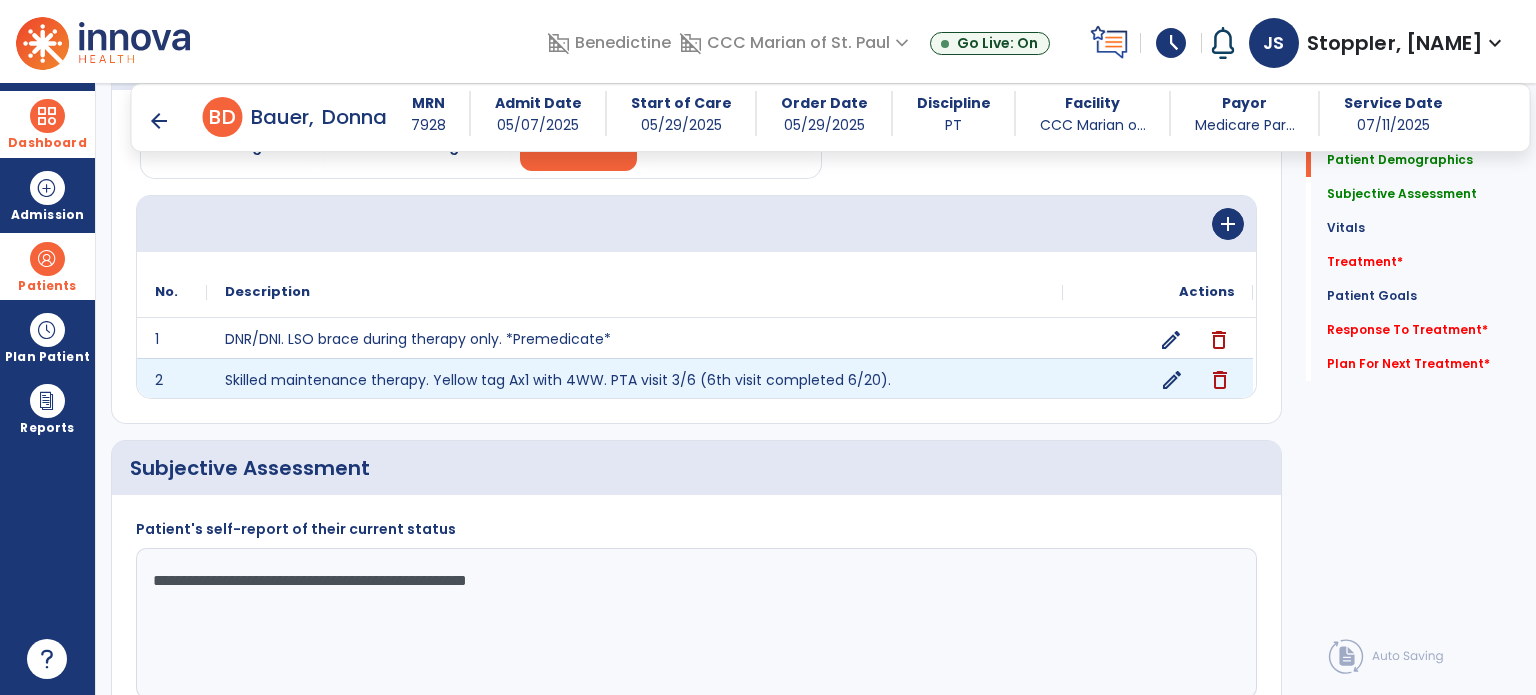 click on "edit" 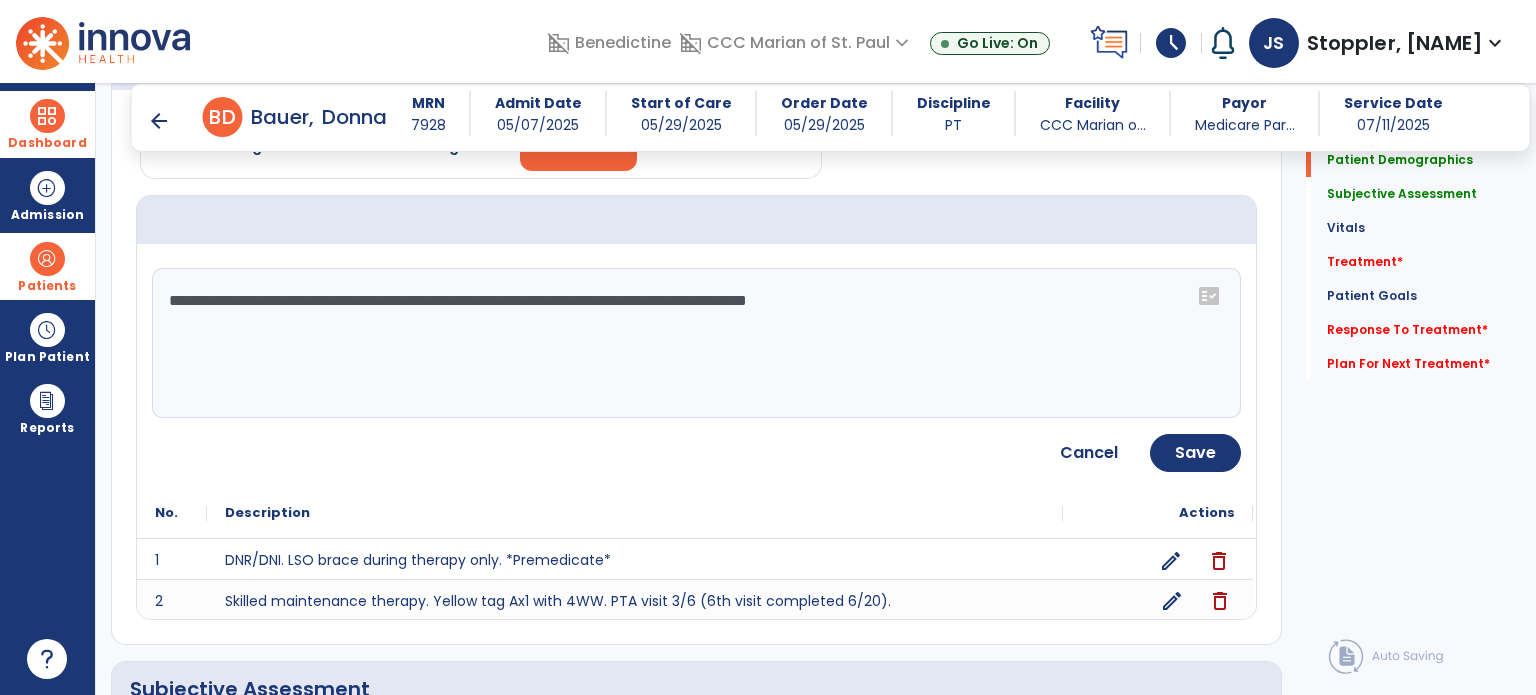 click on "**********" 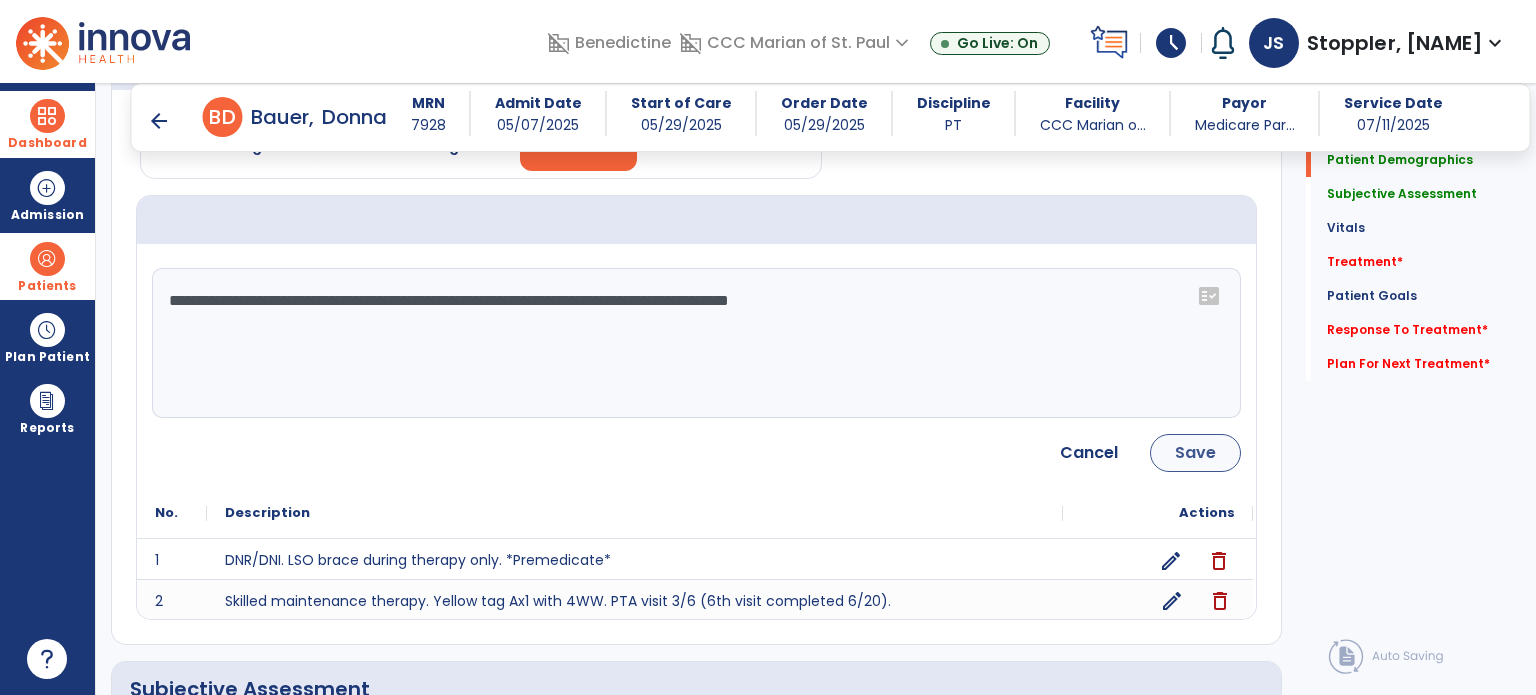 type on "**********" 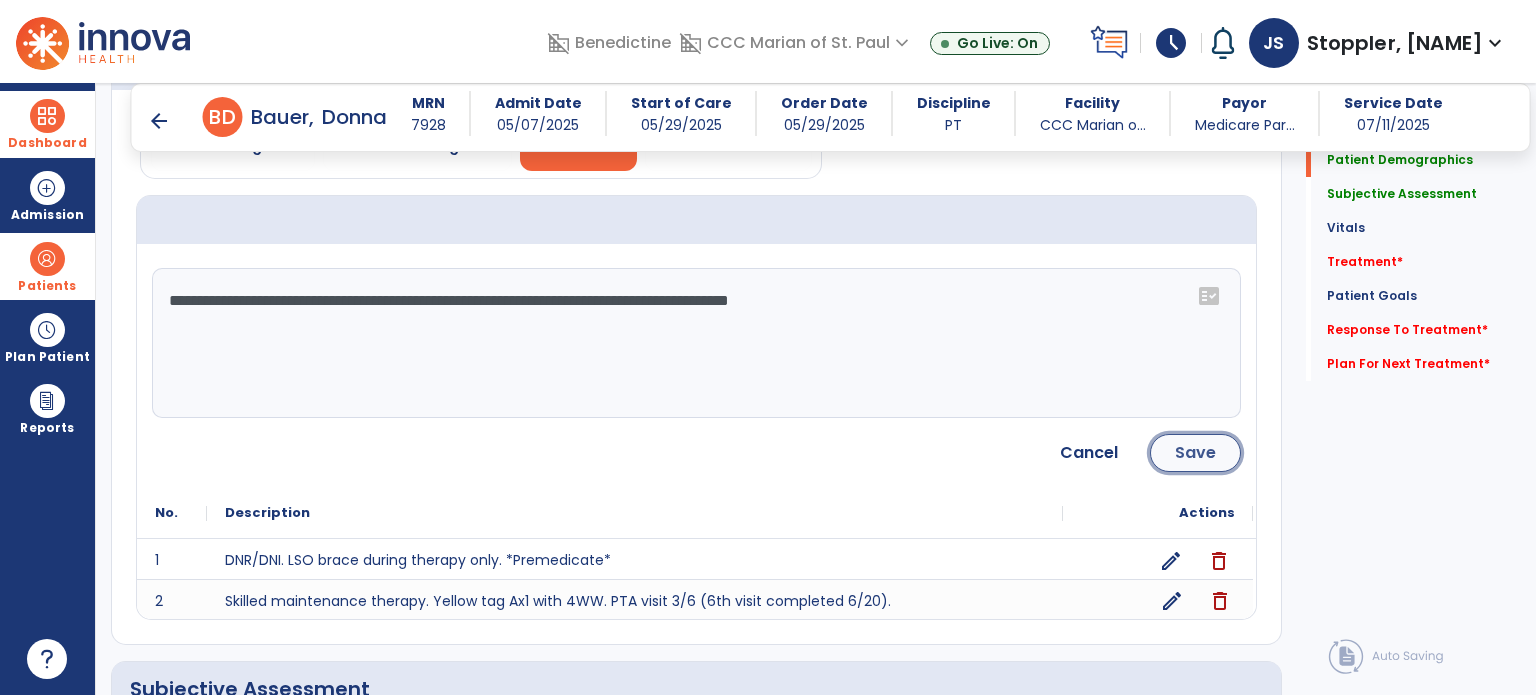 click on "Save" 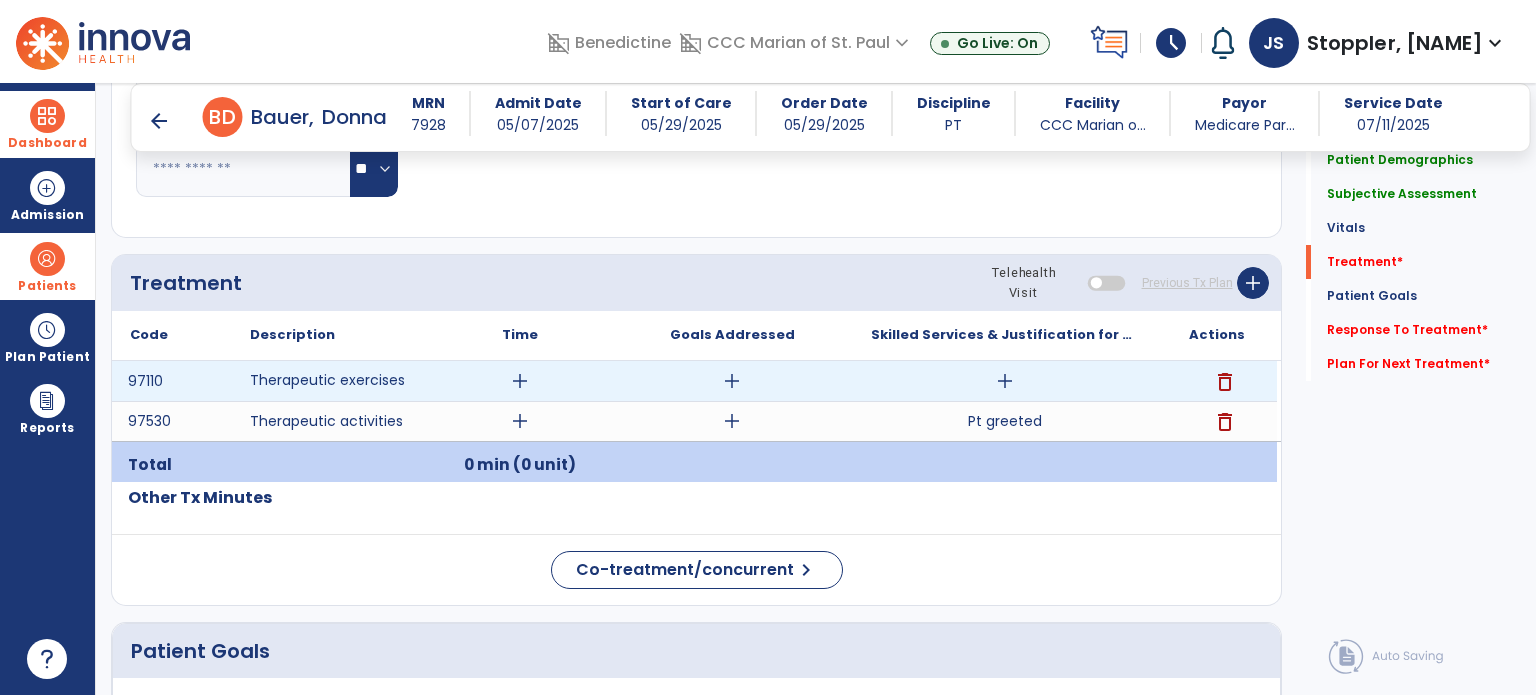 scroll, scrollTop: 1106, scrollLeft: 0, axis: vertical 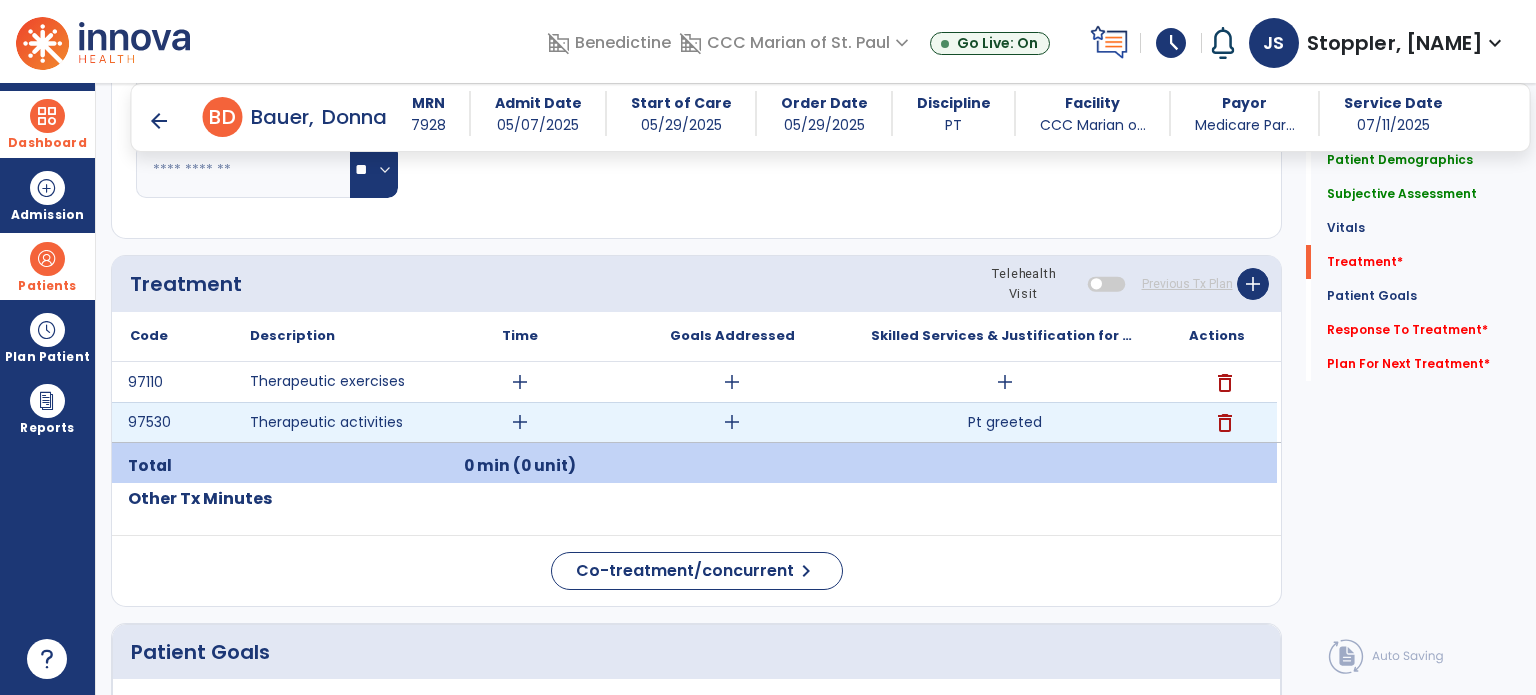 click on "Pt greeted   Pt greeted" at bounding box center [1004, 422] 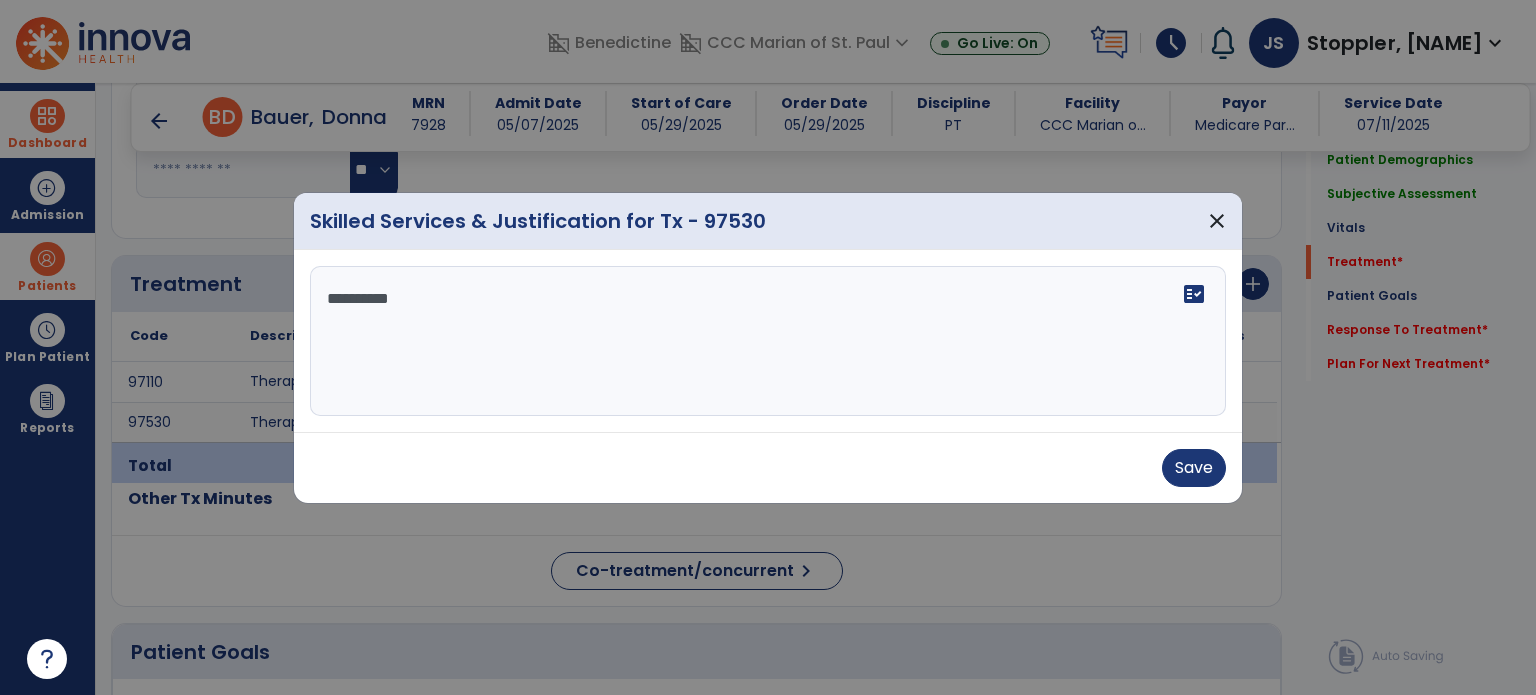 click on "**********" at bounding box center (768, 341) 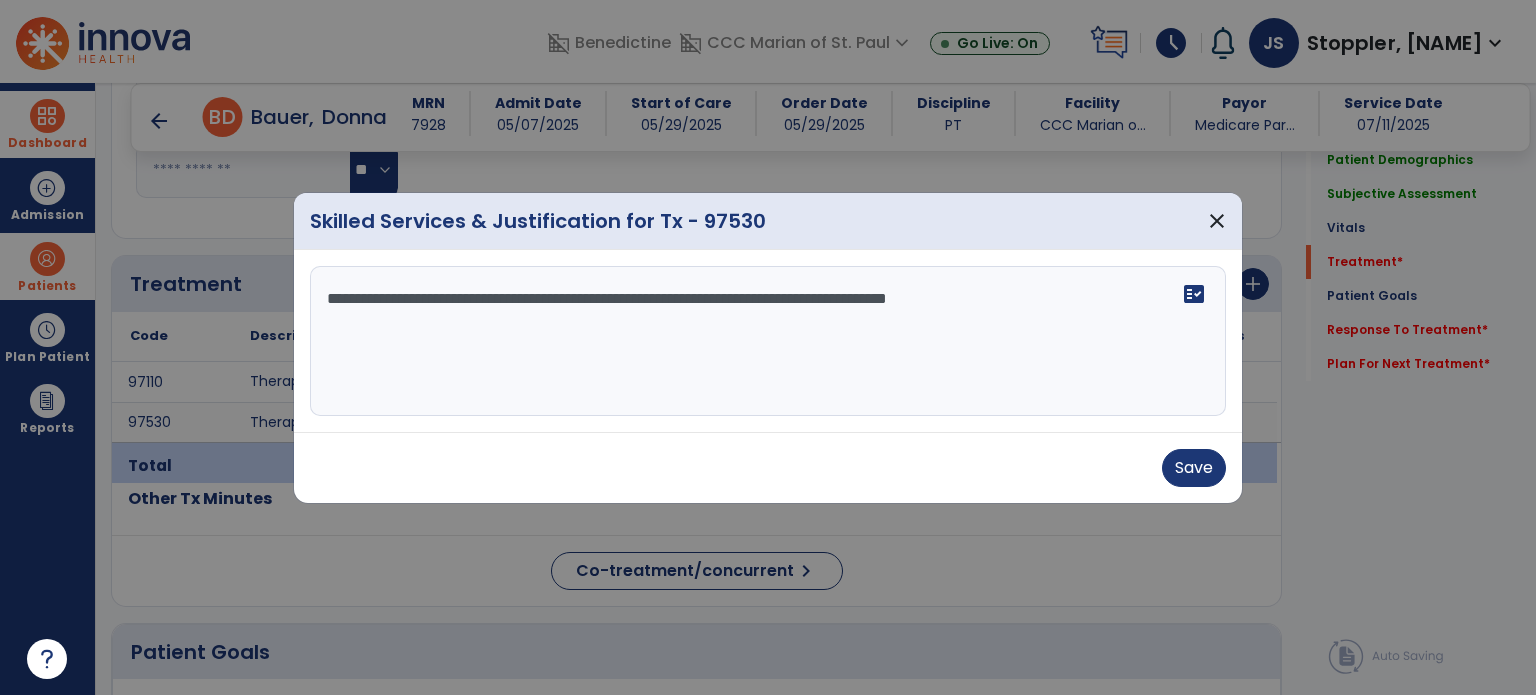 click on "**********" at bounding box center (768, 341) 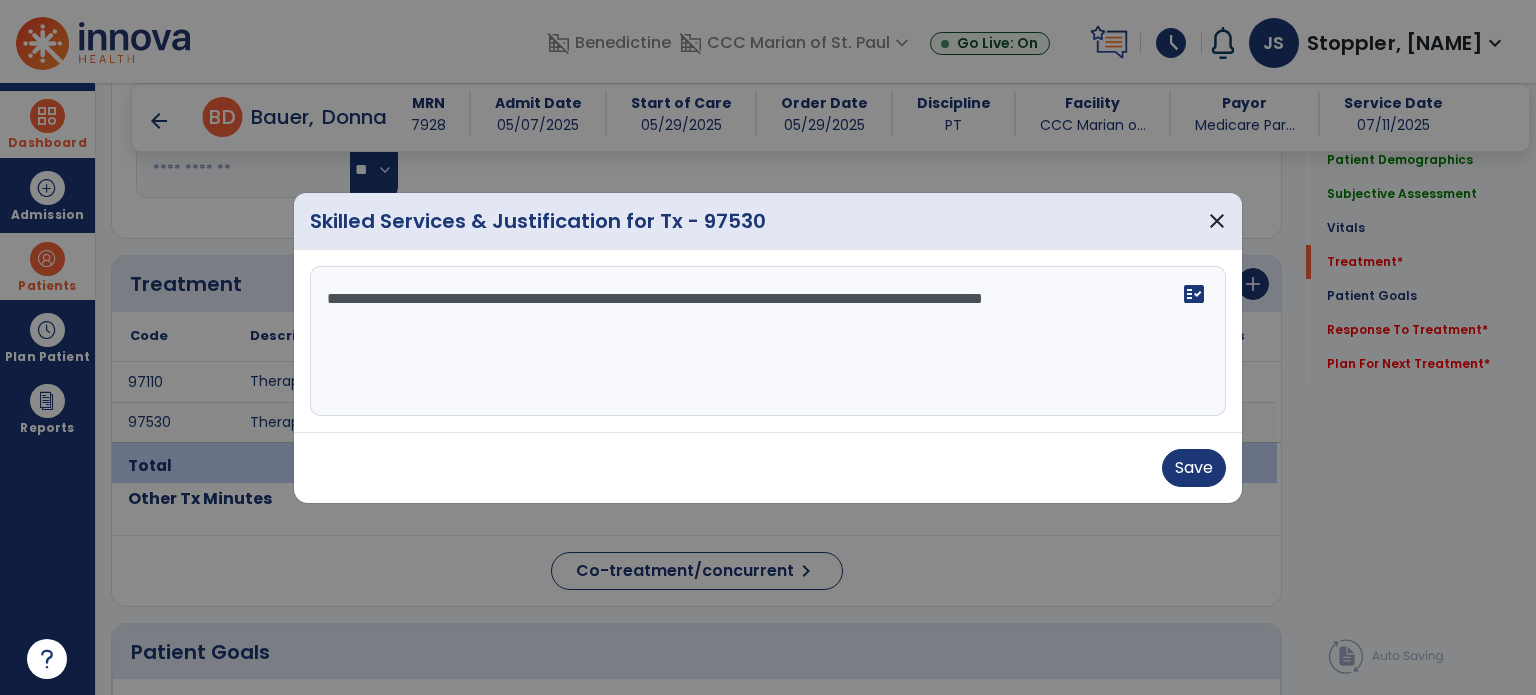 click on "**********" at bounding box center [768, 341] 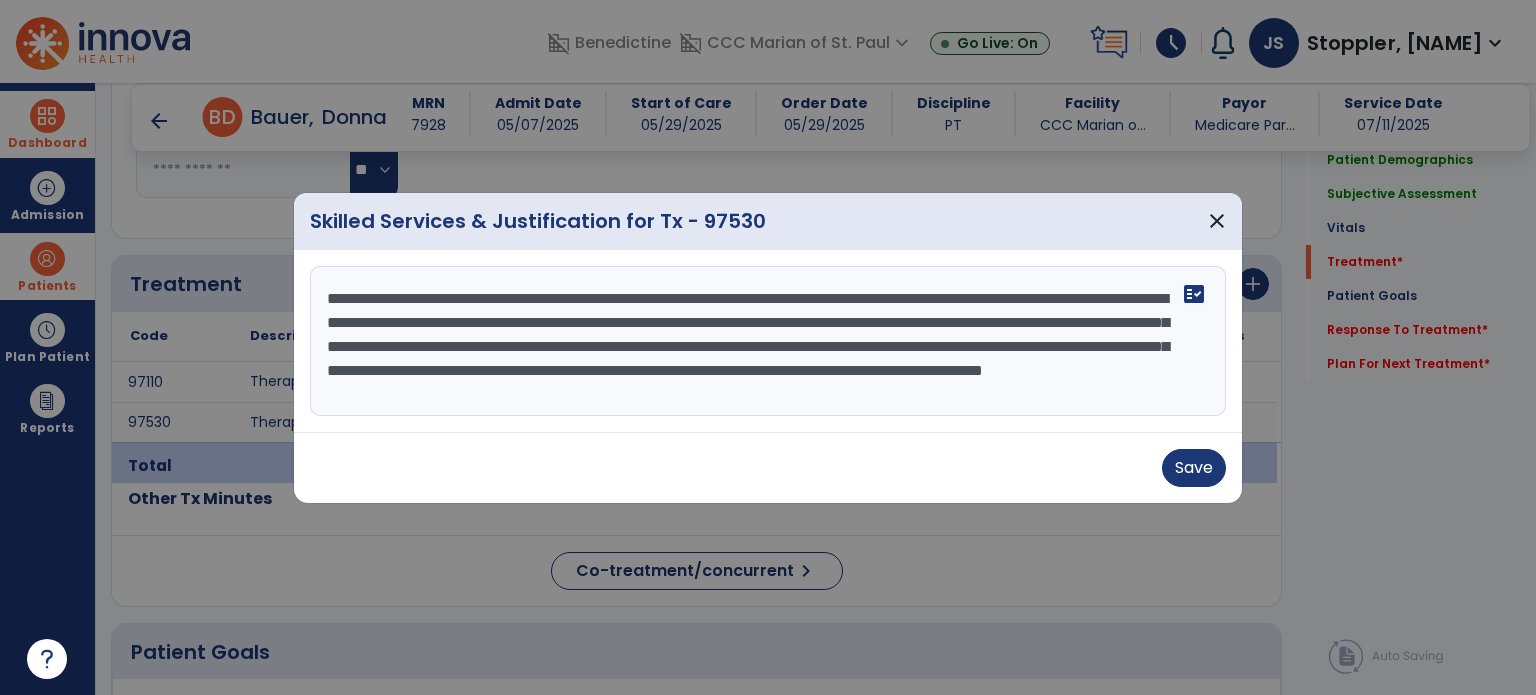 scroll, scrollTop: 15, scrollLeft: 0, axis: vertical 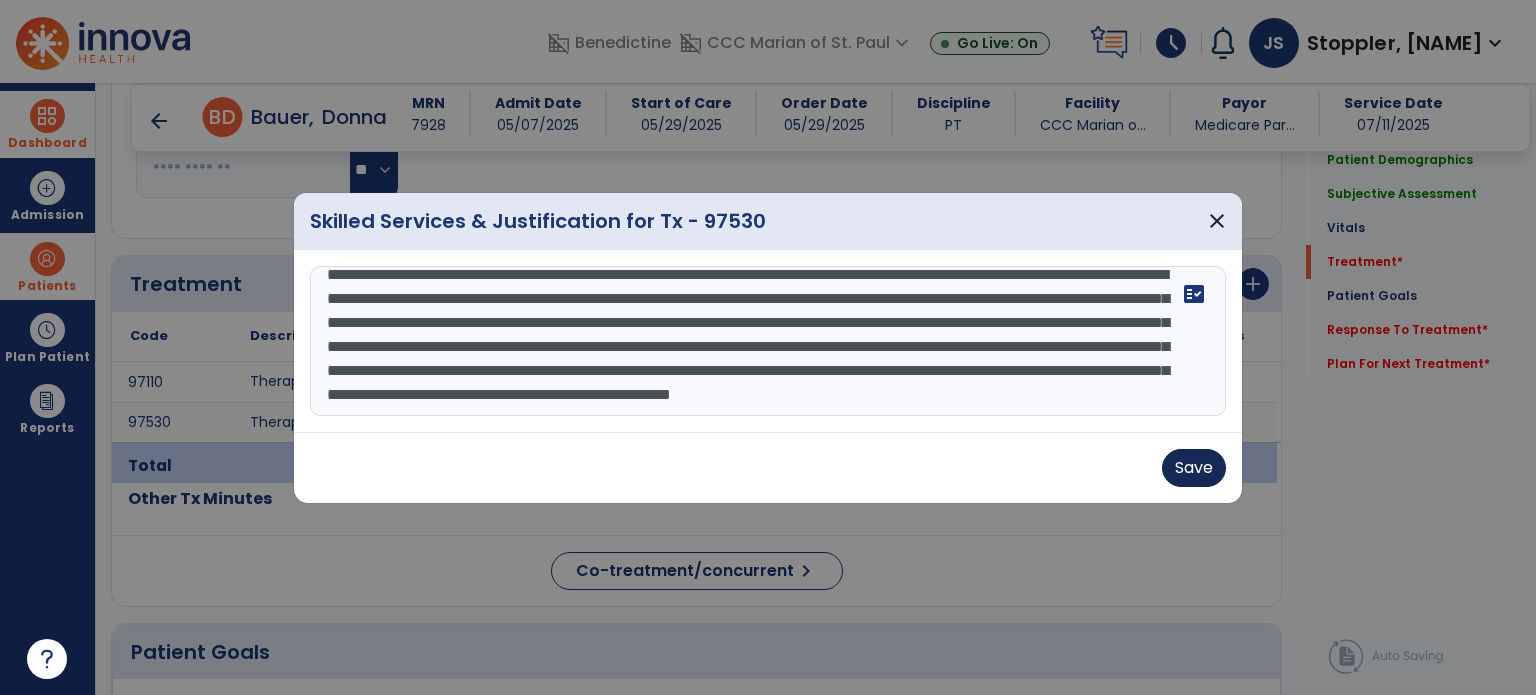 type on "**********" 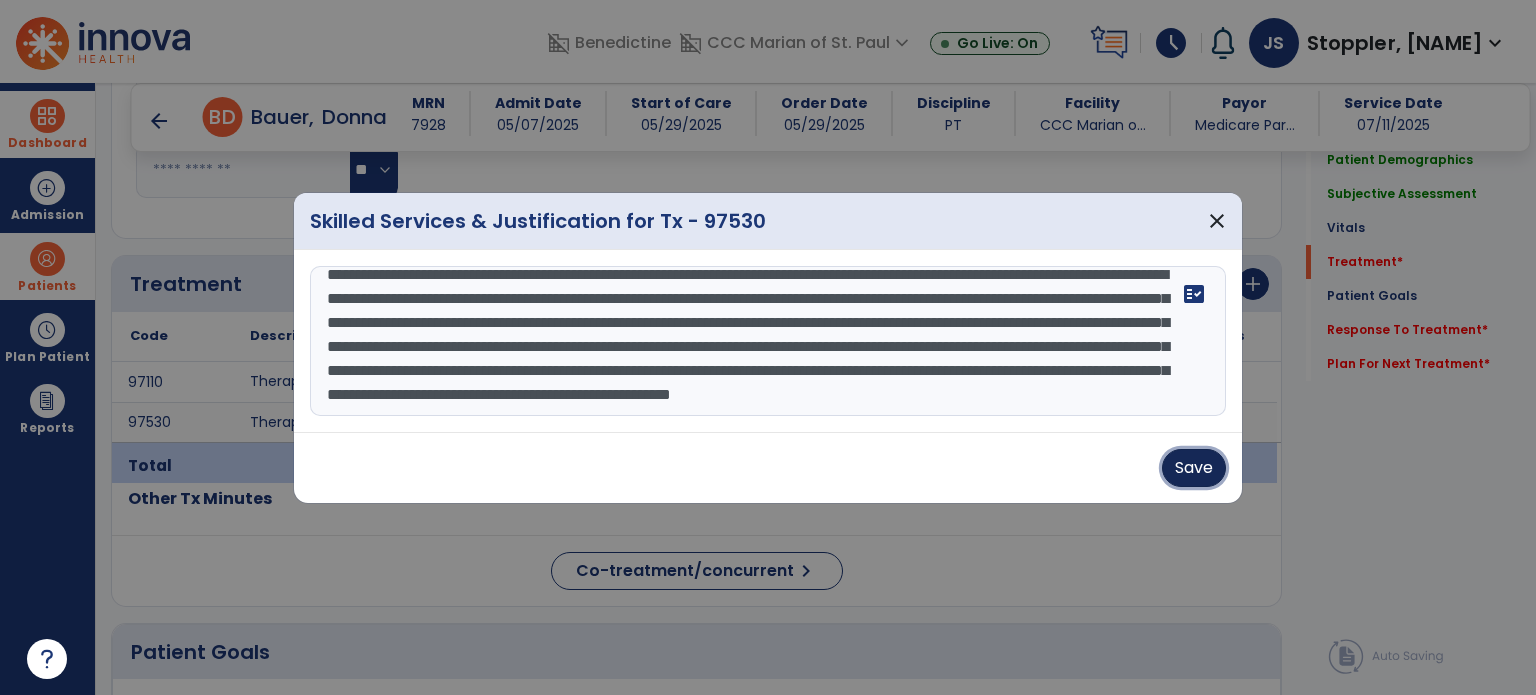 click on "Save" at bounding box center [1194, 468] 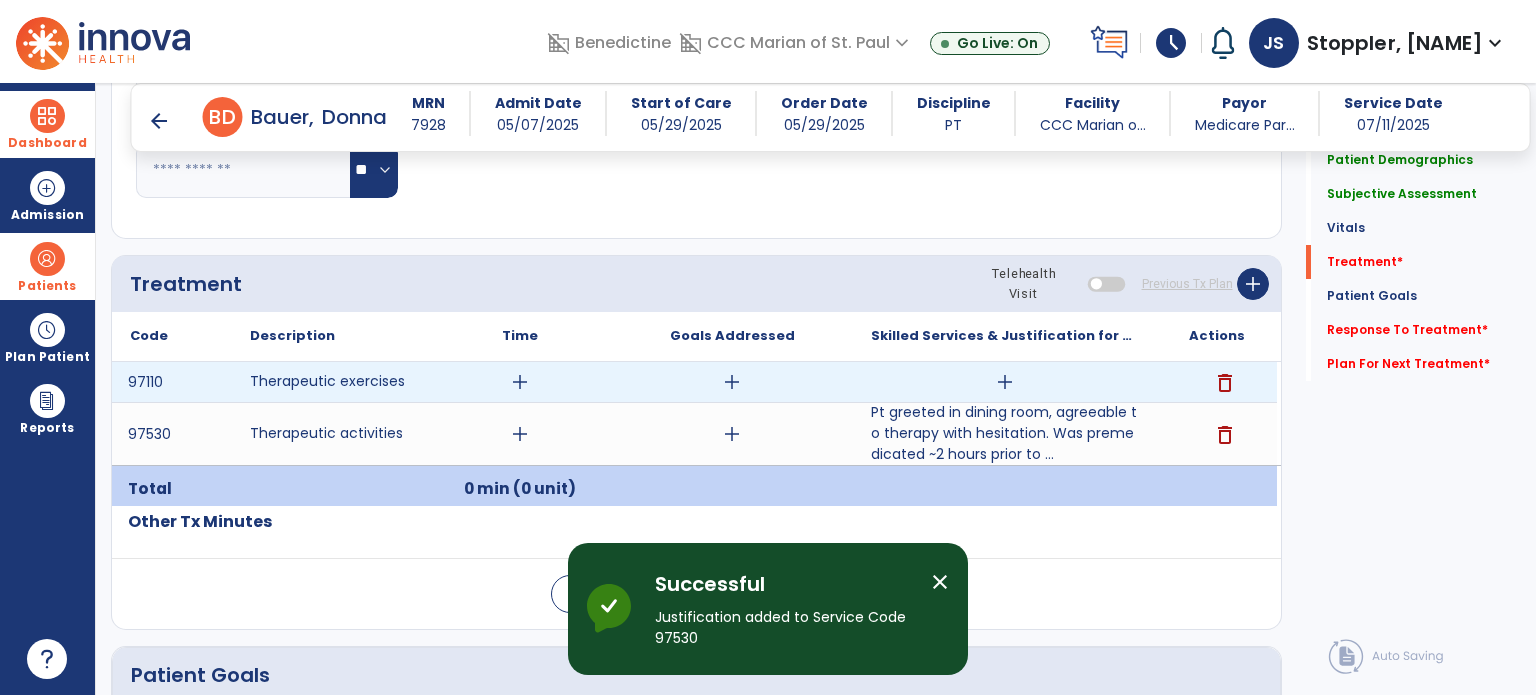 click on "add" at bounding box center [1005, 382] 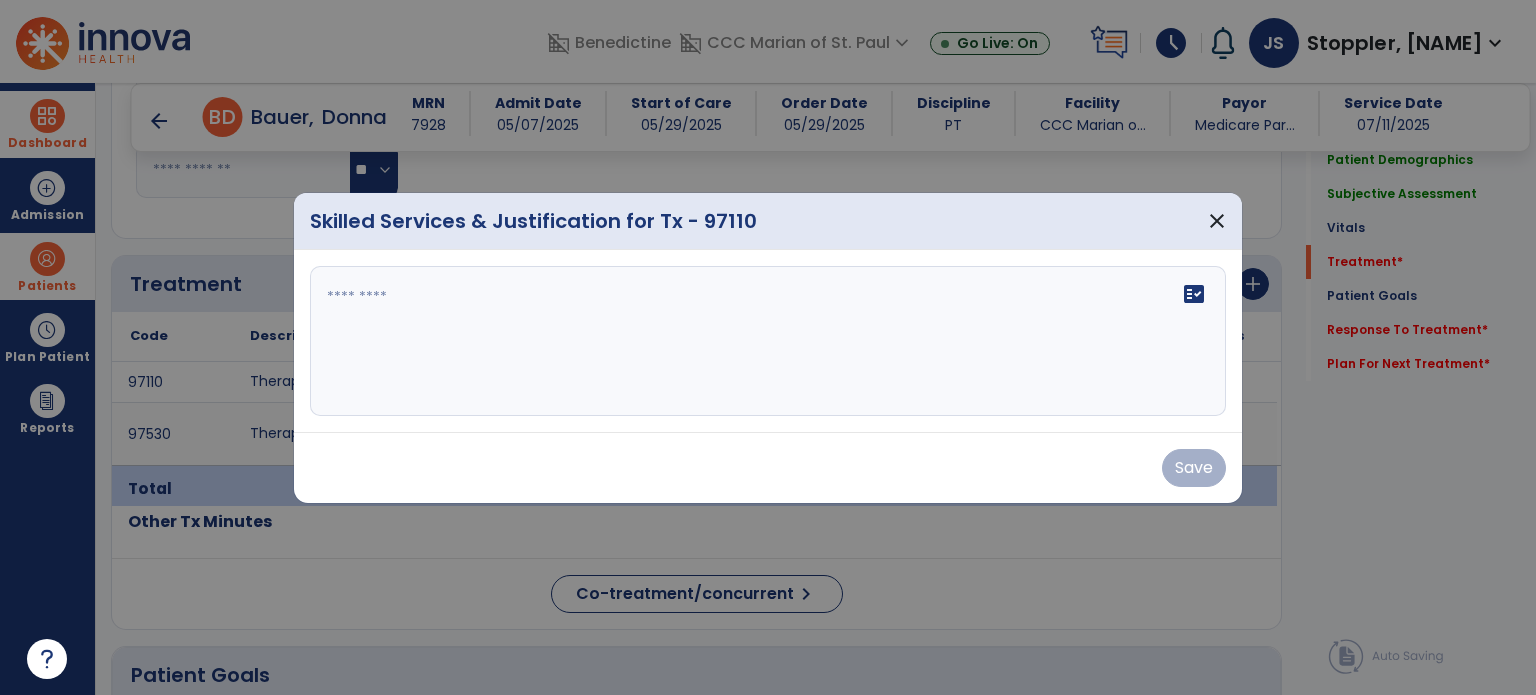 click on "fact_check" at bounding box center (768, 341) 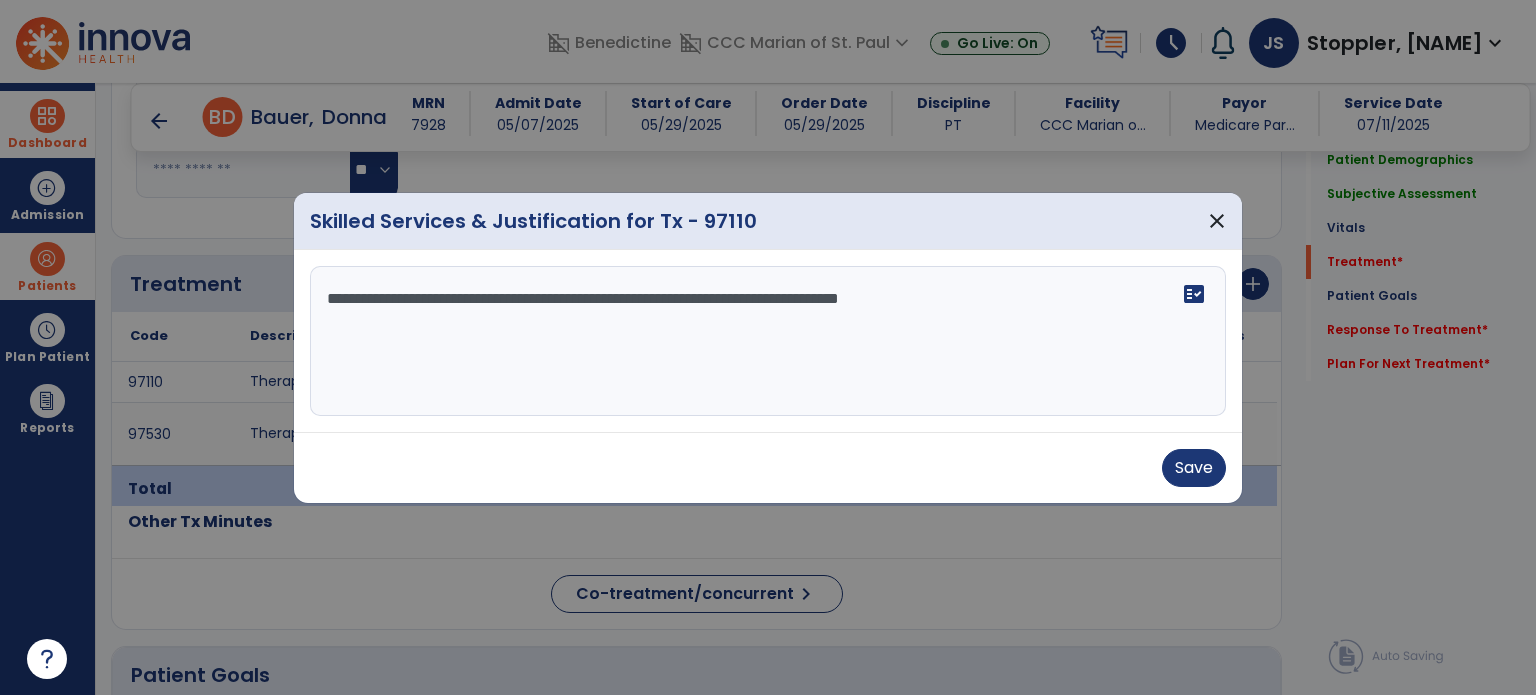 click on "**********" at bounding box center (768, 341) 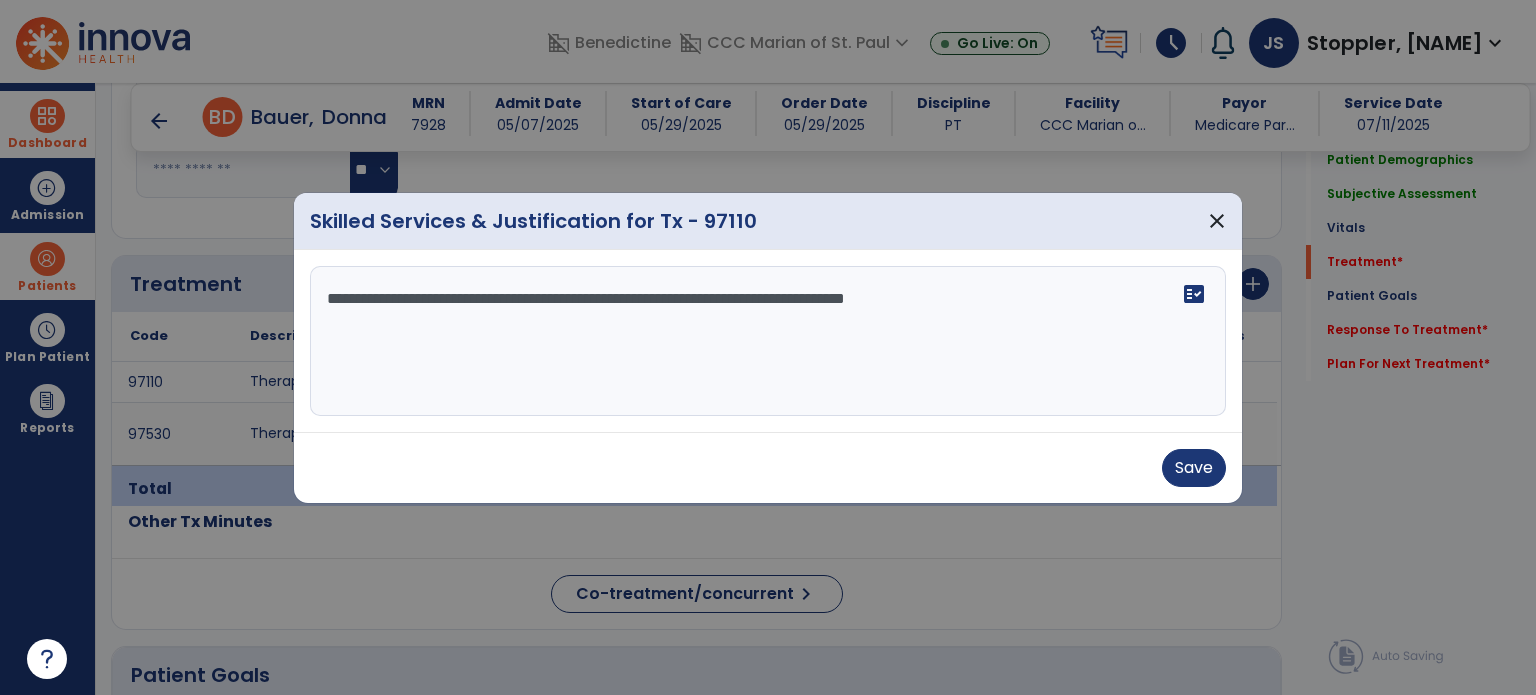 click on "**********" at bounding box center [768, 341] 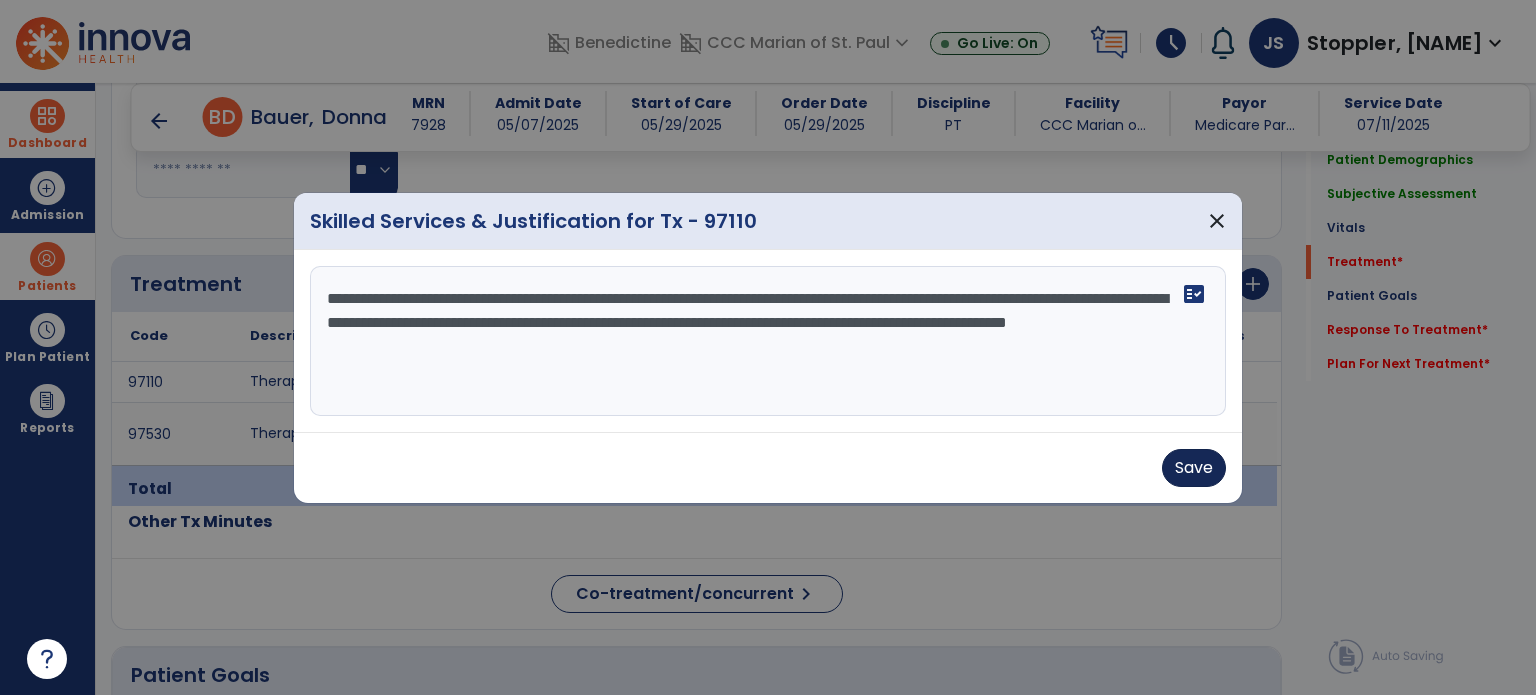 type on "**********" 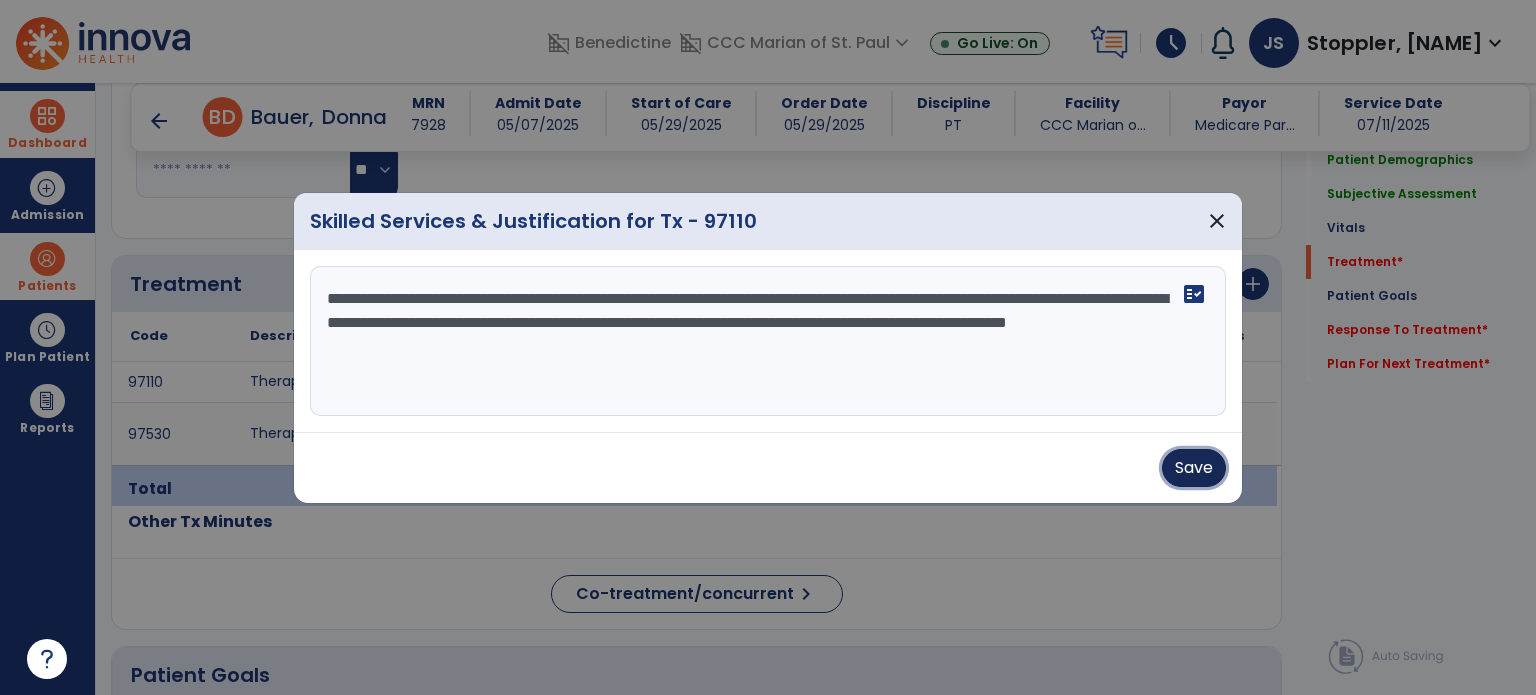 click on "Save" at bounding box center [1194, 468] 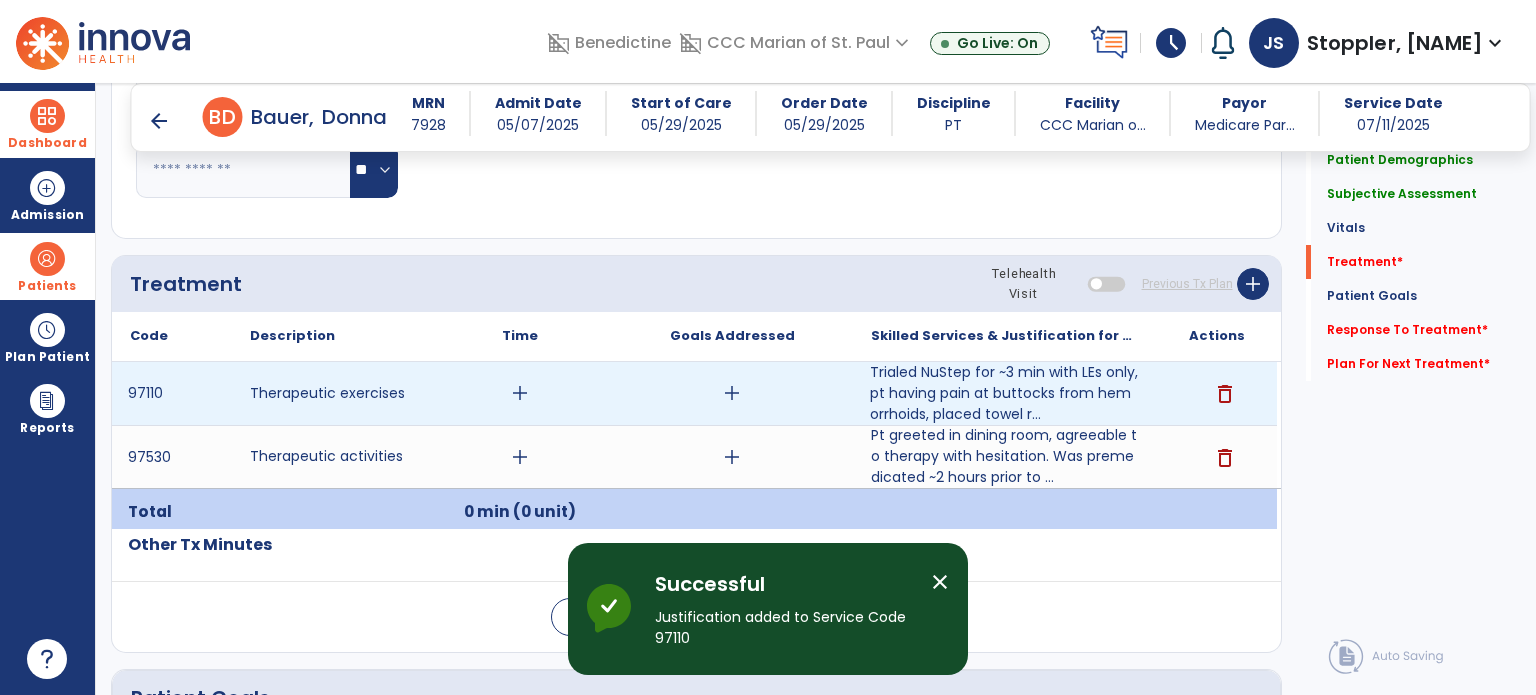click on "add" at bounding box center [520, 393] 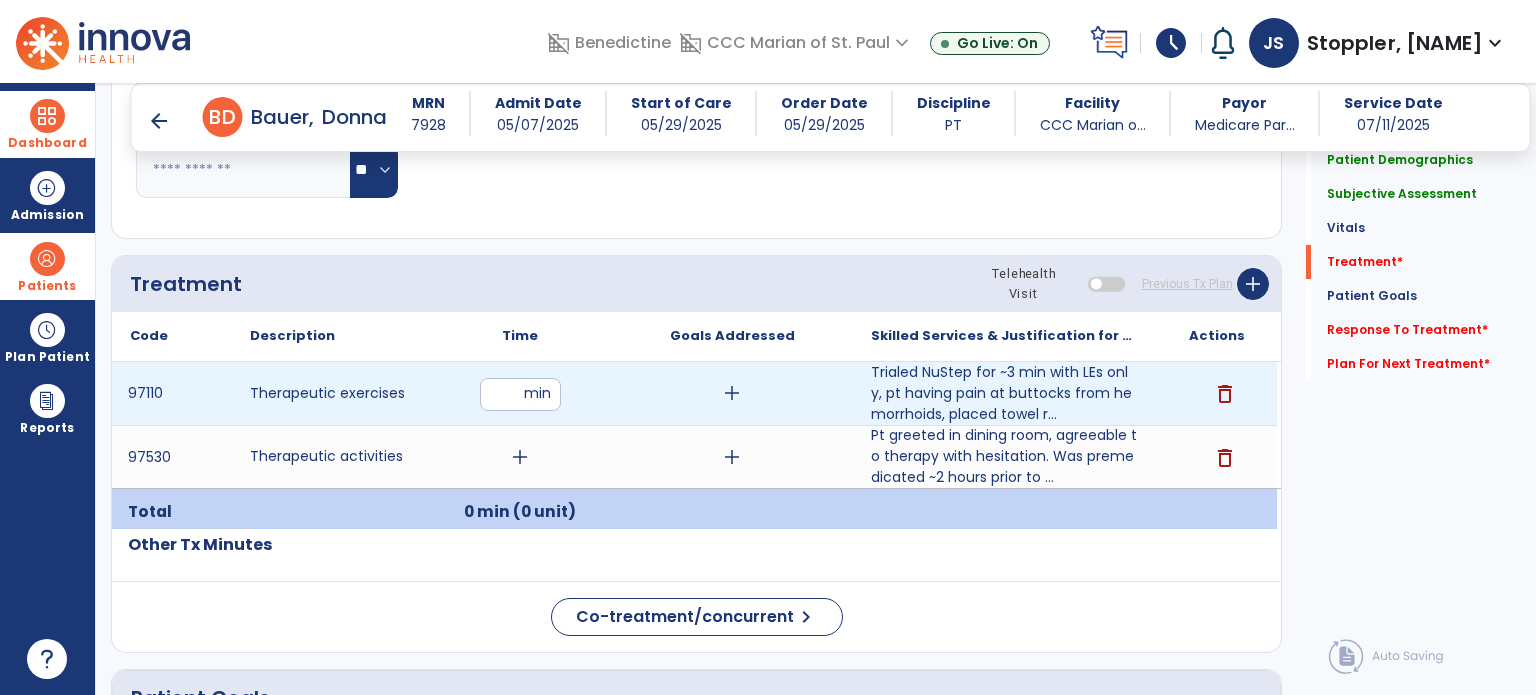 type on "**" 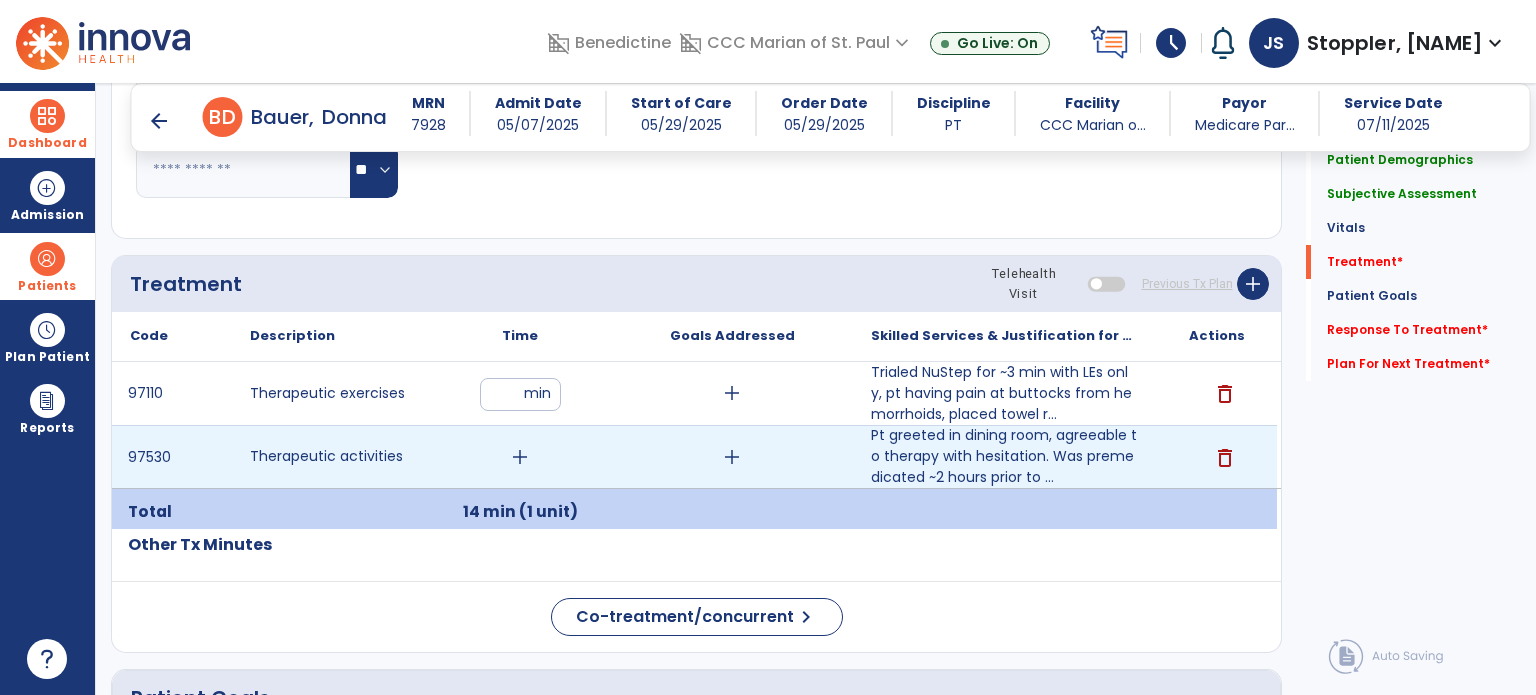 click on "add" at bounding box center [520, 457] 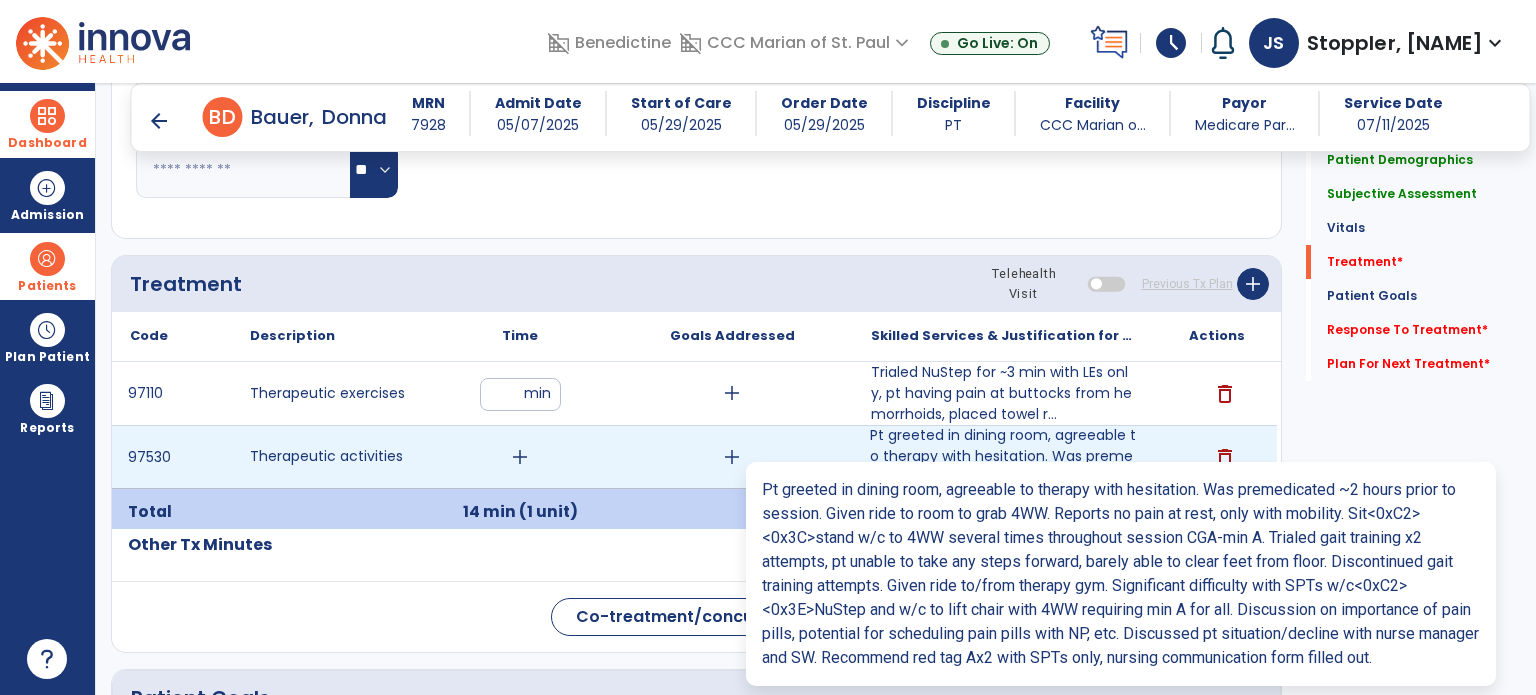 click on "Pt greeted in dining room, agreeable to therapy with hesitation. Was premedicated ~2 hours prior to ..." at bounding box center [1004, 456] 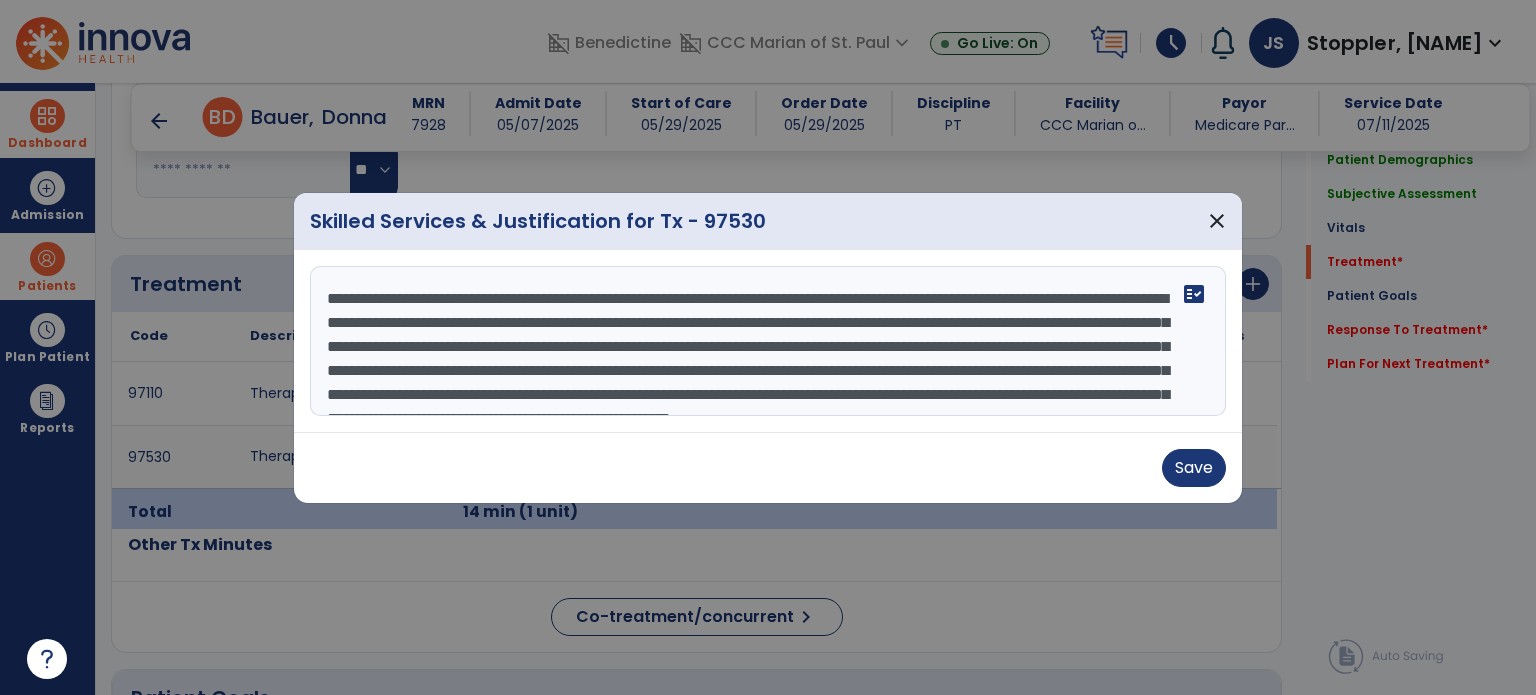 scroll, scrollTop: 72, scrollLeft: 0, axis: vertical 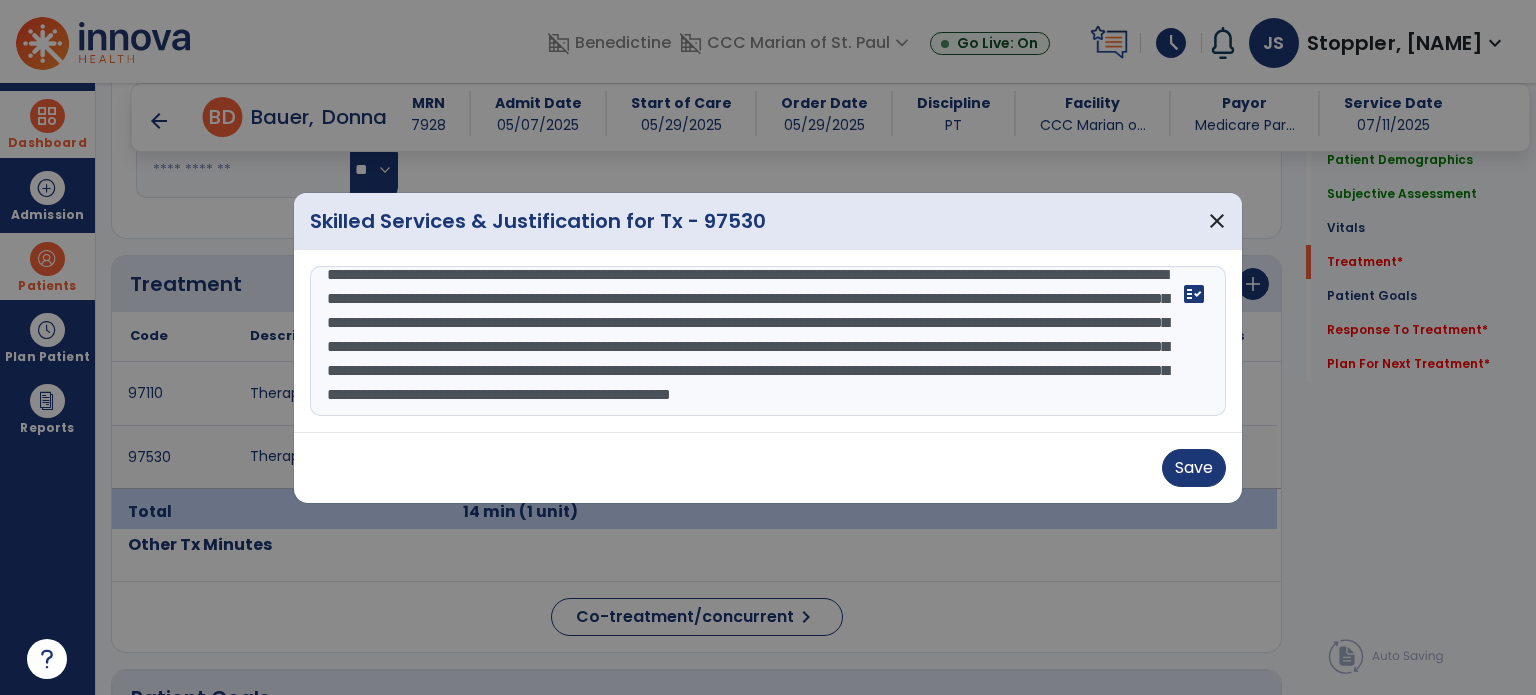 click on "Pt greeted in dining room, agreeable to therapy with hesitation. Was premedicated ~2 hours prior to session. Given ride to room to grab 4WW. Reports no pain at rest, only with mobility. Sit<0xC2><0x3E>stand w/c to 4WW several times throughout session CGA-min A. Trialed gait training x2 attempts, pt unable to take any steps forward, barely able to clear feet from floor. Discontinued gait training attempts. Given ride to/from therapy gym. Significant difficulty with SPTs w/c<0xC2><0x3ENuStep and w/c to lift chair with 4WW requiring min A for all. Discussion on importance of pain pills, potential for scheduling pain pills with NP, etc. Discussed pt situation/decline with nurse manager and SW. Recommend red tag Ax2 with SPTs only, nursing communication form filled out.   fact_check" at bounding box center [768, 341] 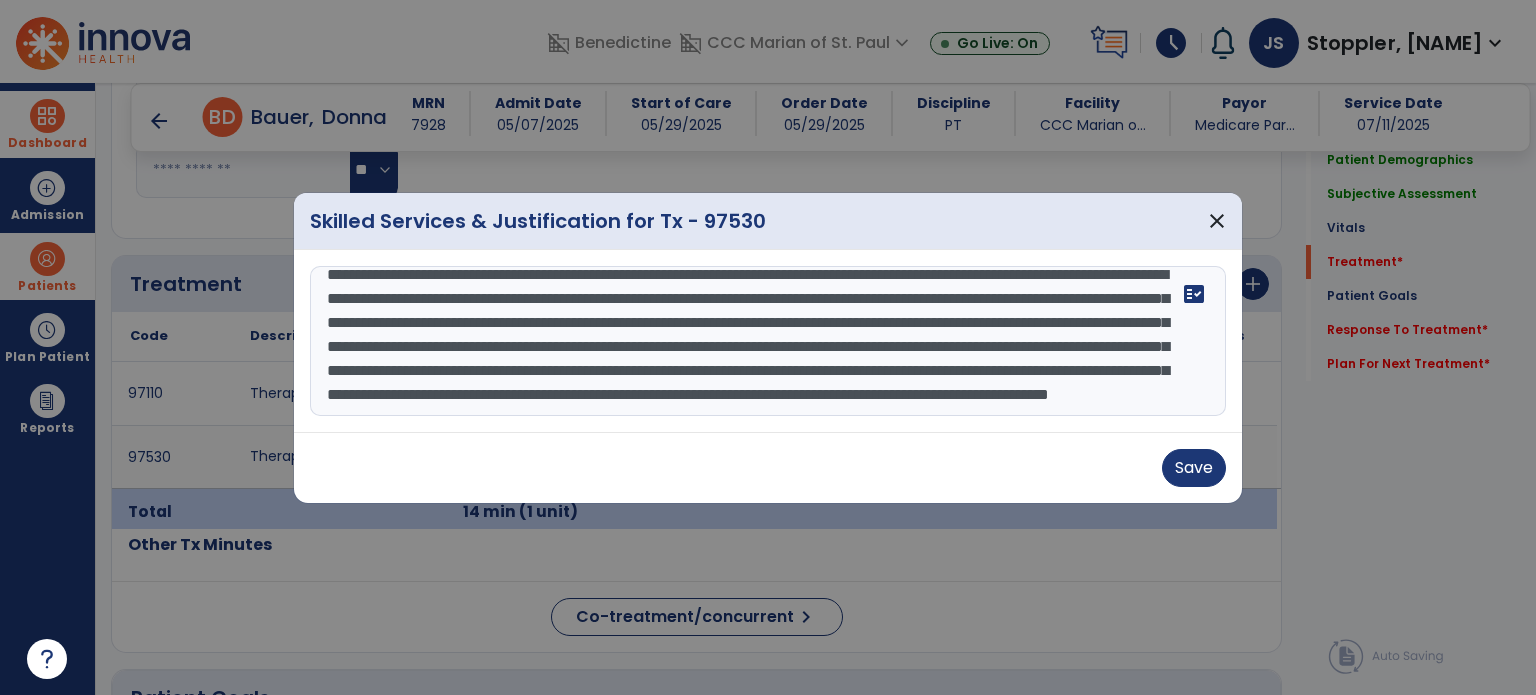 scroll, scrollTop: 87, scrollLeft: 0, axis: vertical 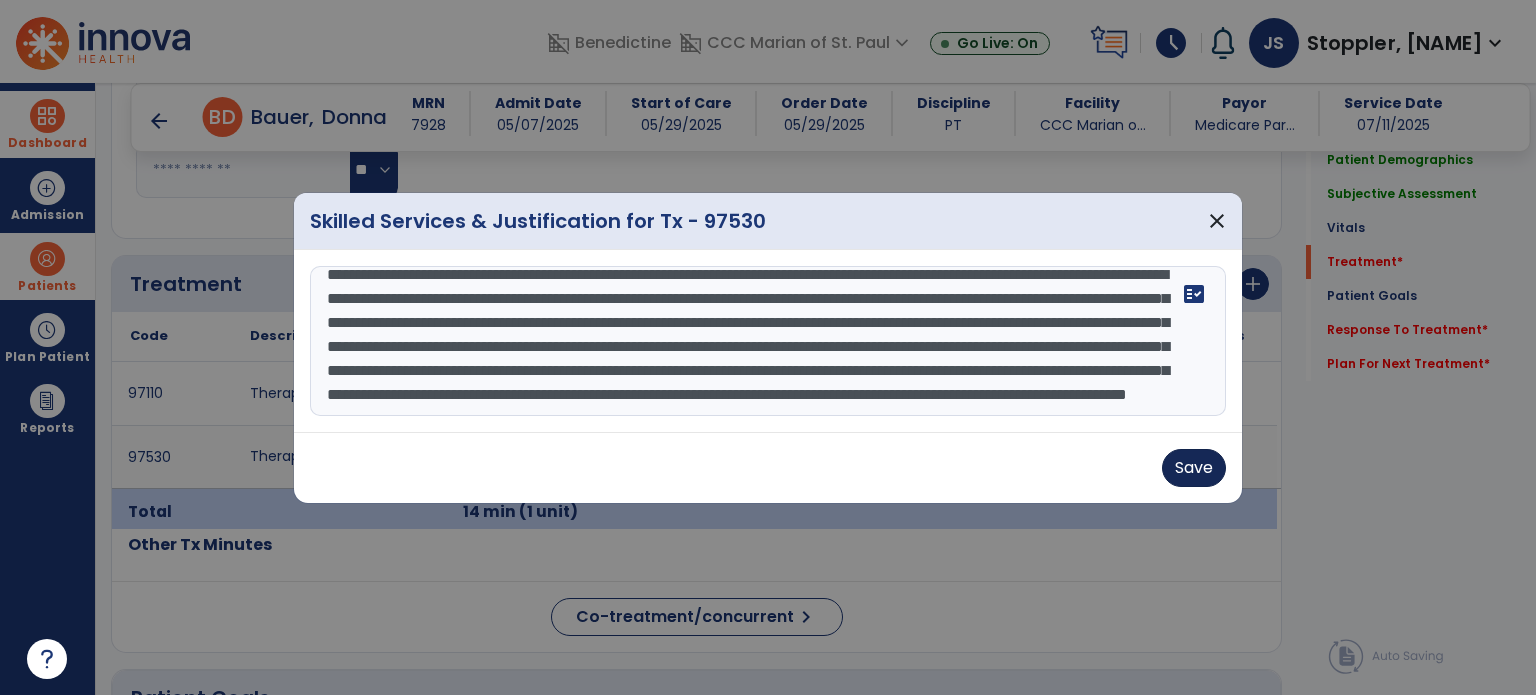 type on "**********" 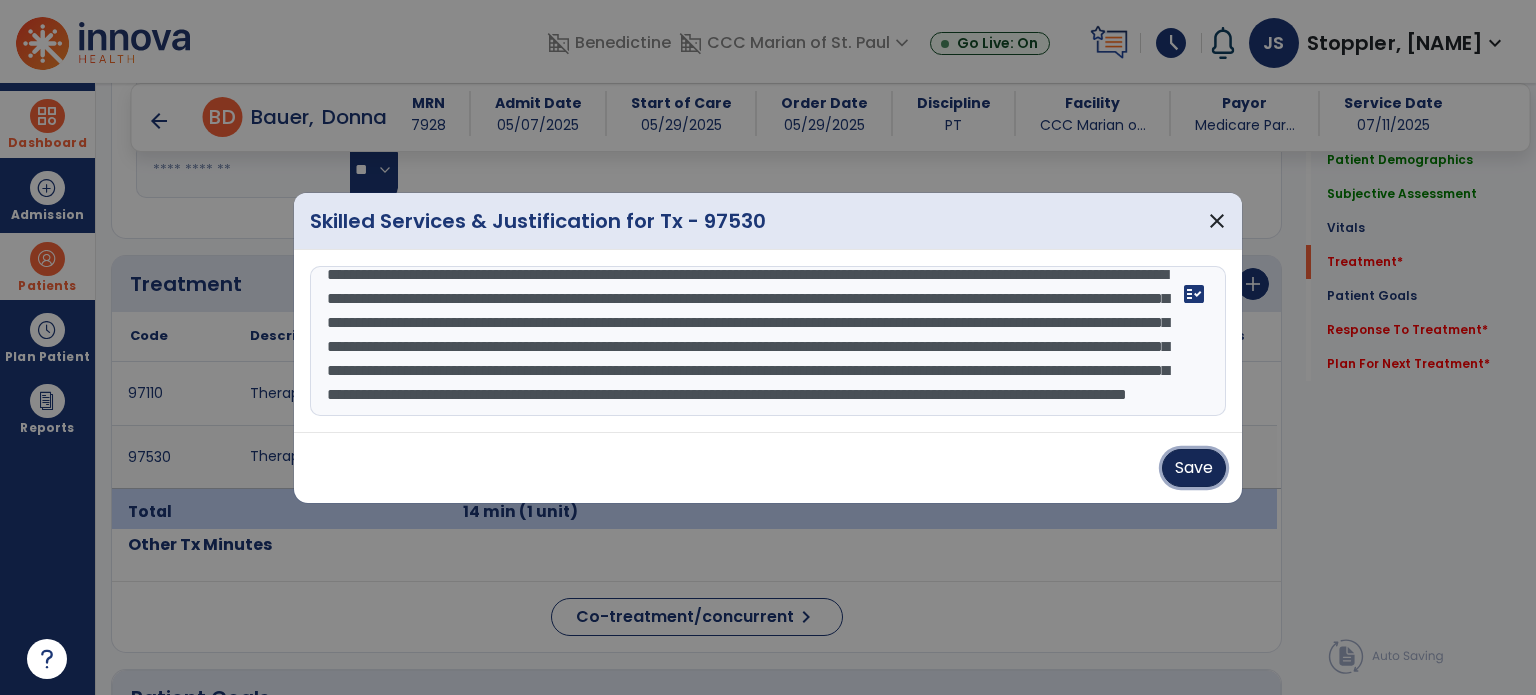 click on "Save" at bounding box center [1194, 468] 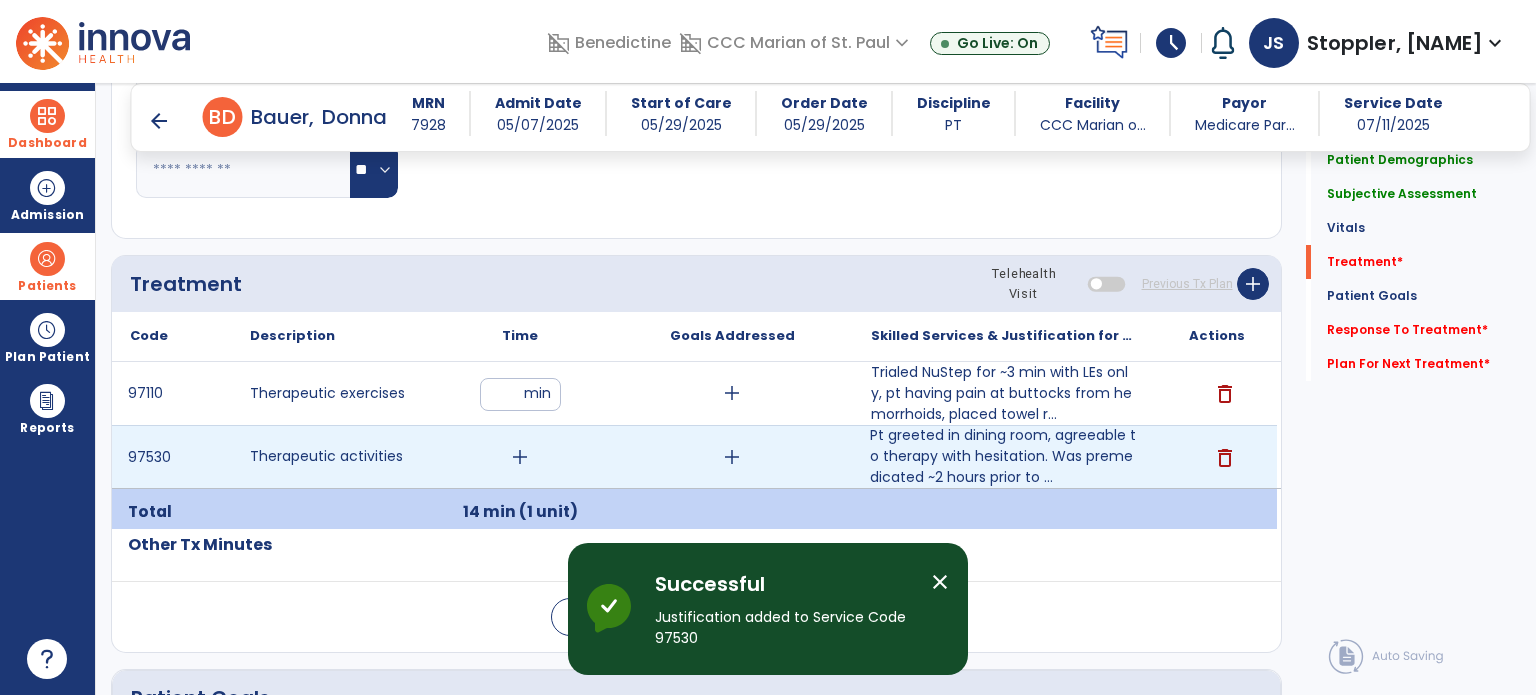 click on "add" at bounding box center (520, 457) 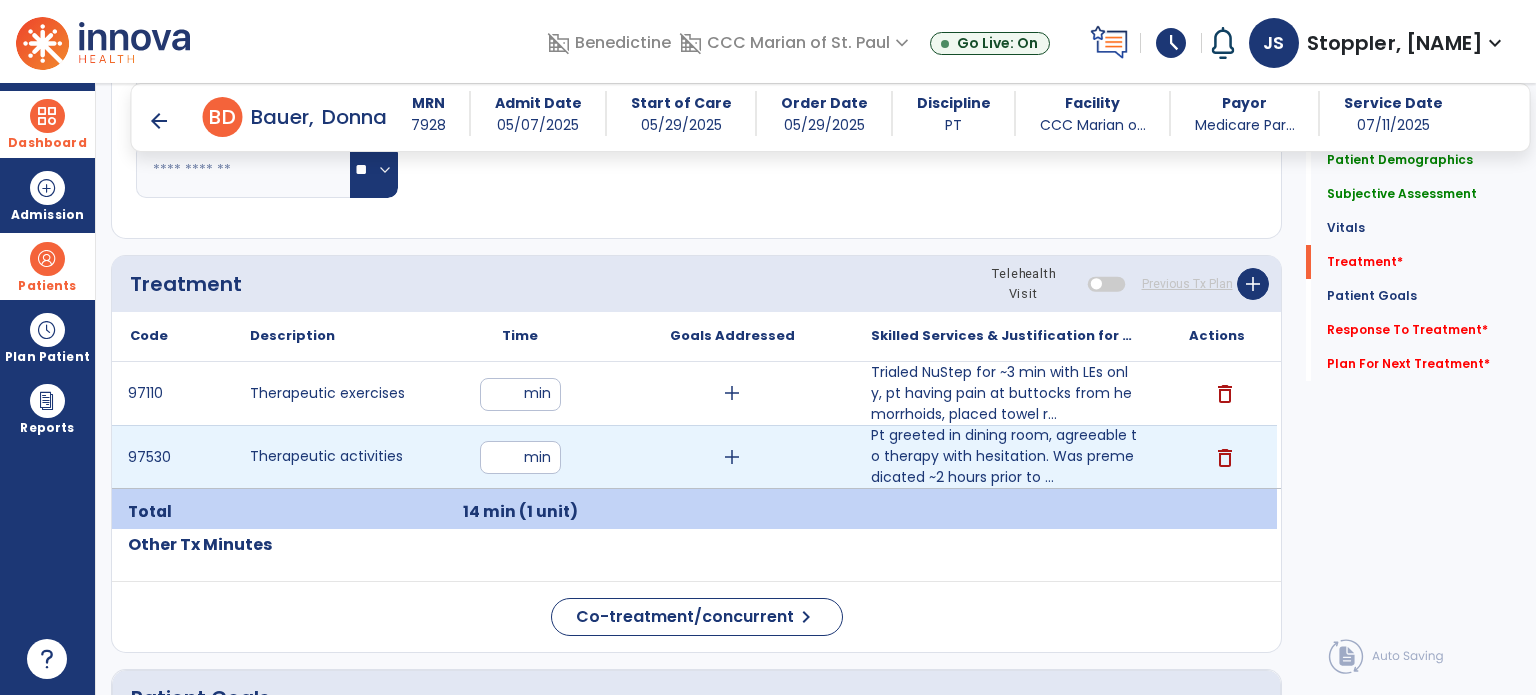 type on "**" 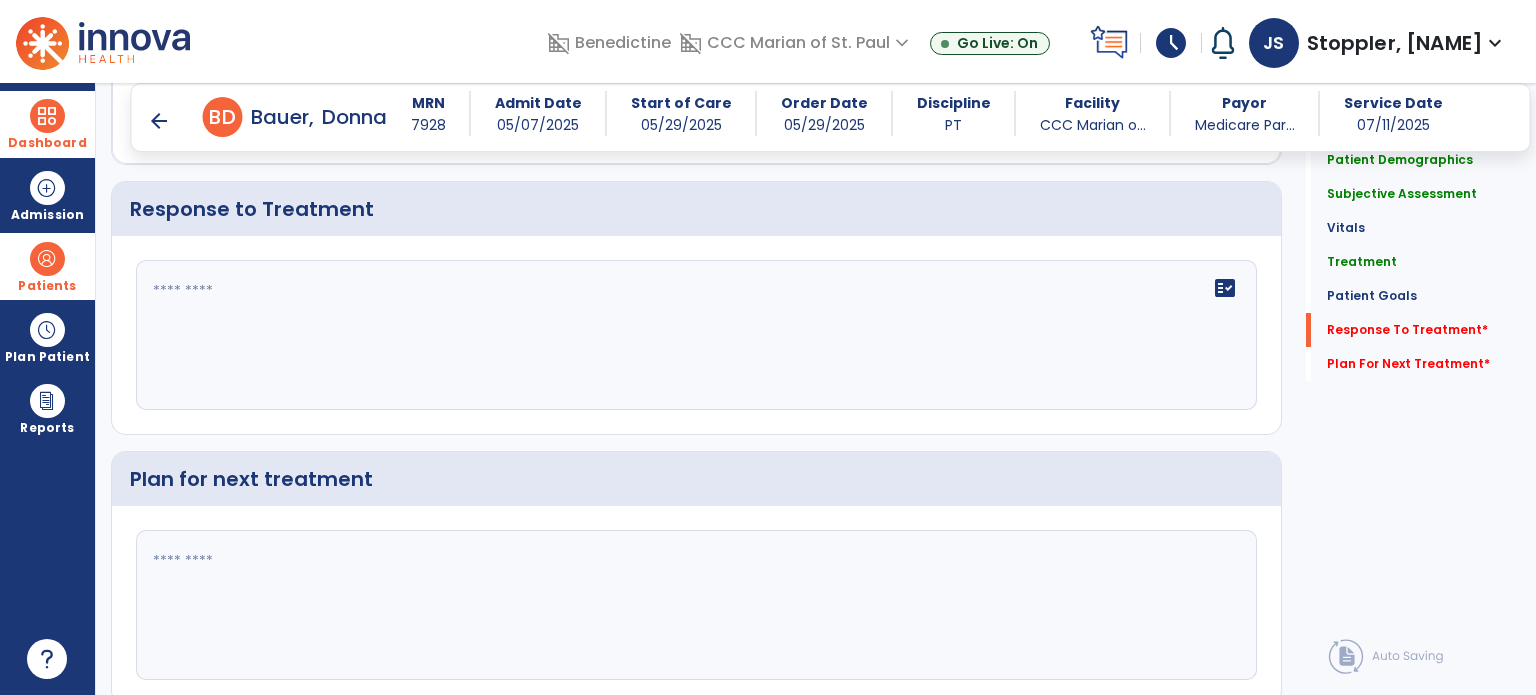 scroll, scrollTop: 2386, scrollLeft: 0, axis: vertical 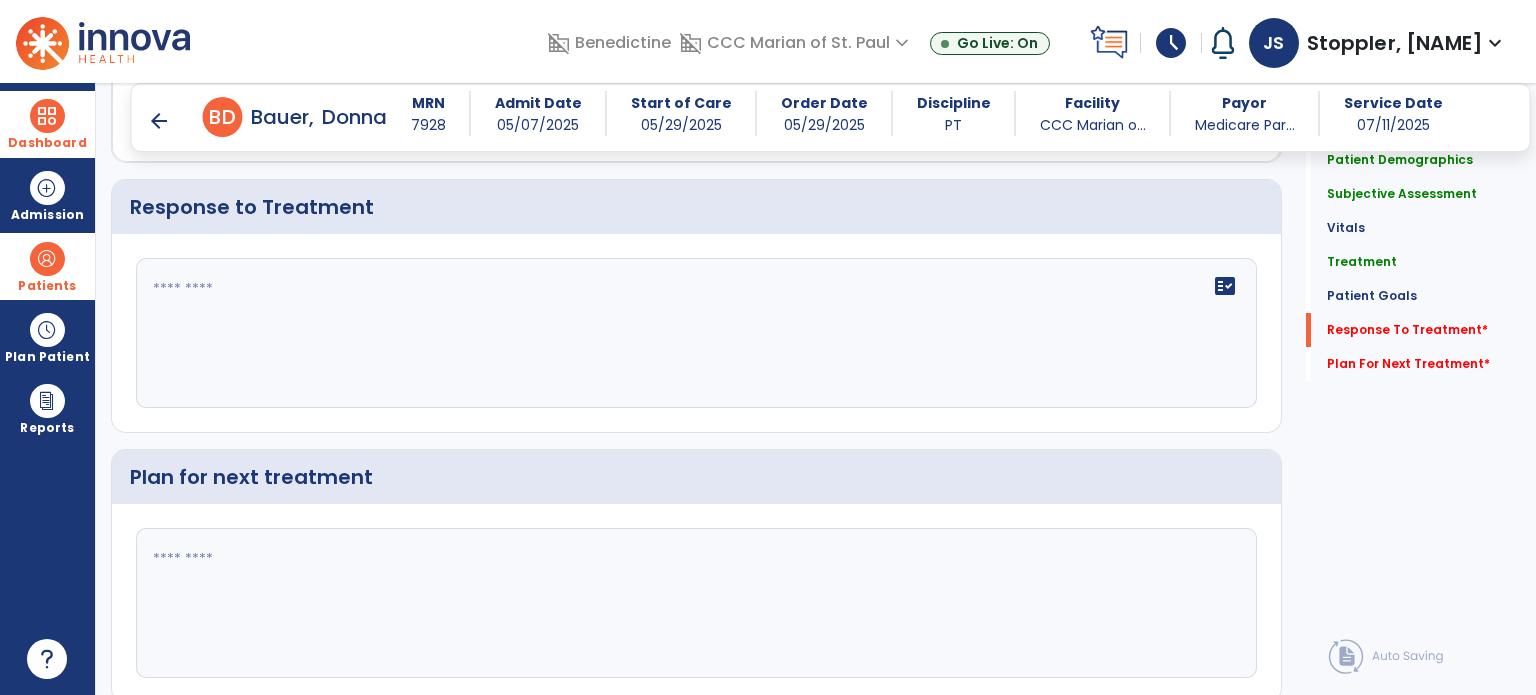click on "fact_check" 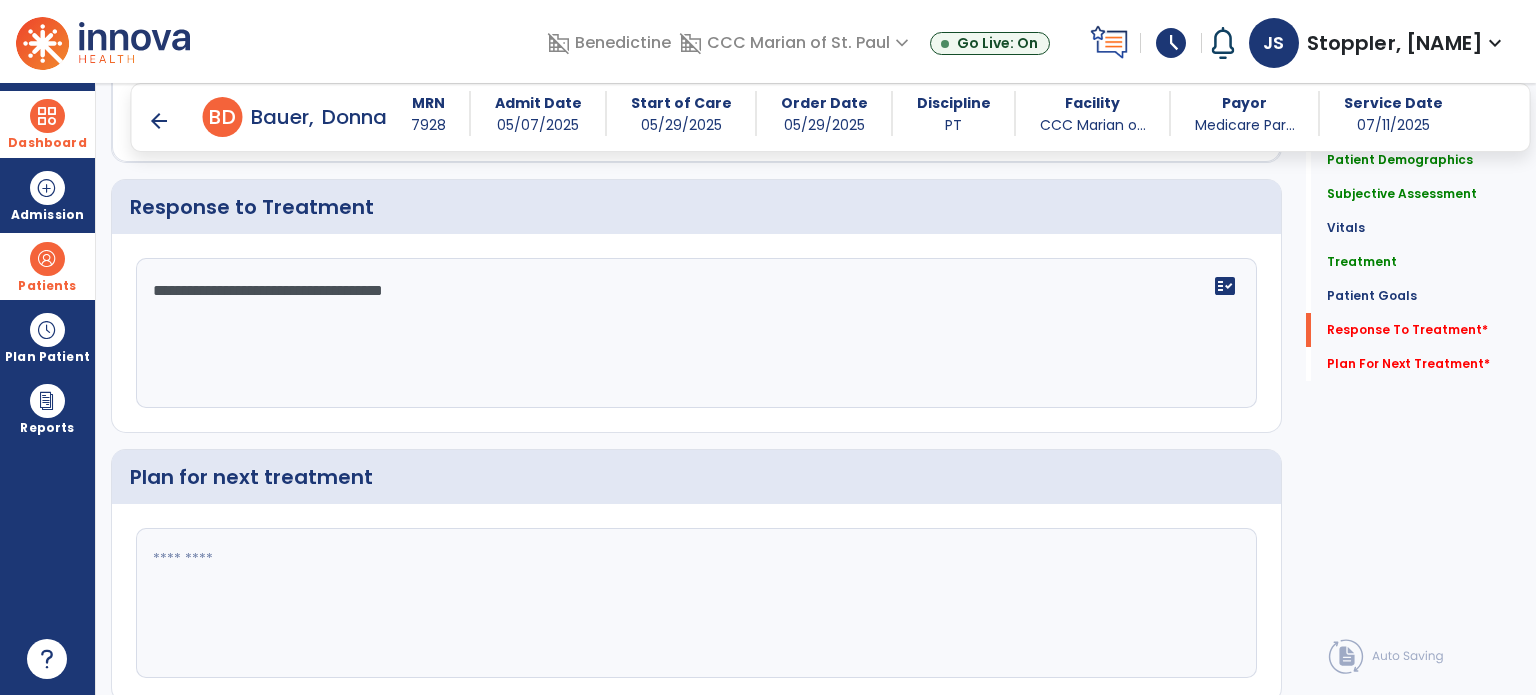 type on "**********" 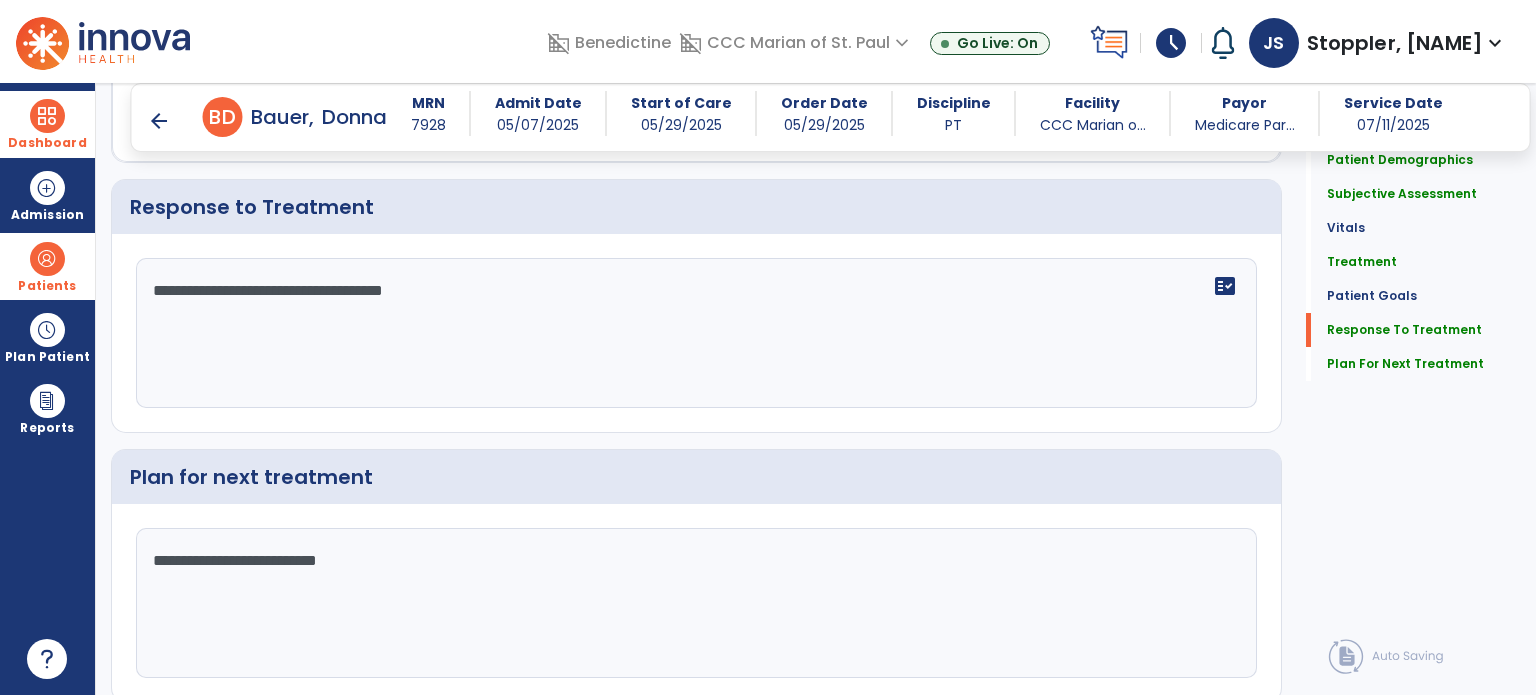 scroll, scrollTop: 2432, scrollLeft: 0, axis: vertical 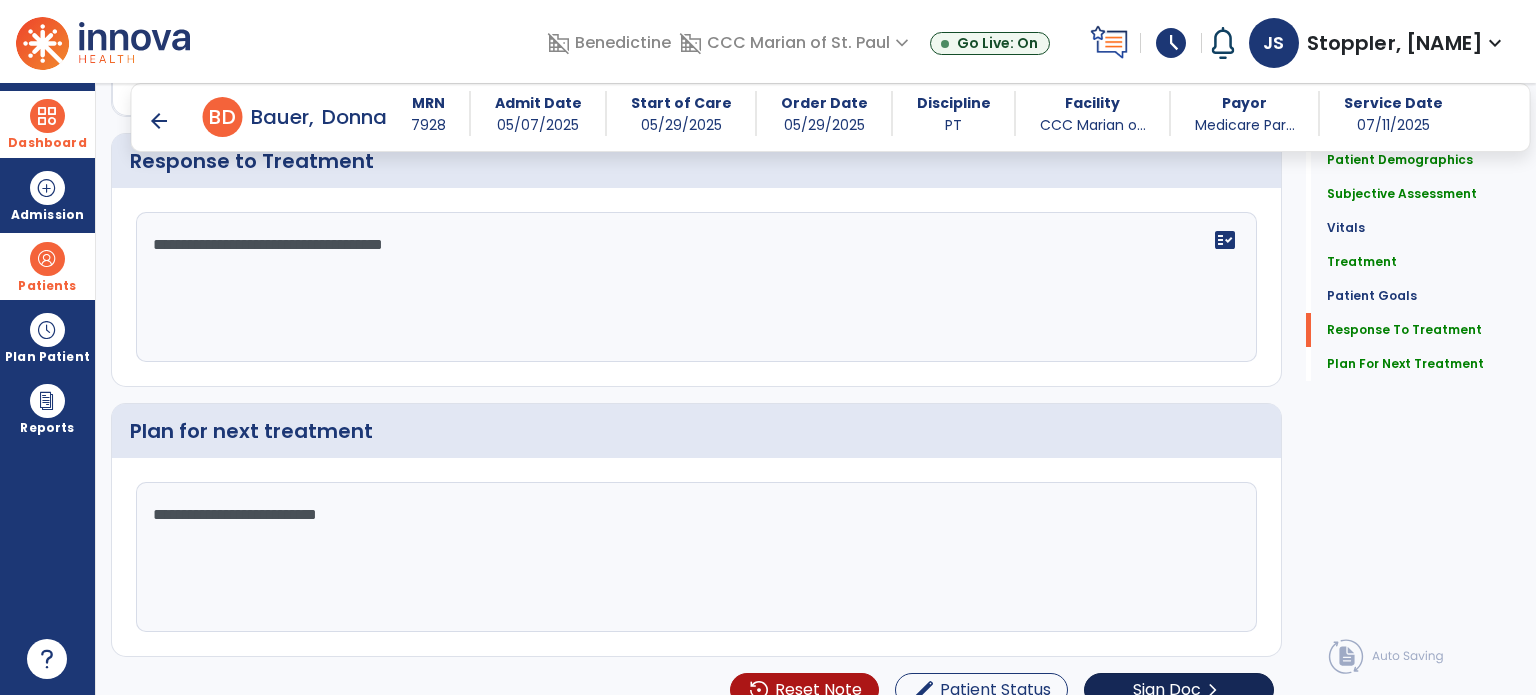 type on "**********" 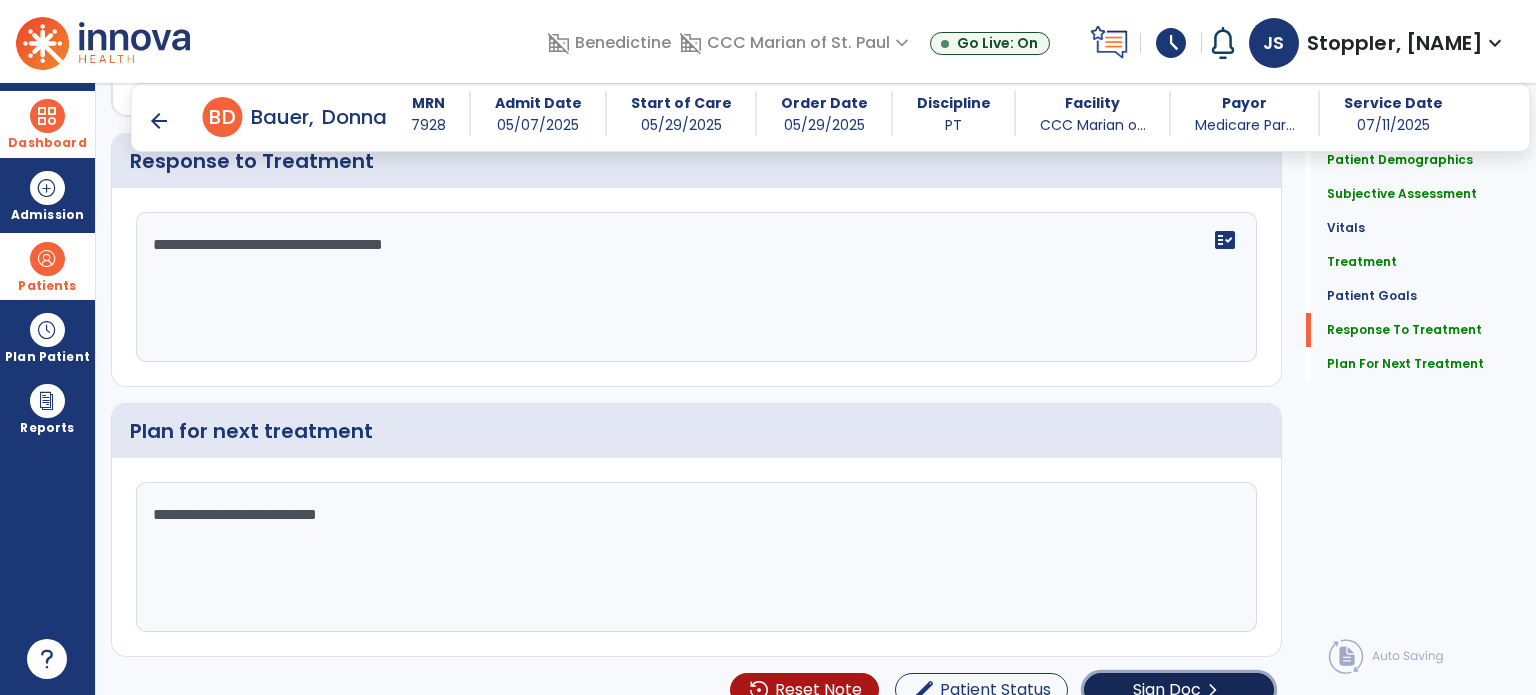 click on "Sign Doc  chevron_right" 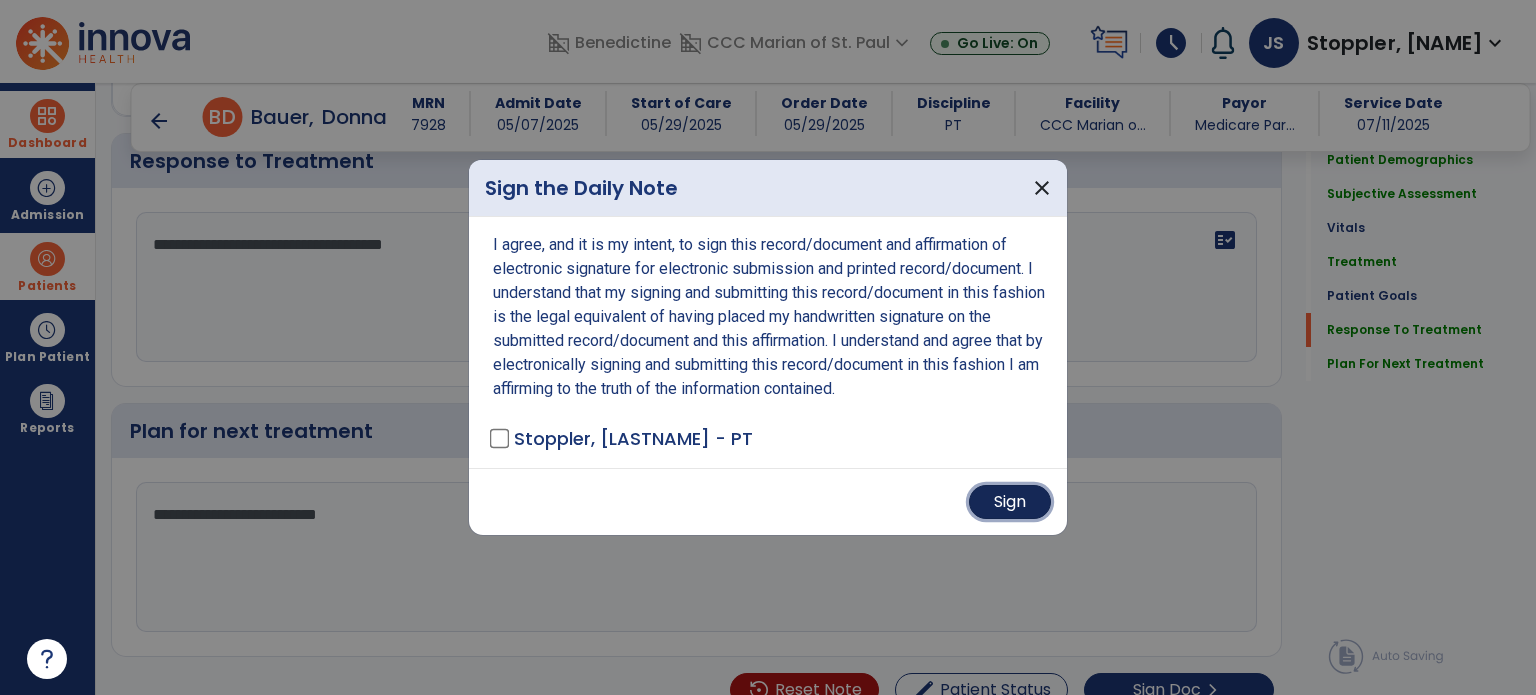 click on "Sign" at bounding box center [1010, 502] 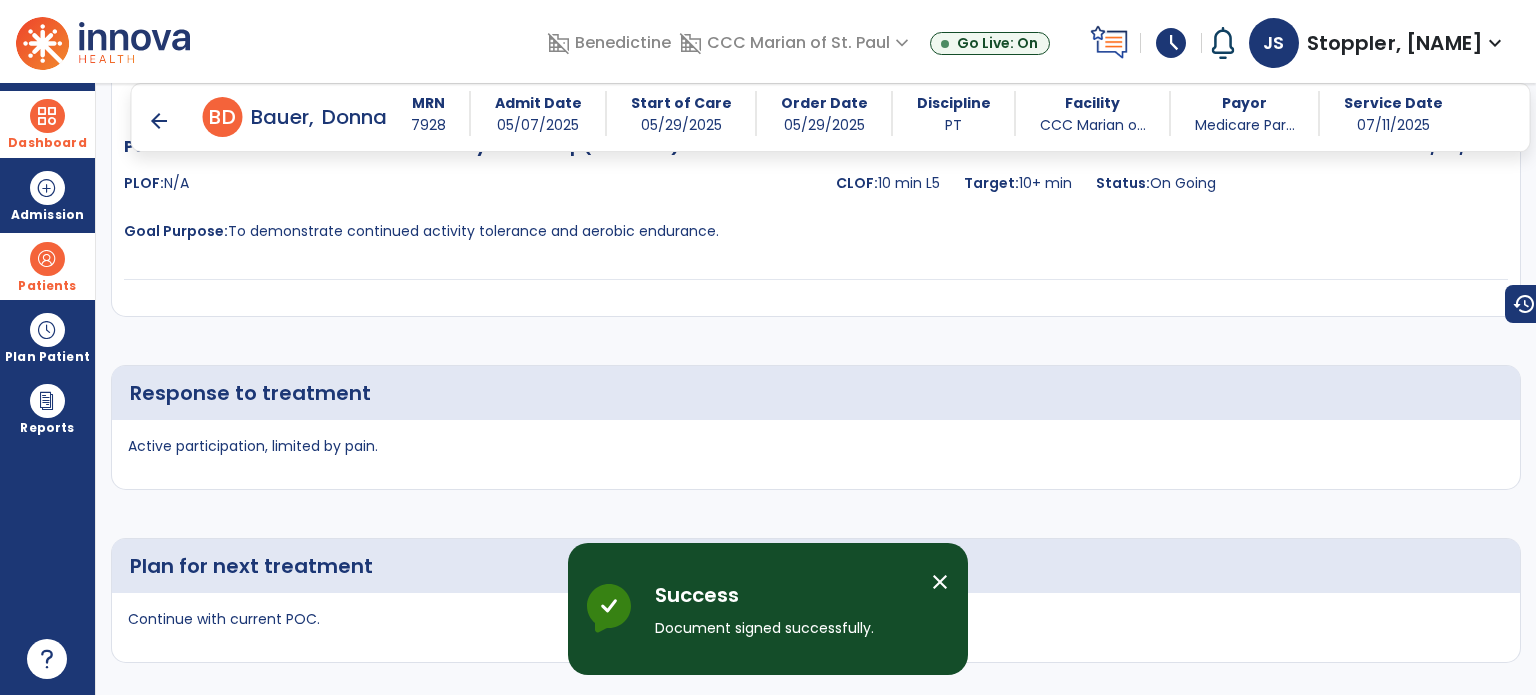 scroll, scrollTop: 3672, scrollLeft: 0, axis: vertical 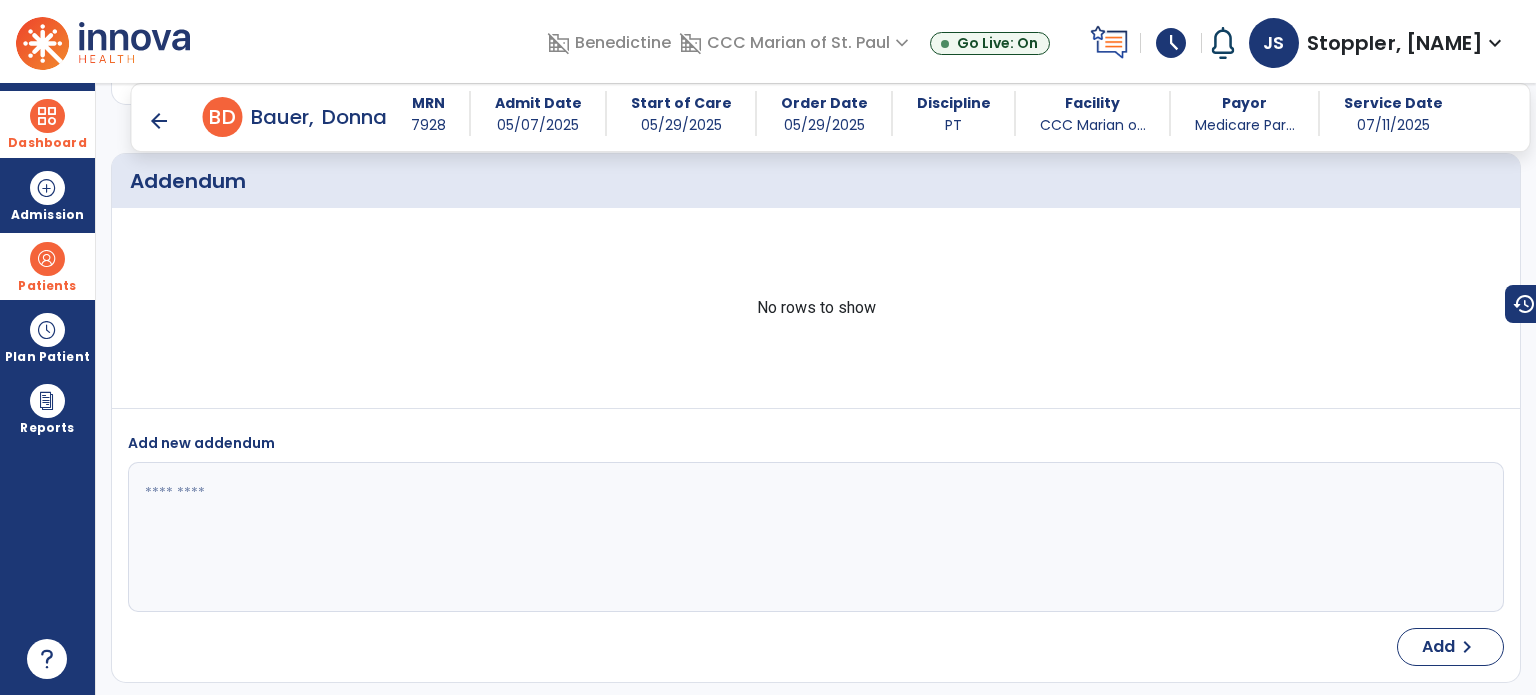 click at bounding box center (47, 116) 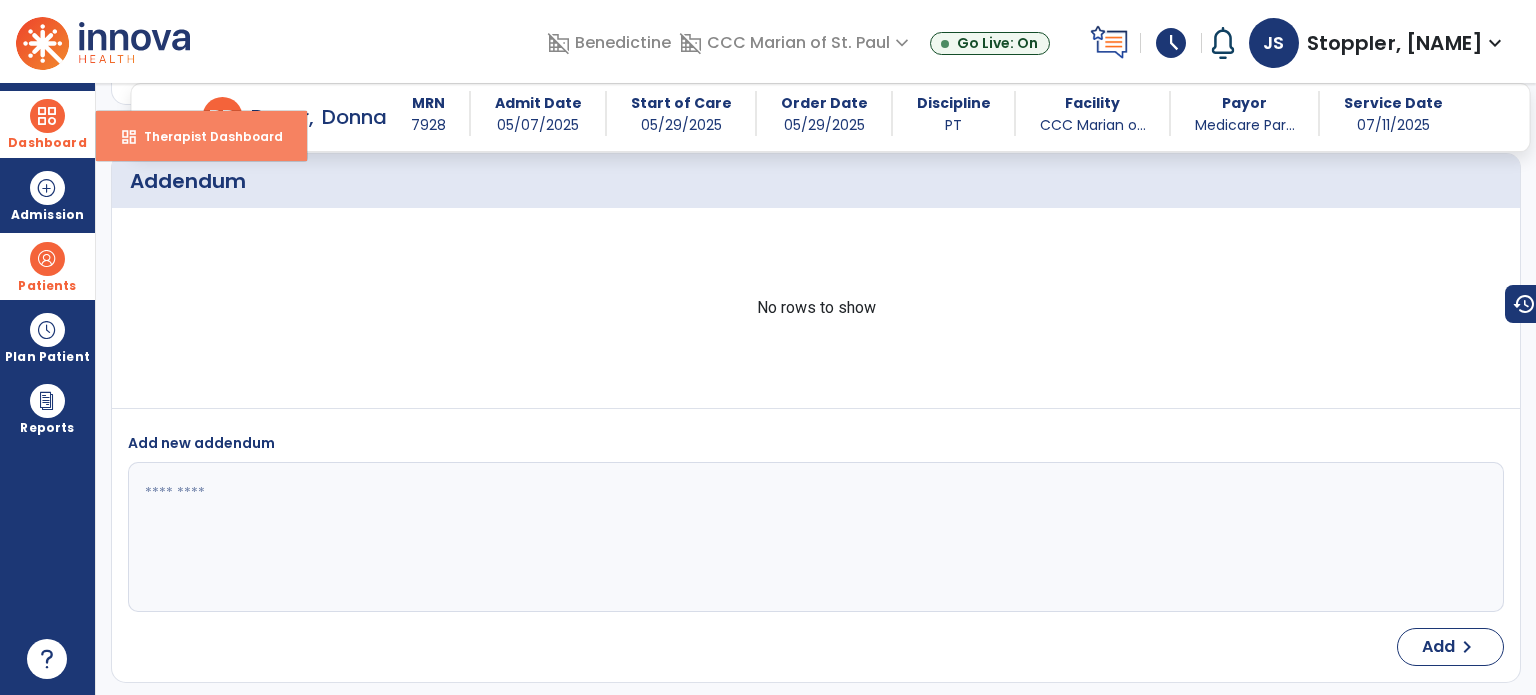 click on "dashboard  Therapist Dashboard" at bounding box center [201, 136] 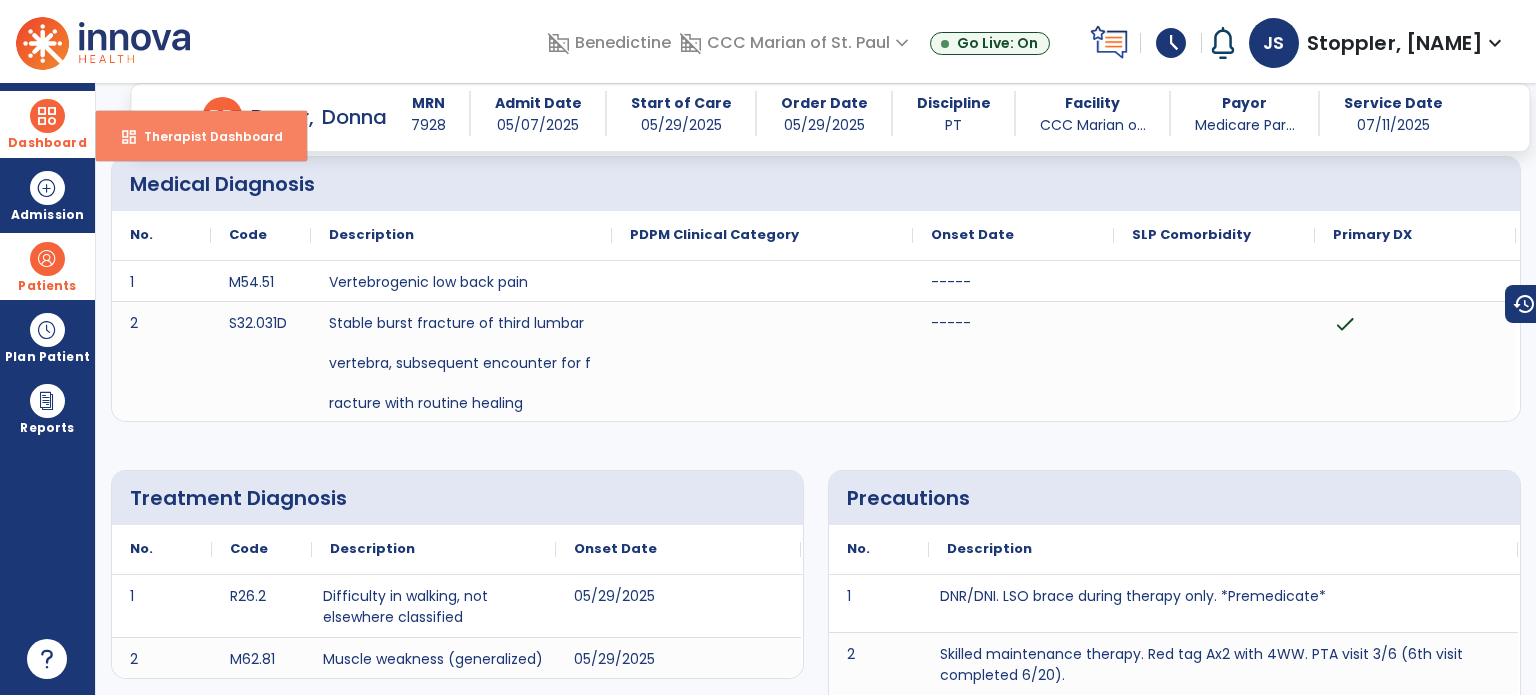 select on "****" 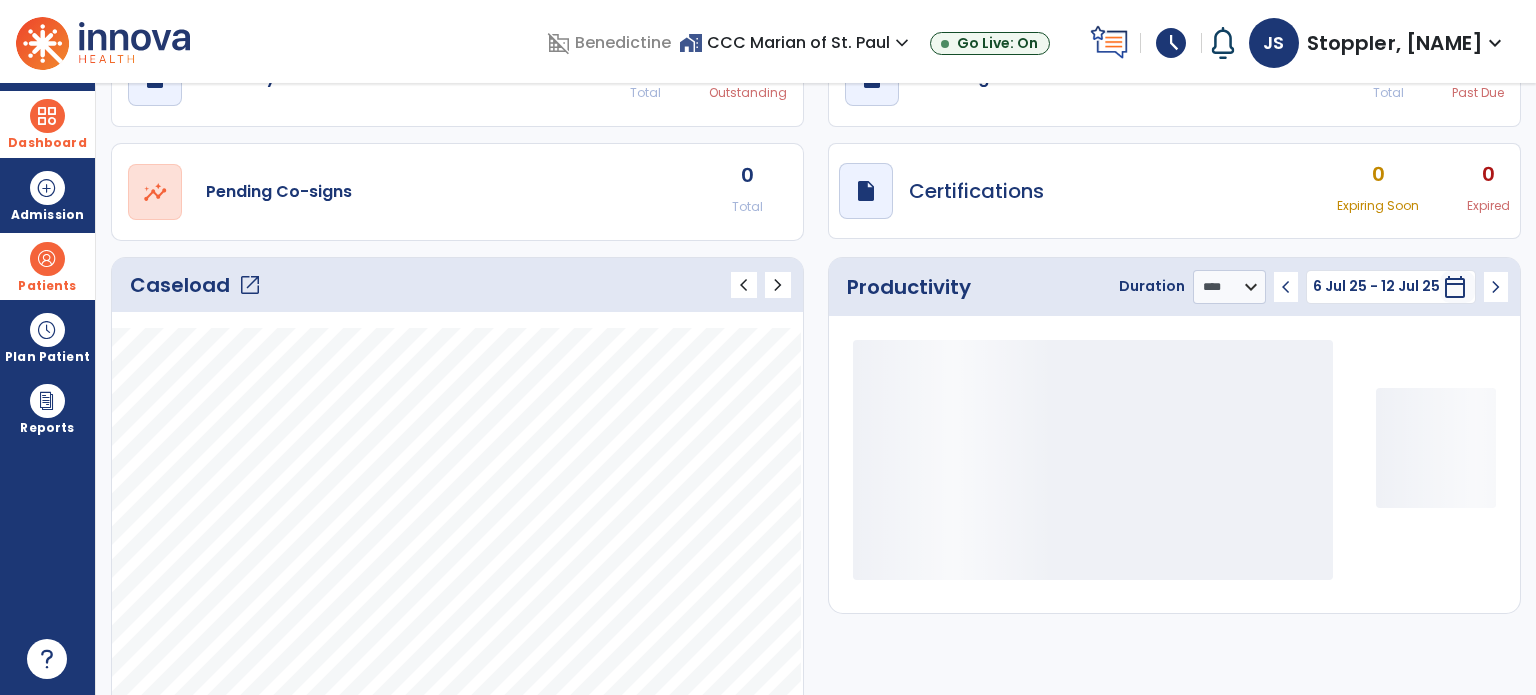scroll, scrollTop: 112, scrollLeft: 0, axis: vertical 